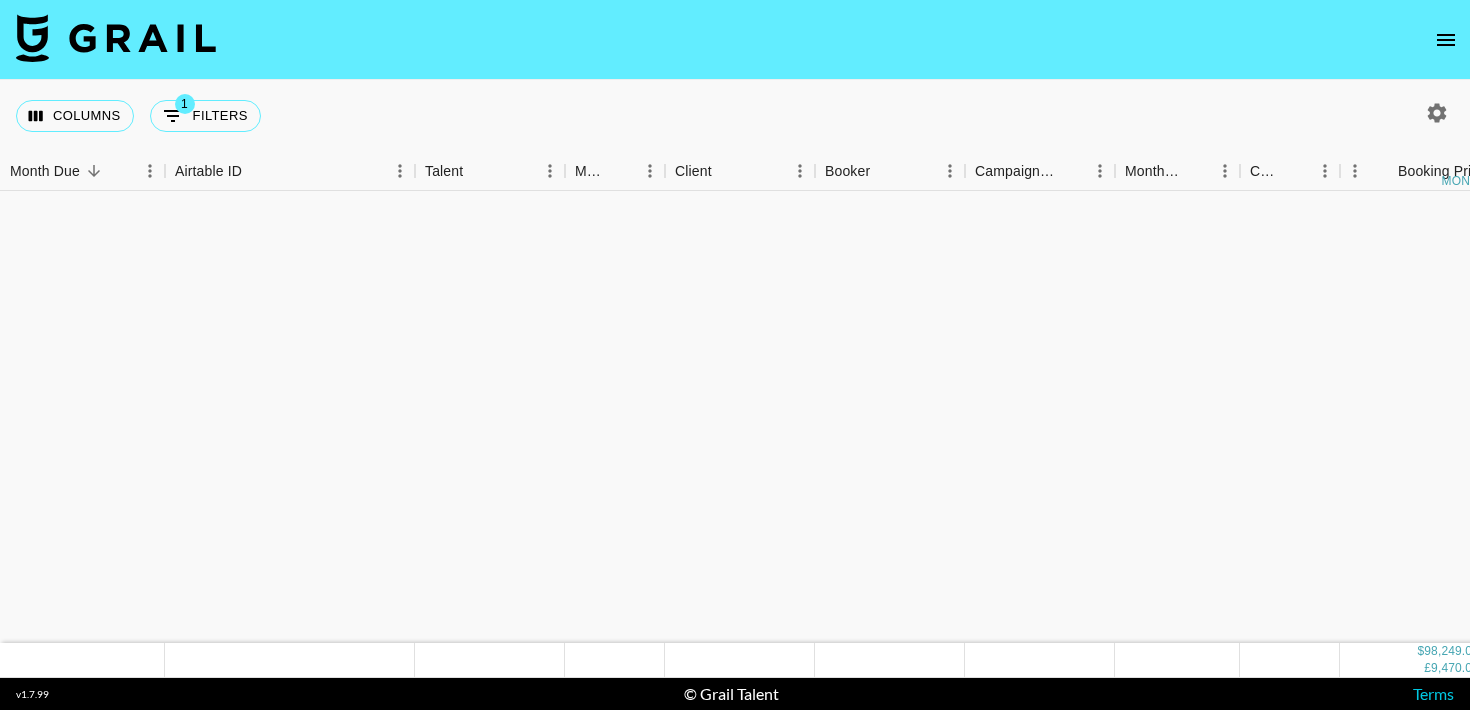scroll, scrollTop: 0, scrollLeft: 0, axis: both 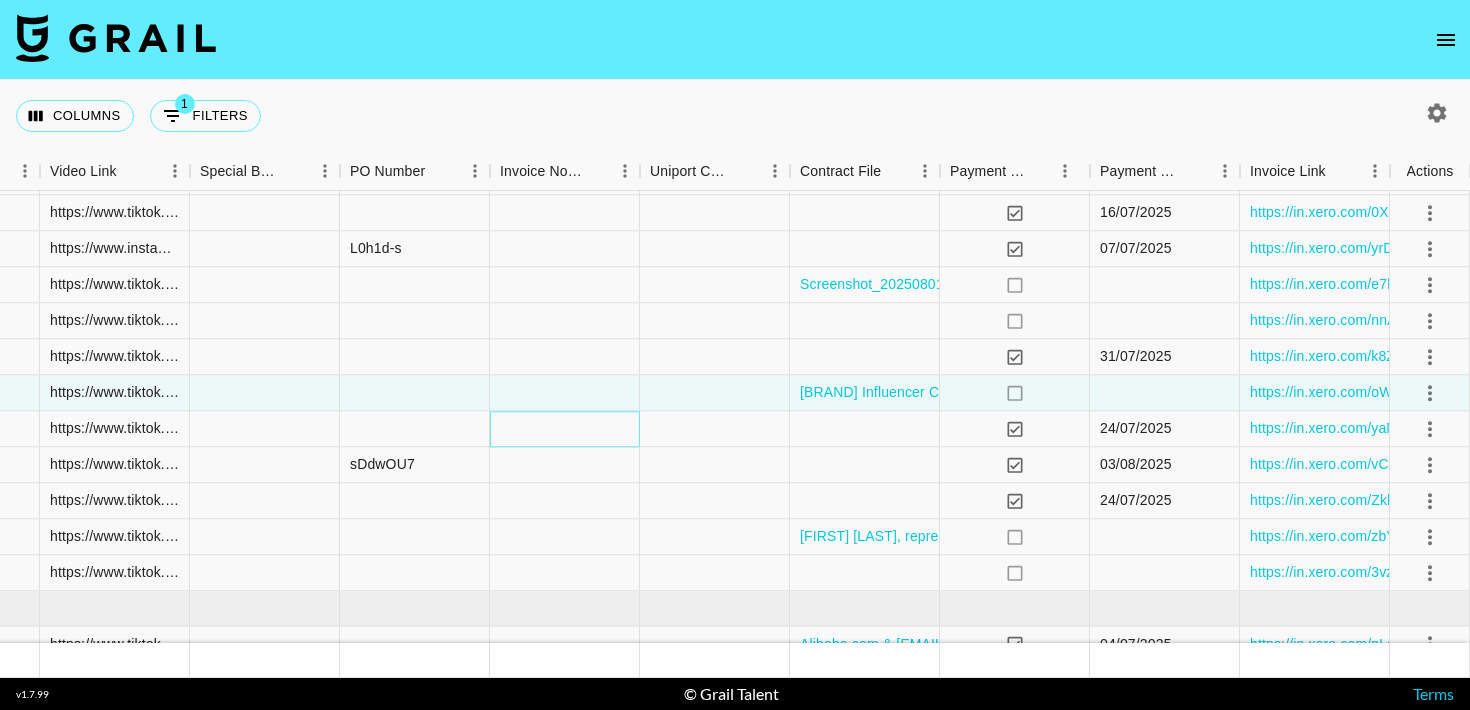 click at bounding box center [565, 429] 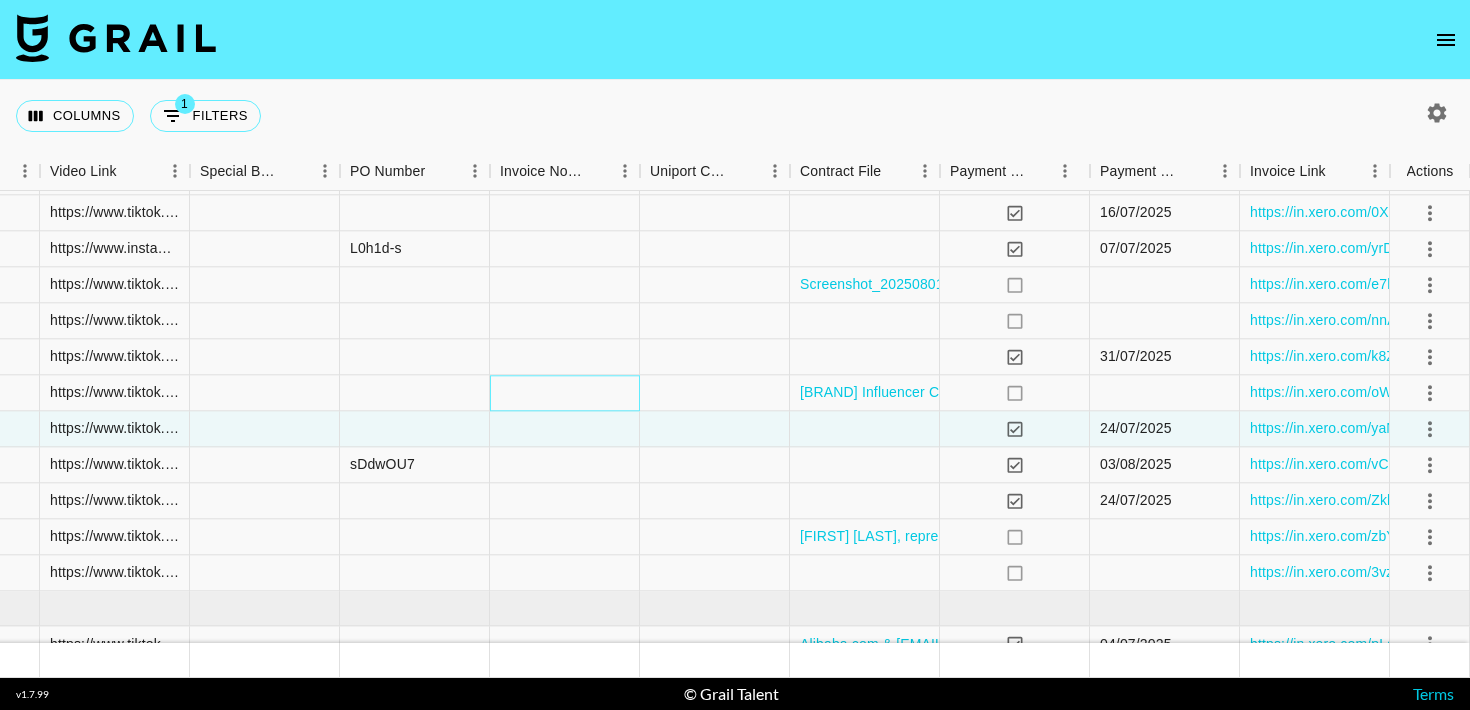click at bounding box center (565, 393) 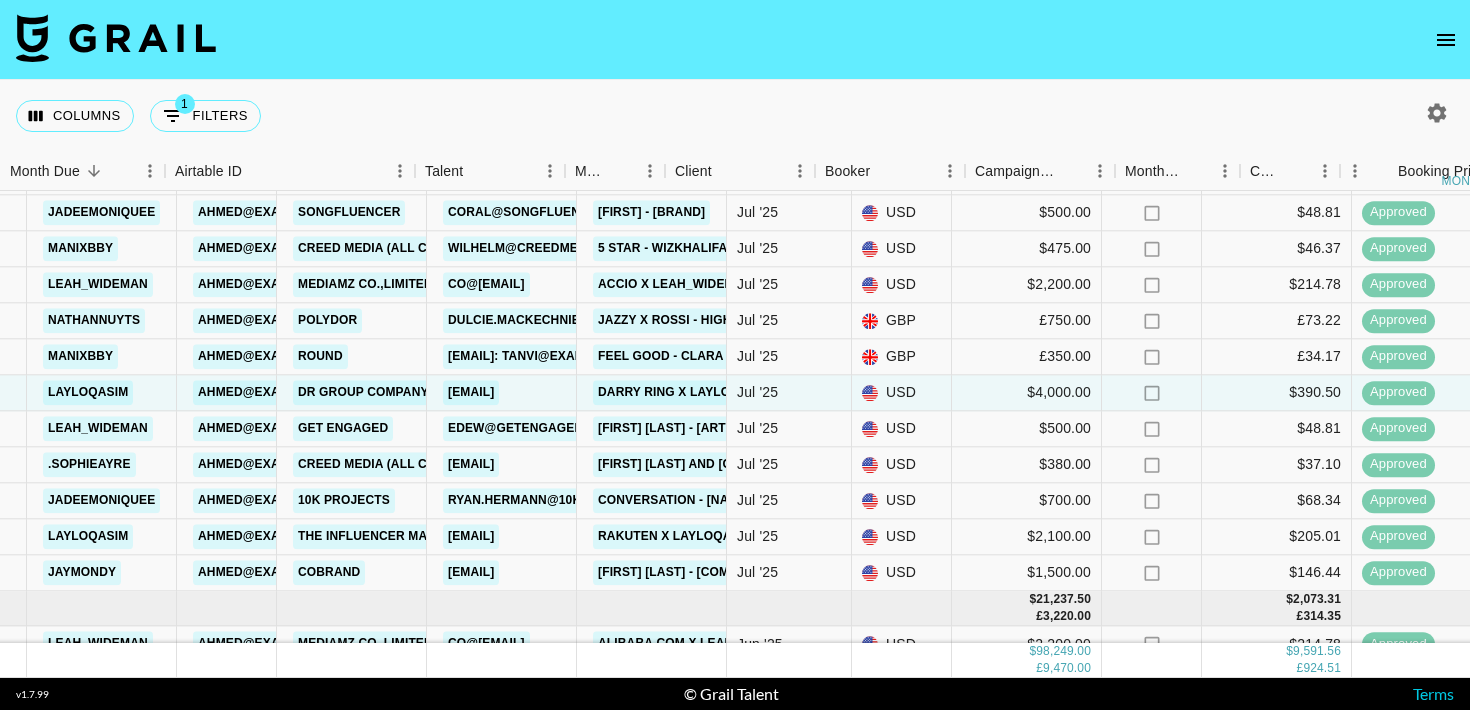 scroll, scrollTop: 629, scrollLeft: 0, axis: vertical 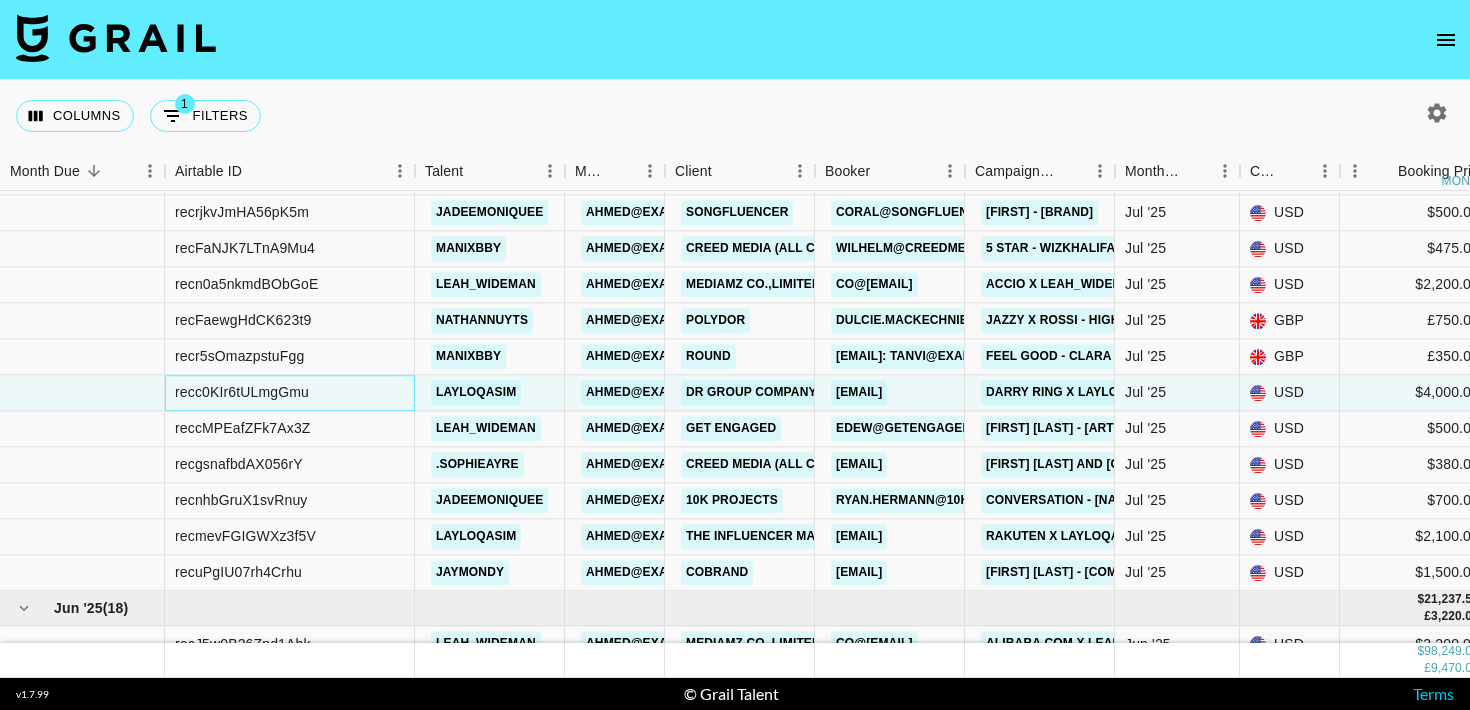click on "recc0KIr6tULmgGmu" at bounding box center [242, 393] 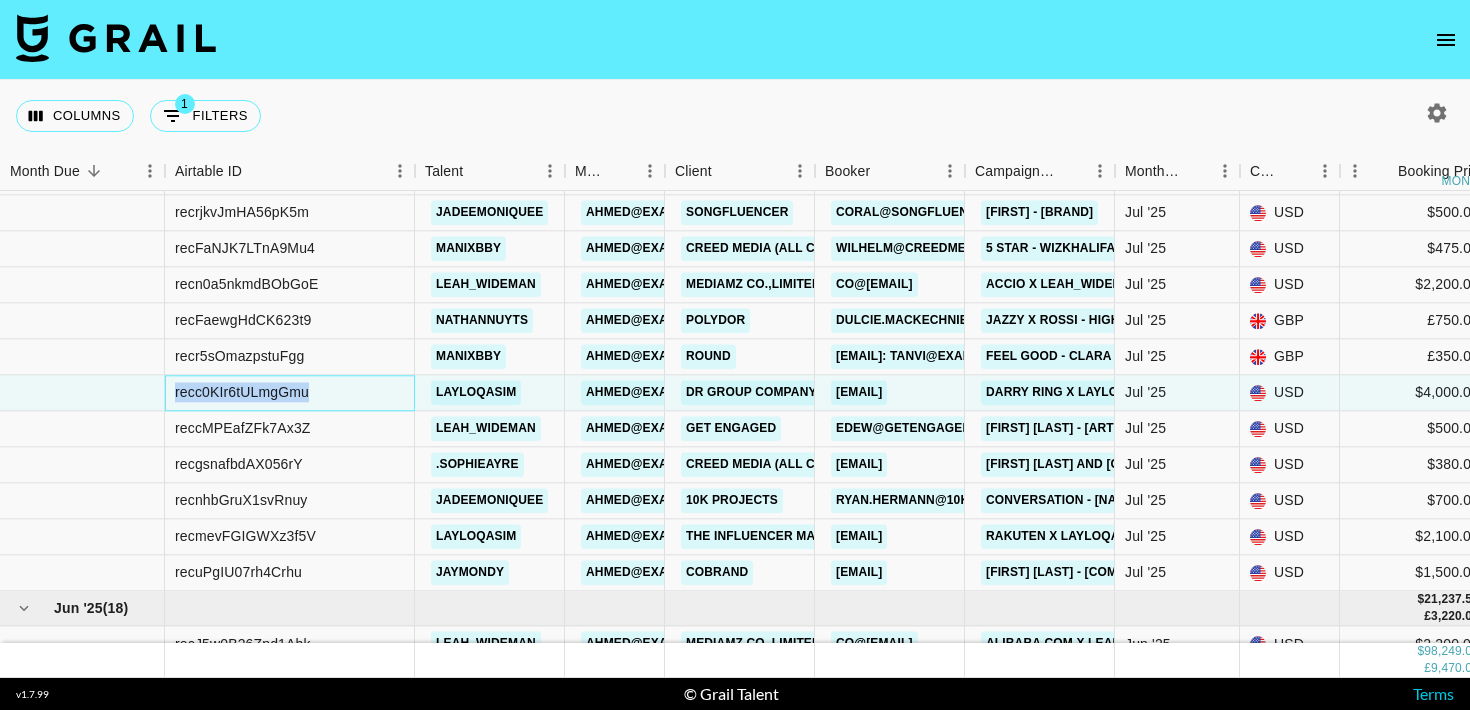 click on "recc0KIr6tULmgGmu" at bounding box center (242, 393) 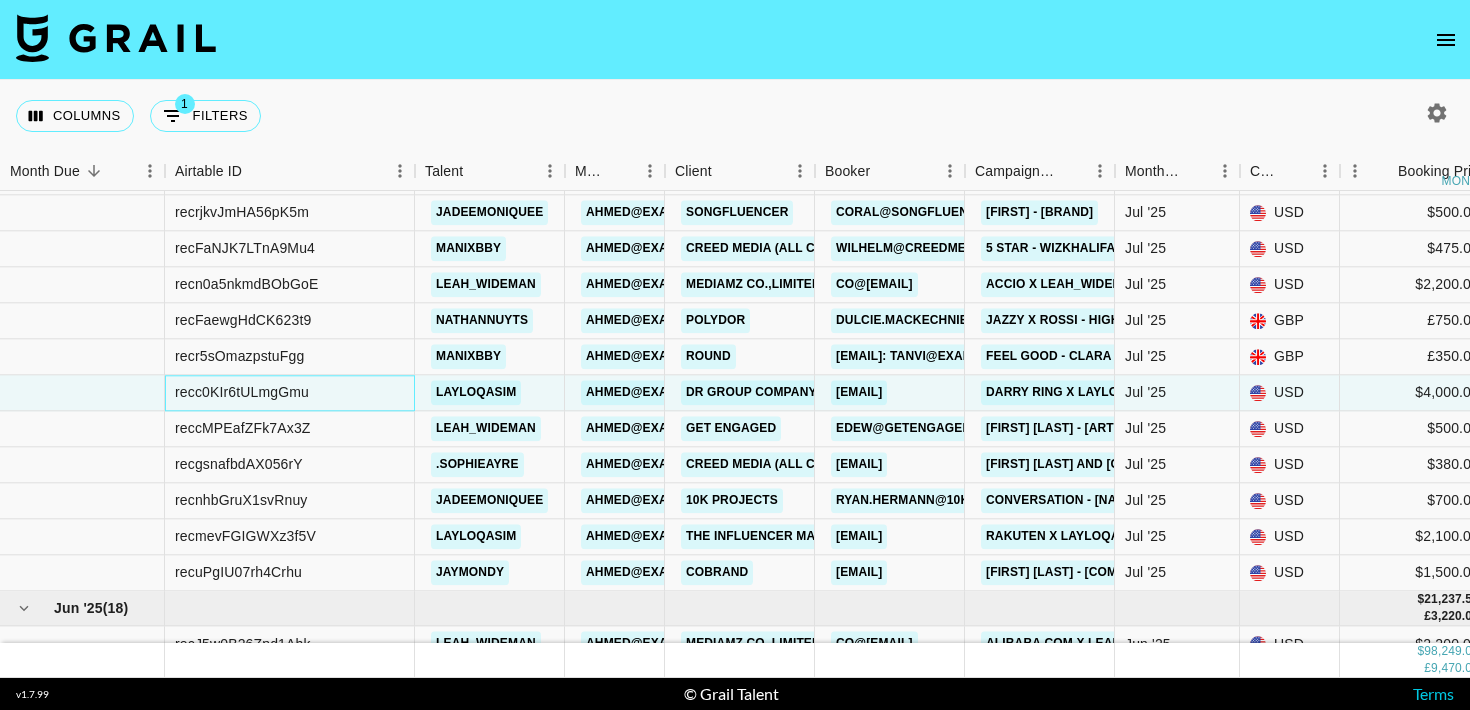 click on "recc0KIr6tULmgGmu" at bounding box center [290, 393] 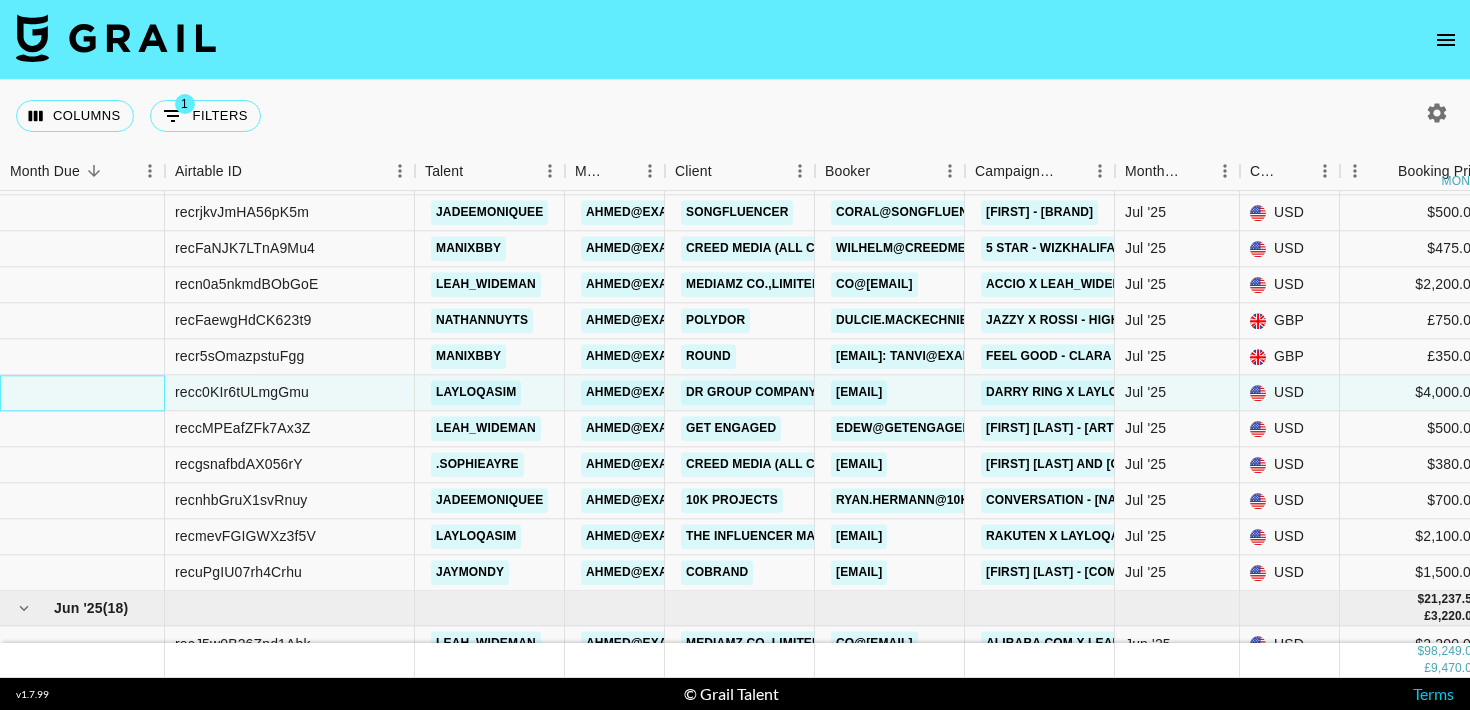 click at bounding box center (82, 393) 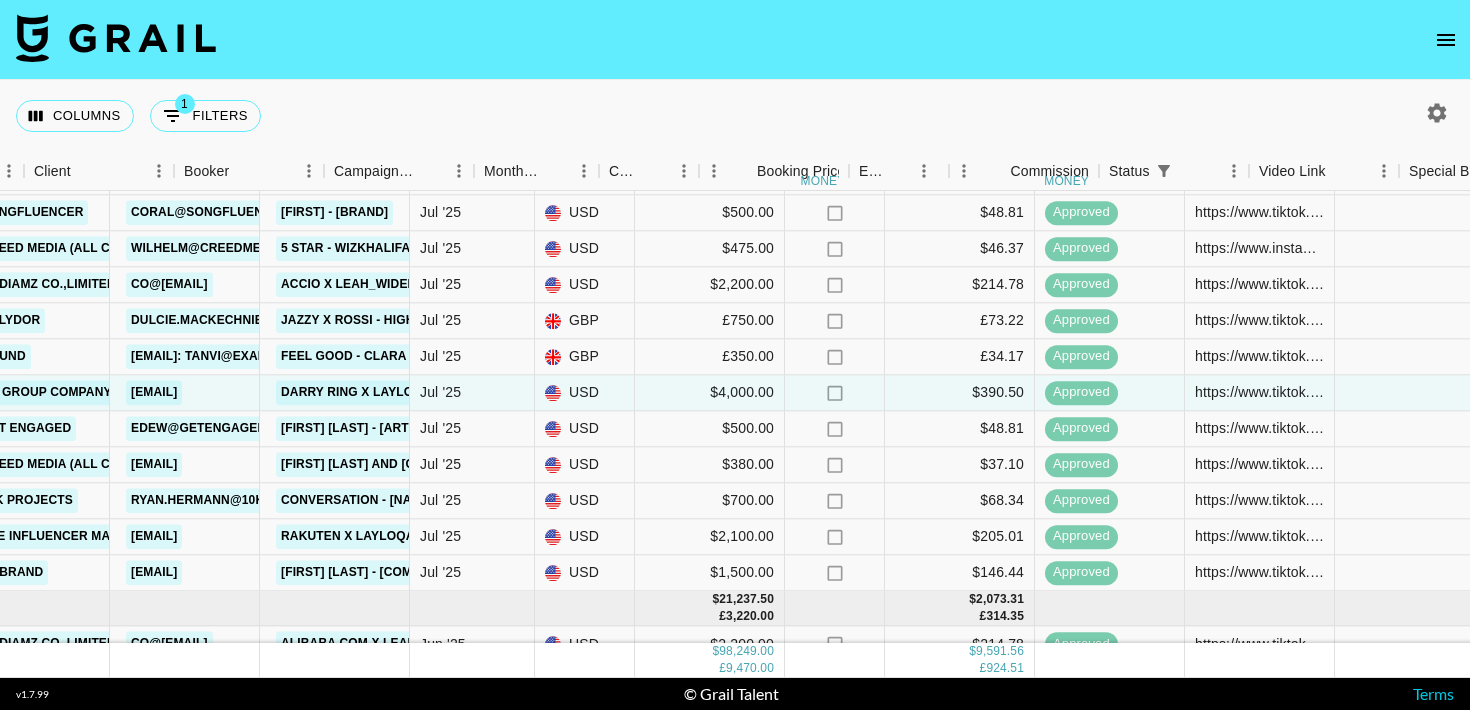 scroll, scrollTop: 629, scrollLeft: 776, axis: both 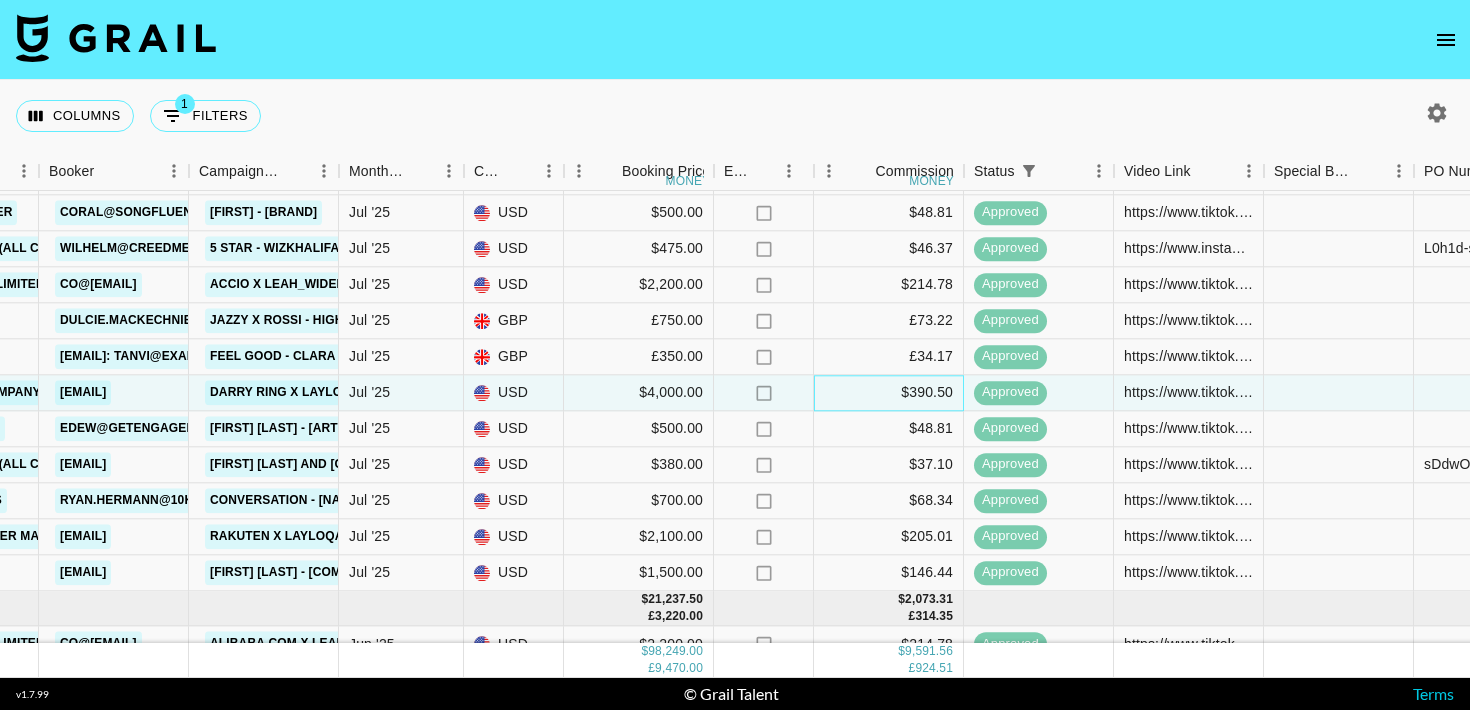 click on "$390.50" at bounding box center [889, 393] 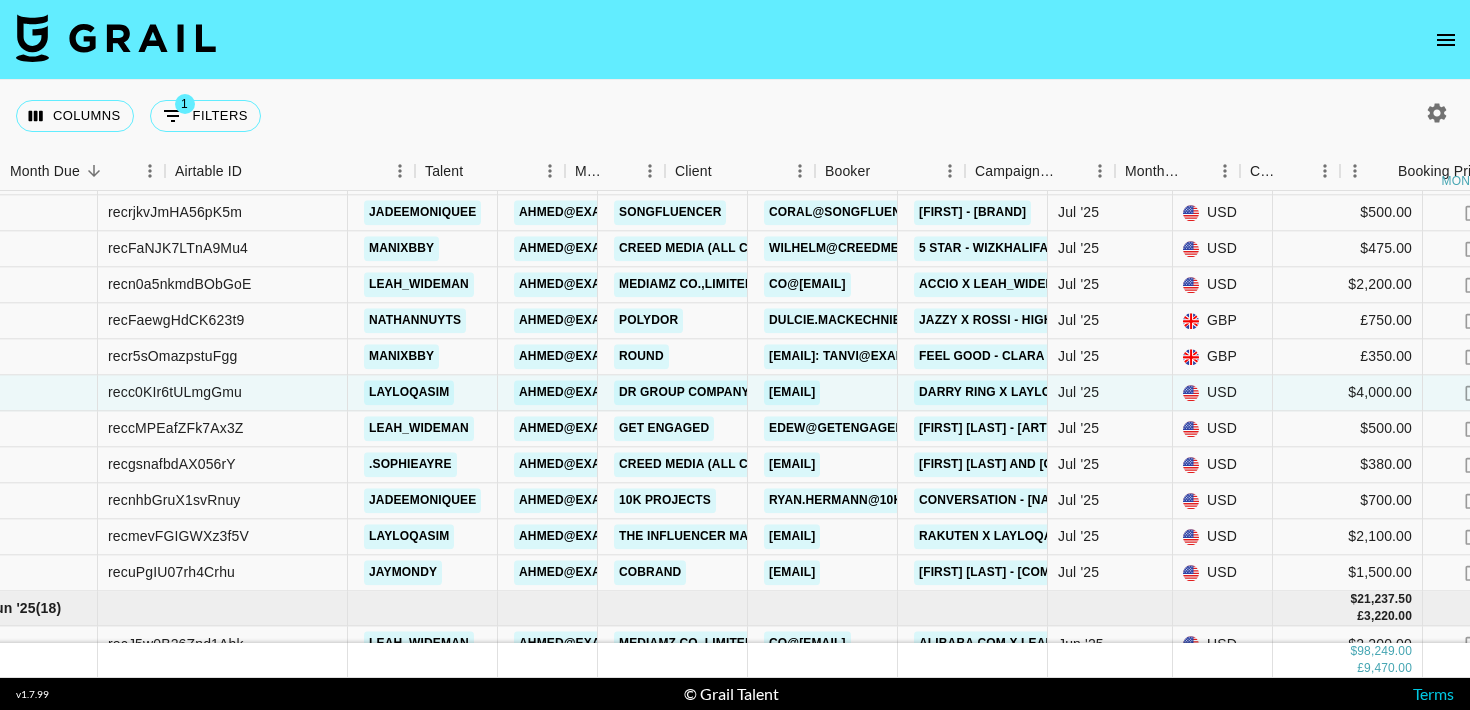 scroll, scrollTop: 629, scrollLeft: 0, axis: vertical 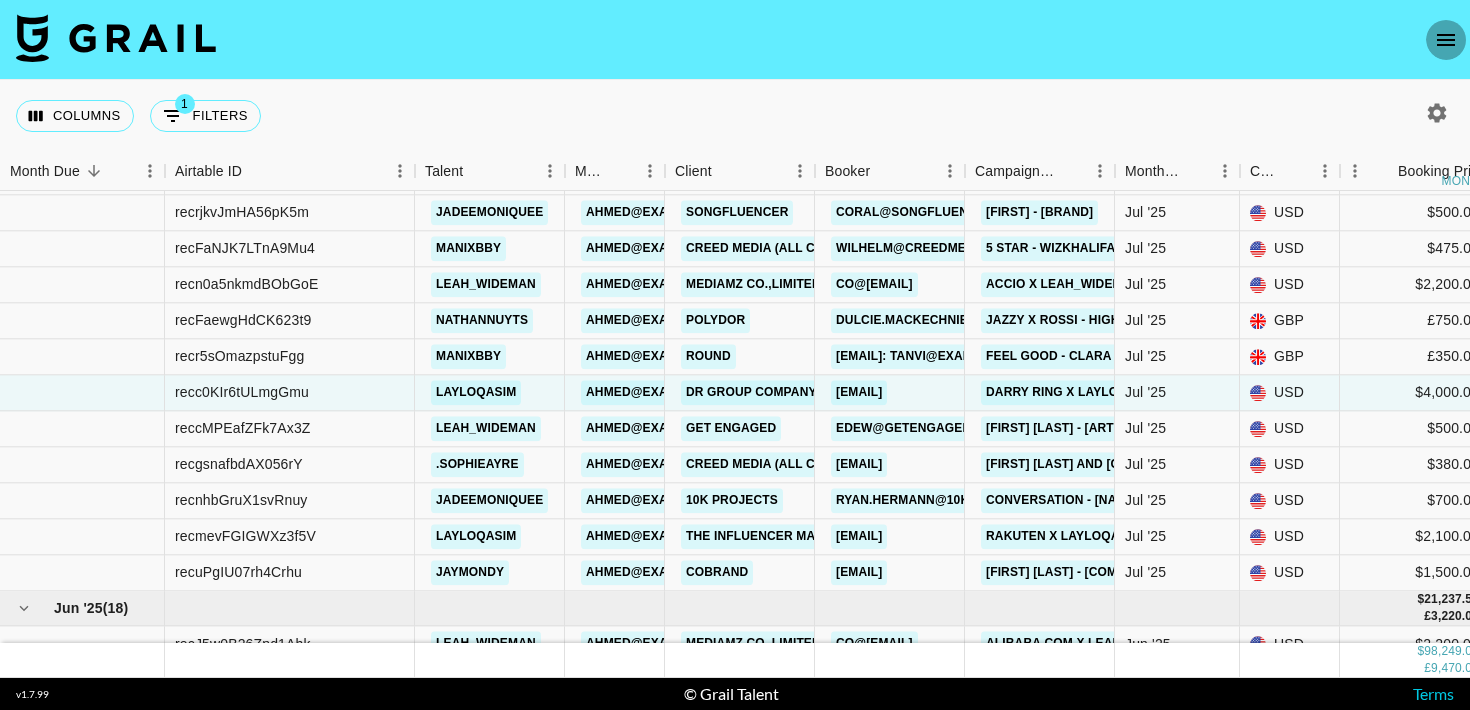 click 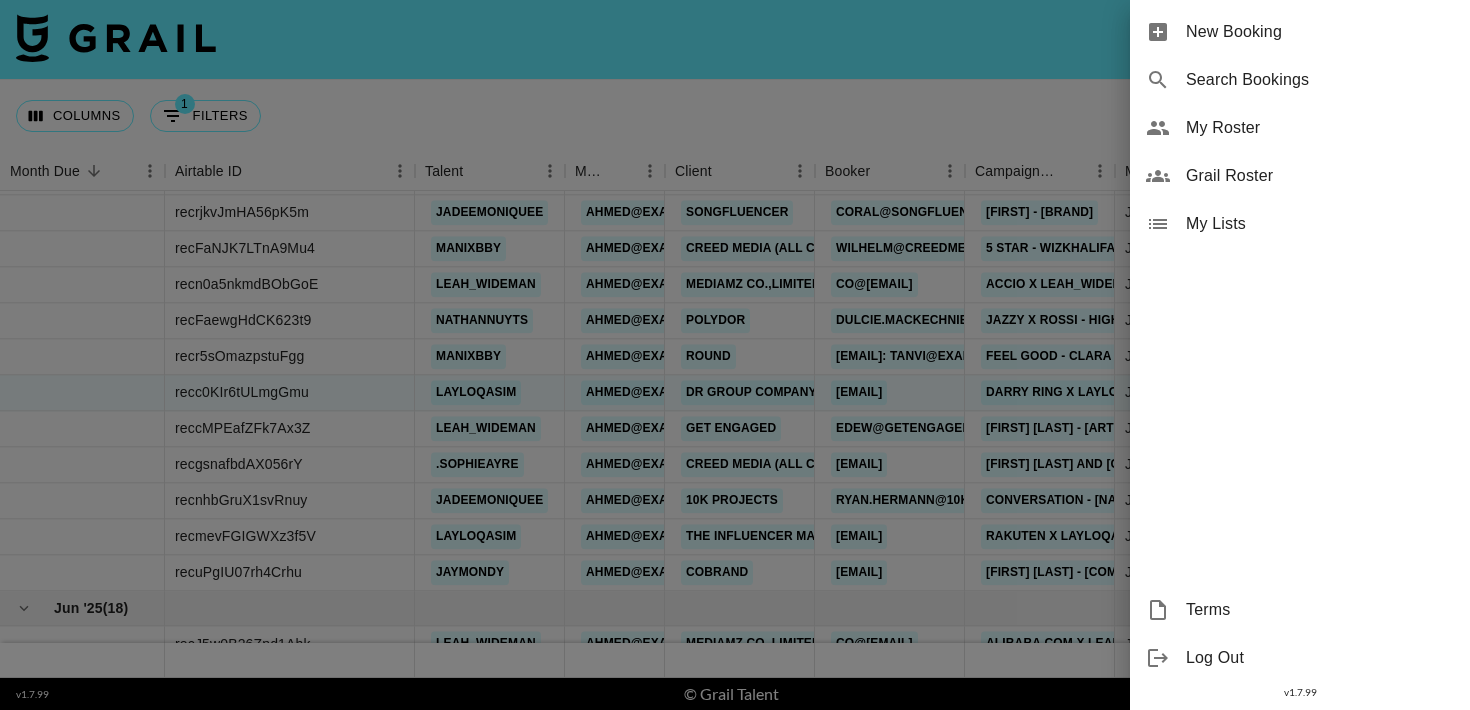 click at bounding box center (735, 355) 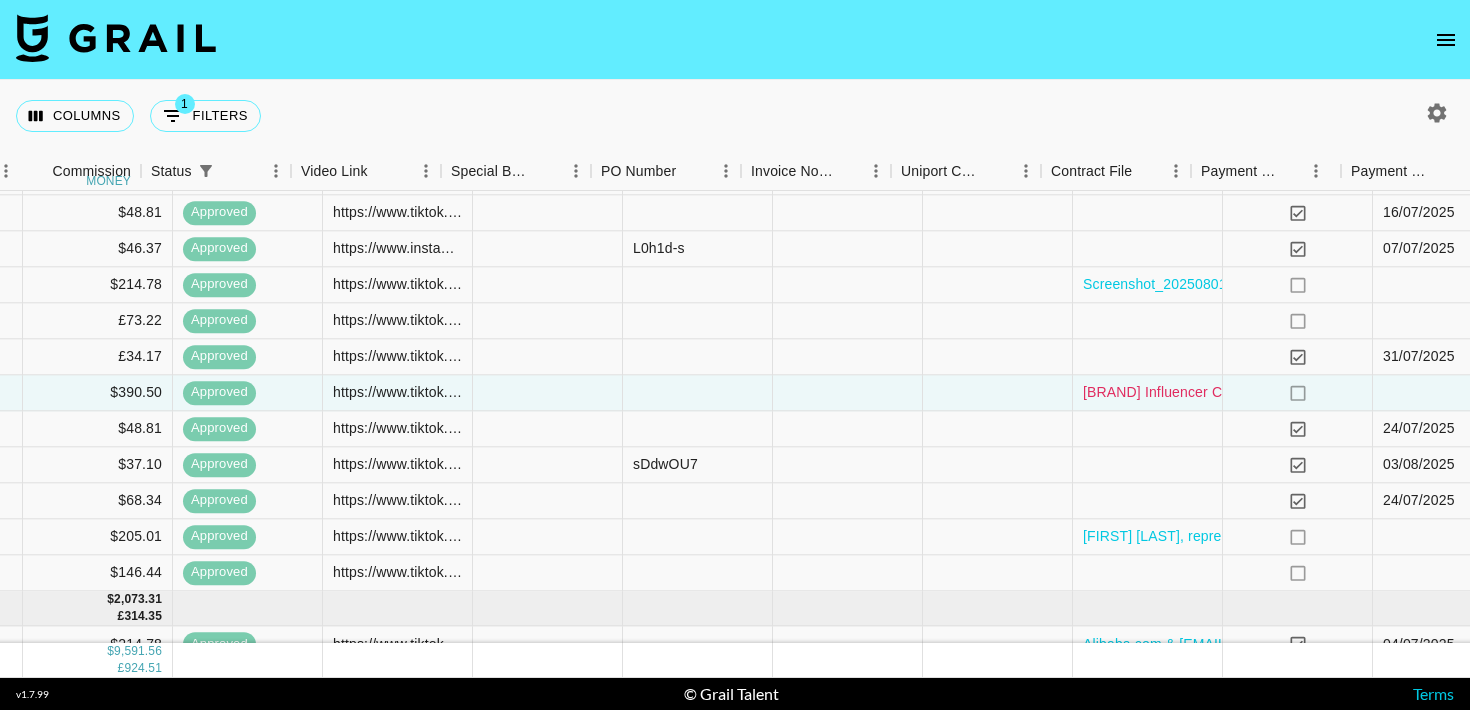 scroll, scrollTop: 629, scrollLeft: 1656, axis: both 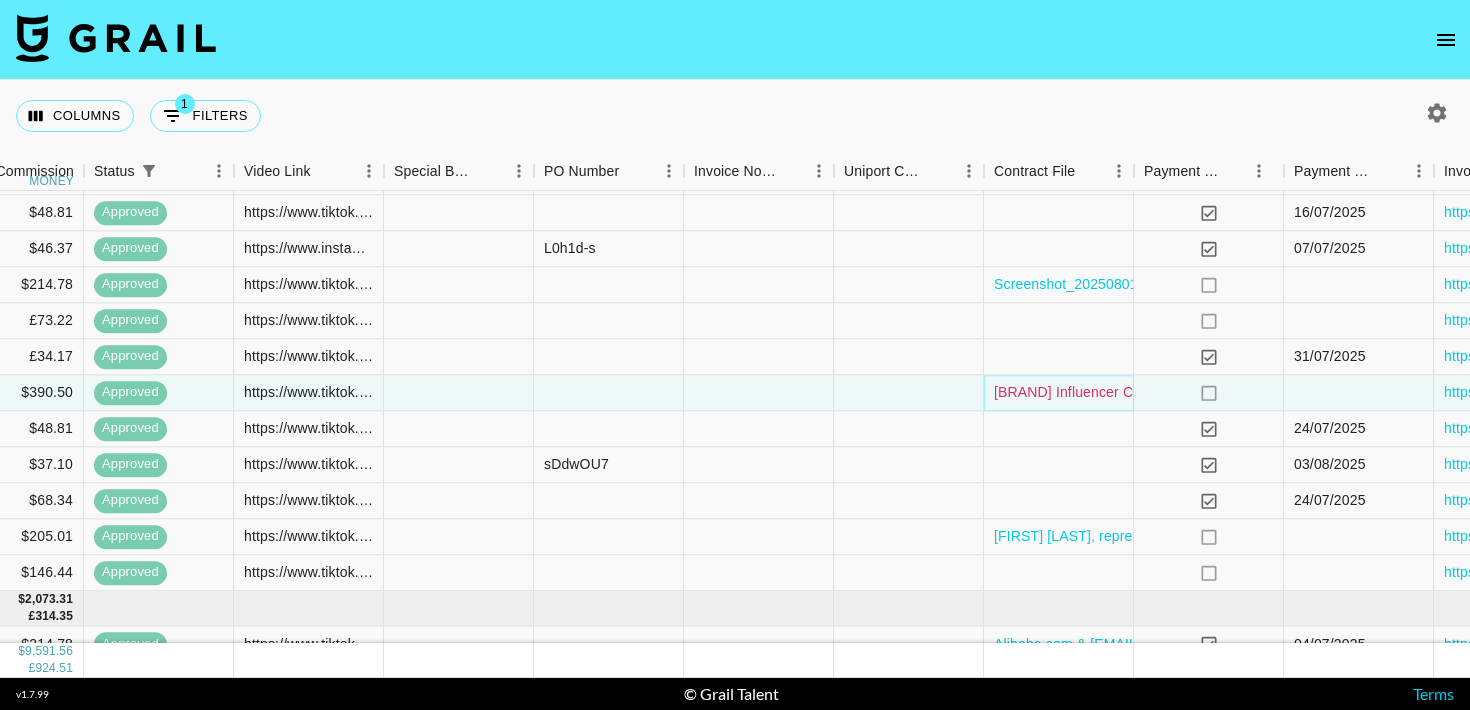 click on "Darry Ring Influencer Collaboration Agreement @[USERNAME] 2.pdf" at bounding box center (1239, 393) 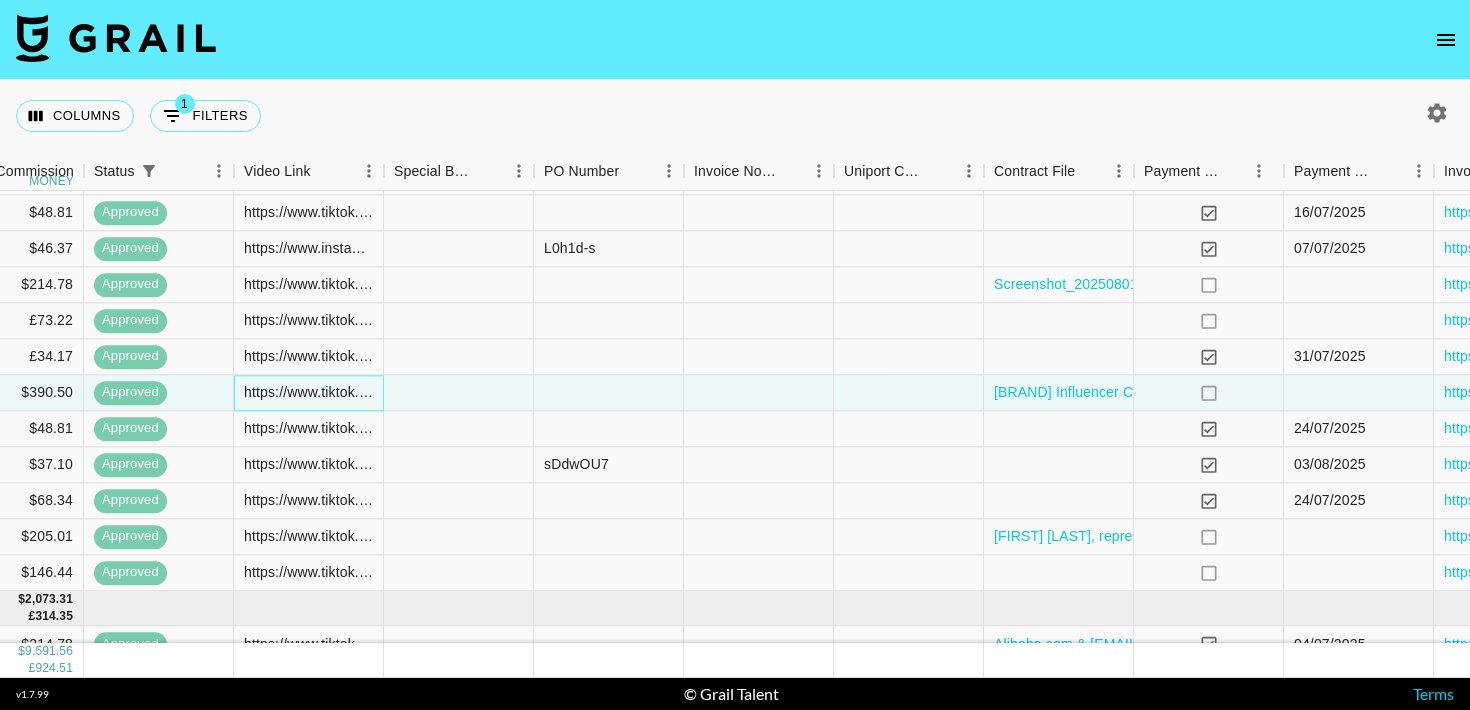 click on "https://www.tiktok.com/@layloqasim/video/7532920744141917453?_t=ZN-8ySrfALE0BC&_r=1" at bounding box center (308, 393) 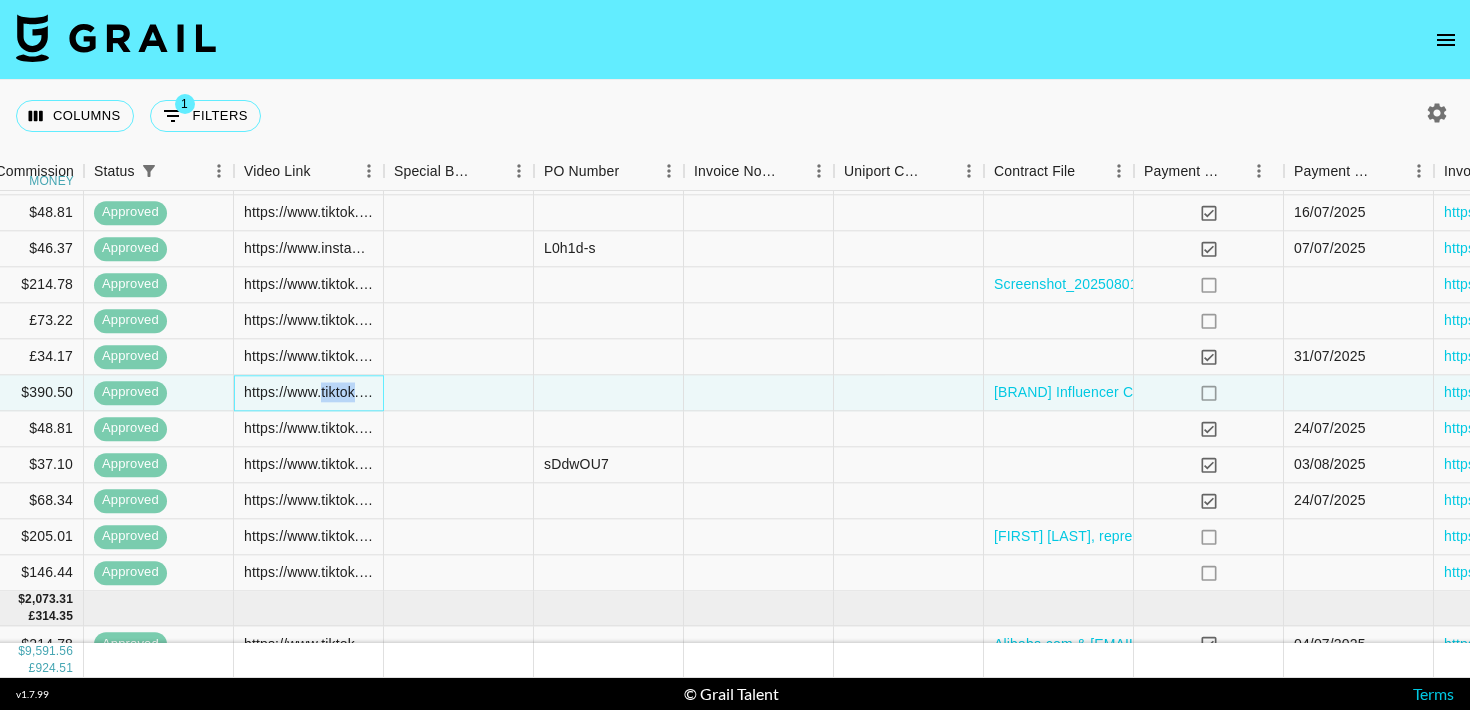 click on "https://www.tiktok.com/@layloqasim/video/7532920744141917453?_t=ZN-8ySrfALE0BC&_r=1" at bounding box center [308, 393] 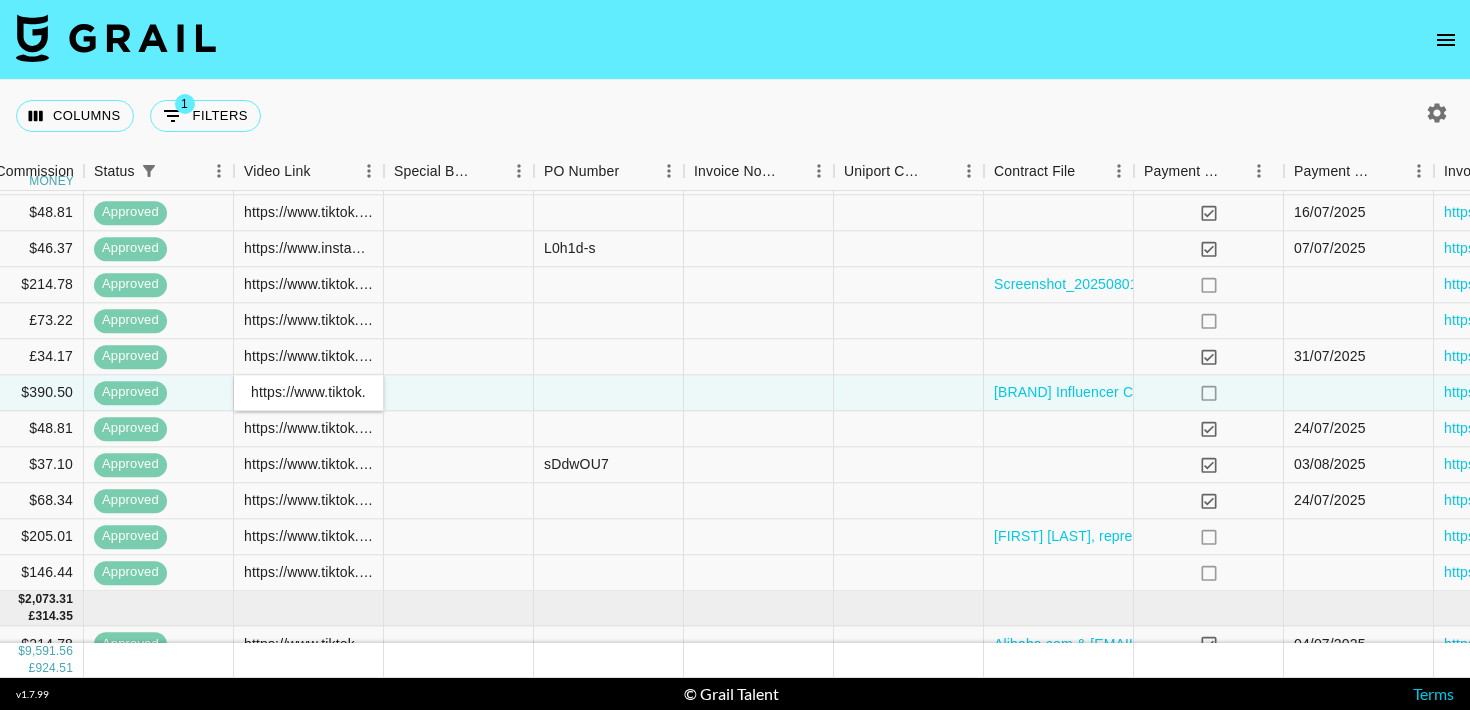 scroll, scrollTop: 0, scrollLeft: 484, axis: horizontal 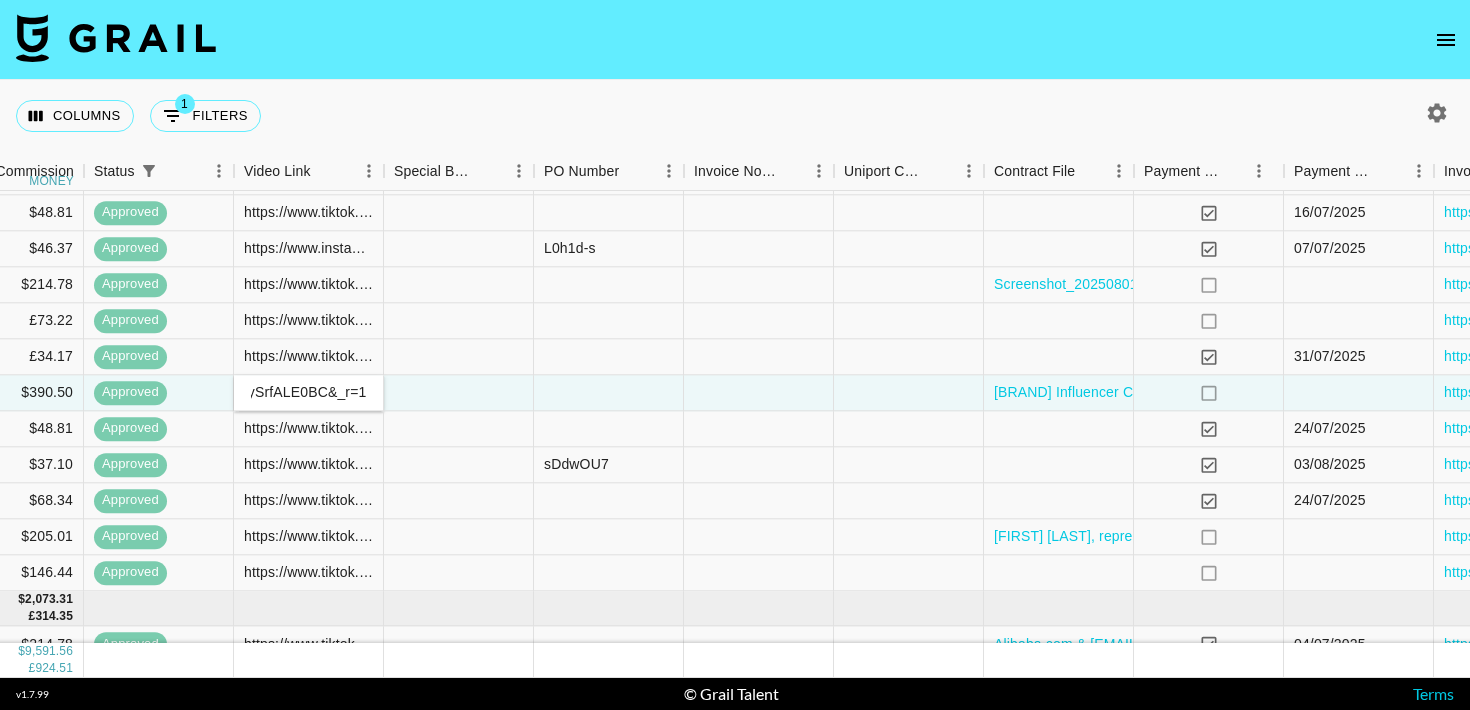 click on "https://www.tiktok.com/@layloqasim/video/7532920744141917453?_t=ZN-8ySrfALE0BC&_r=1" at bounding box center [308, 393] 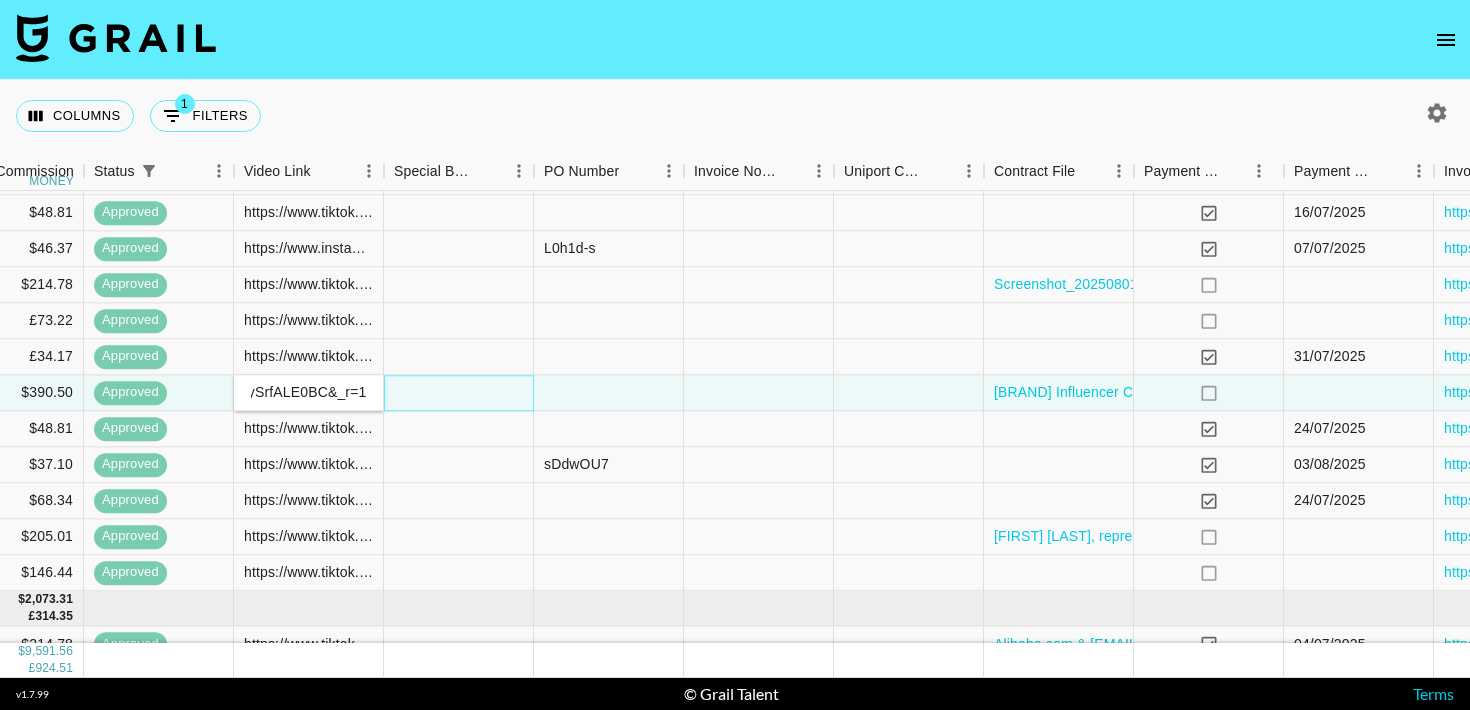 click at bounding box center (459, 393) 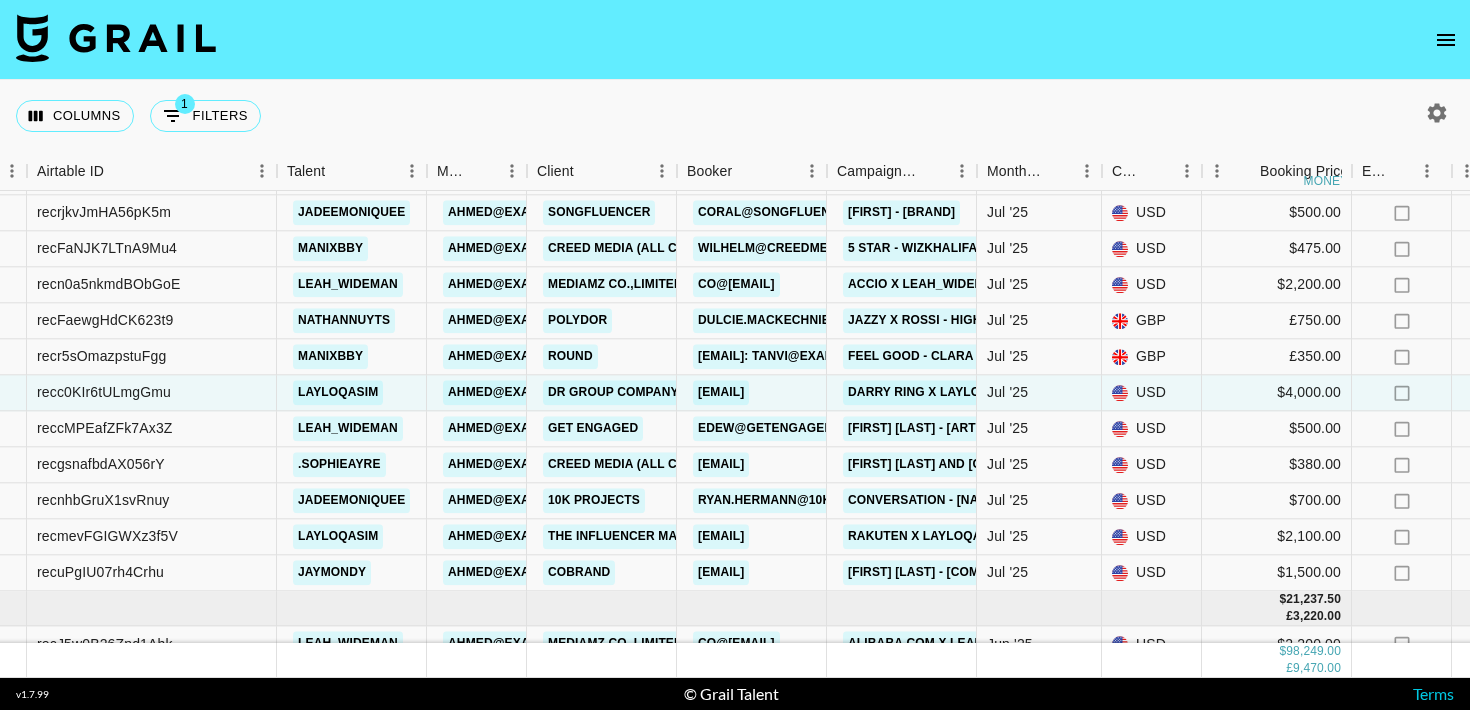 scroll, scrollTop: 629, scrollLeft: 136, axis: both 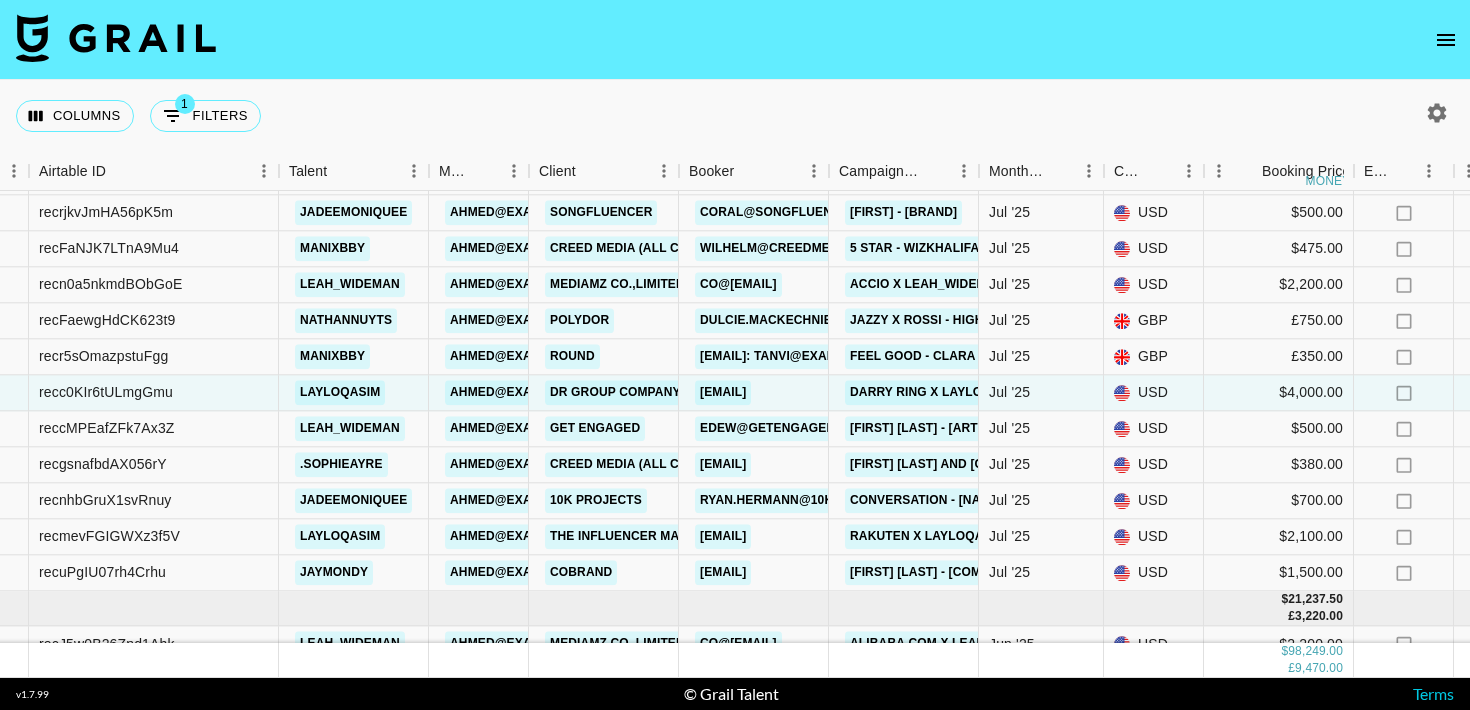 click 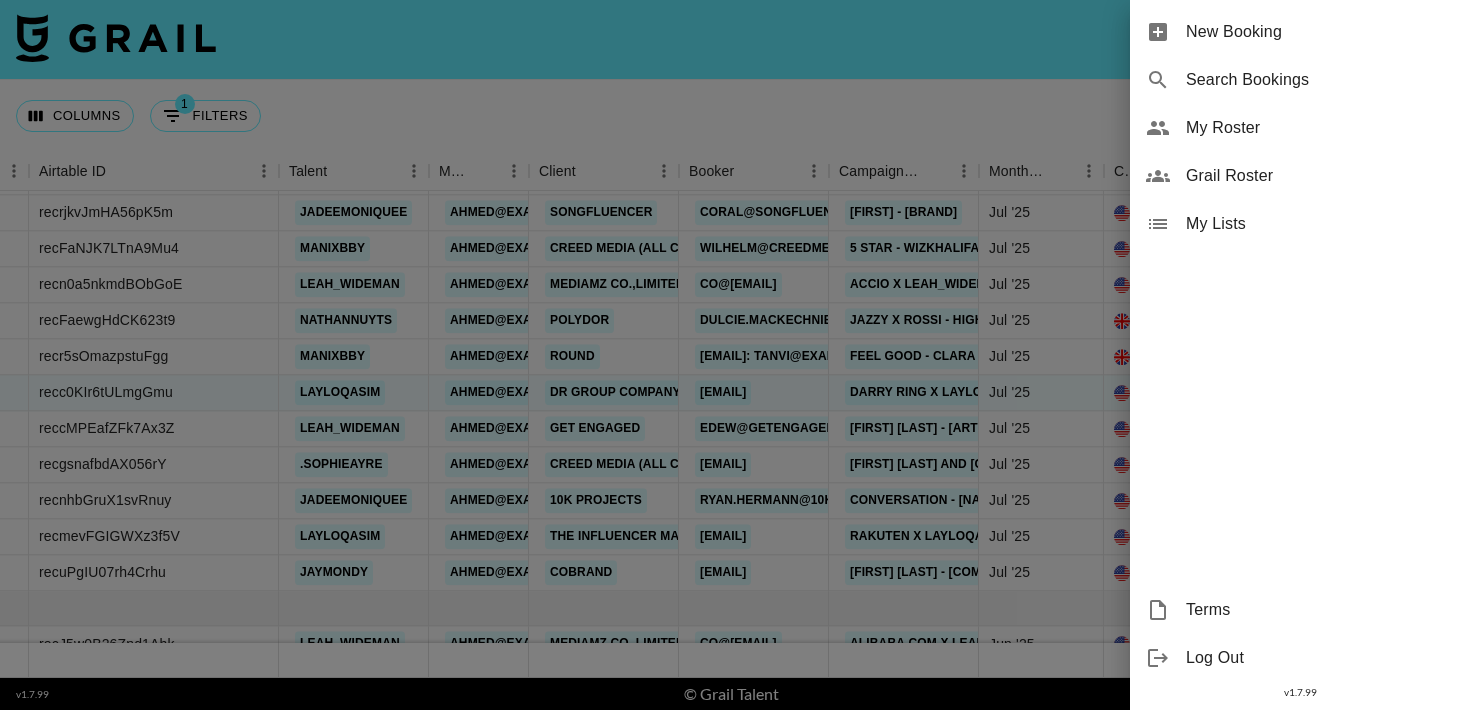 click on "New Booking" at bounding box center (1320, 32) 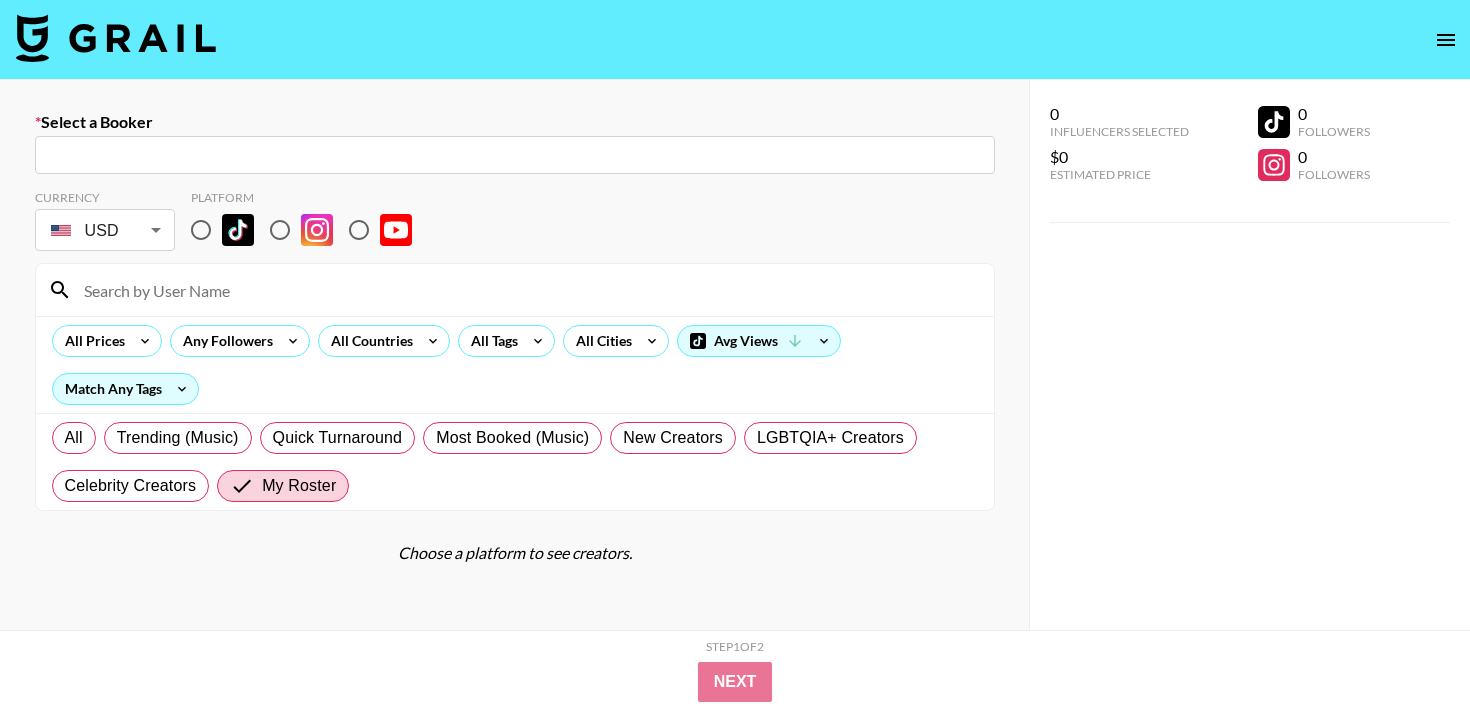 click at bounding box center [515, 155] 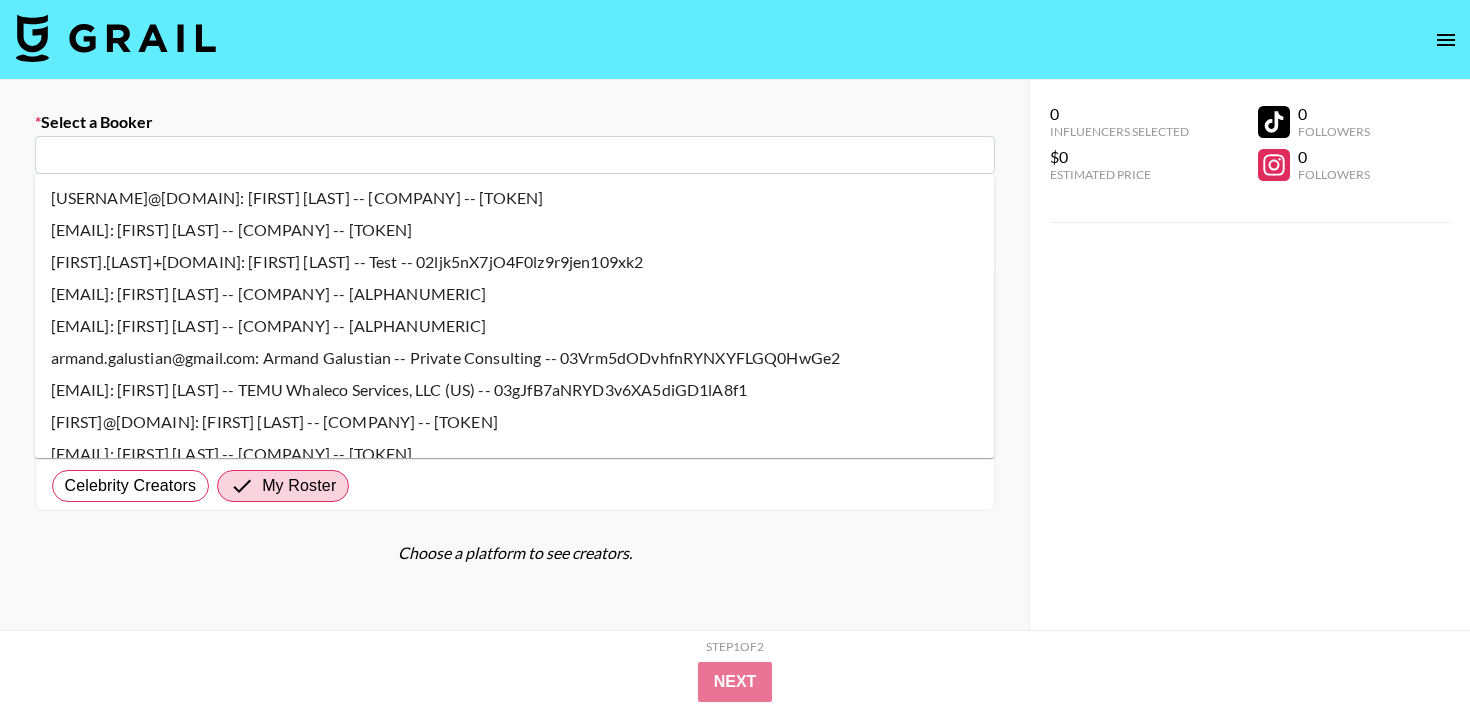 paste on "tangzhuolin@darryring.com" 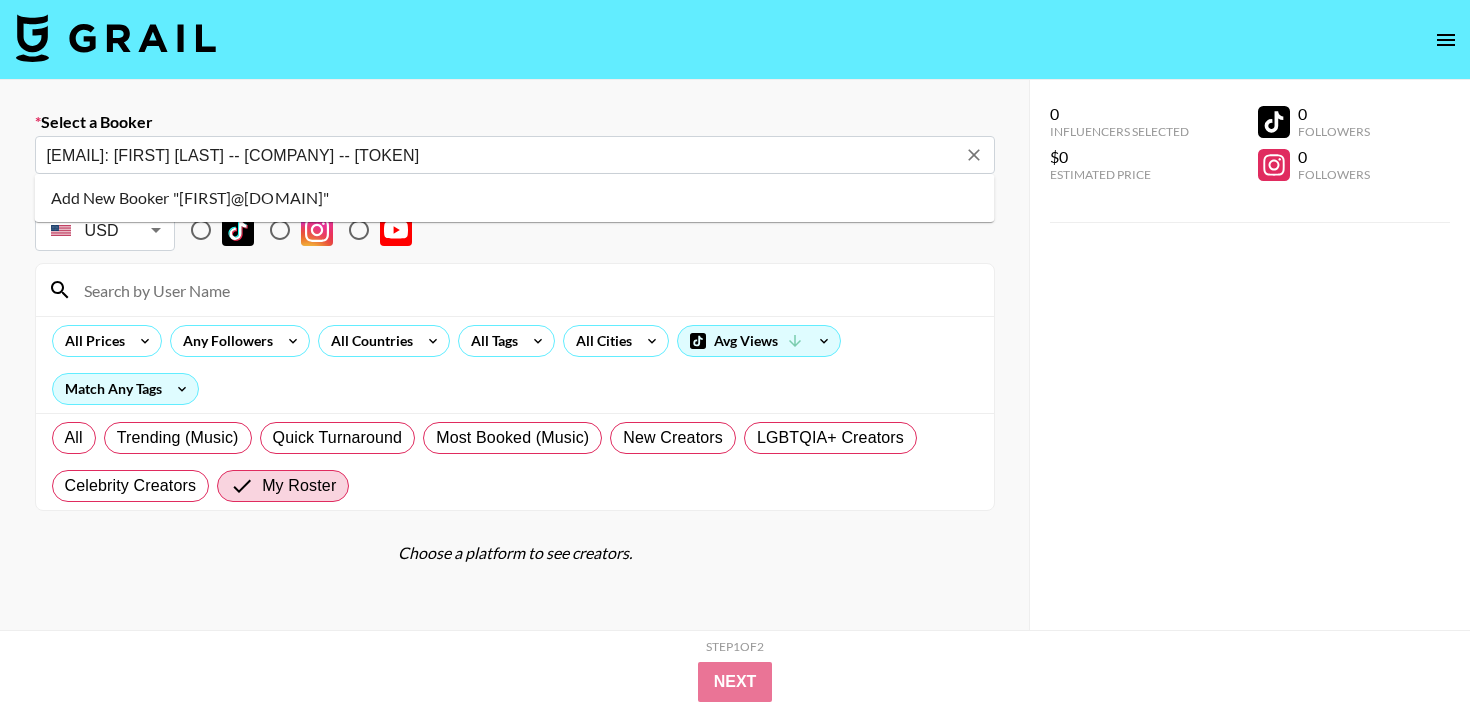 type on "tangzhuolin@darryring.com" 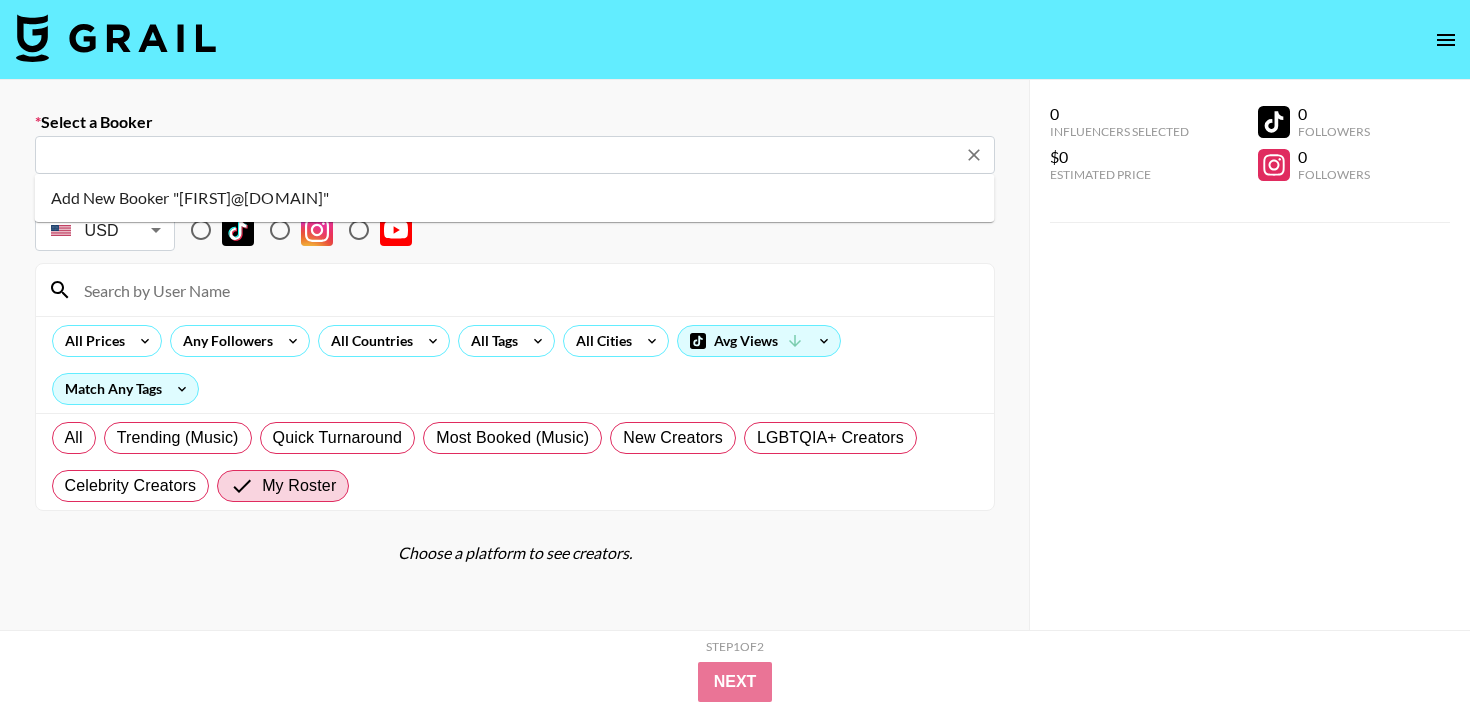 click on "Select a Booker" at bounding box center [515, 122] 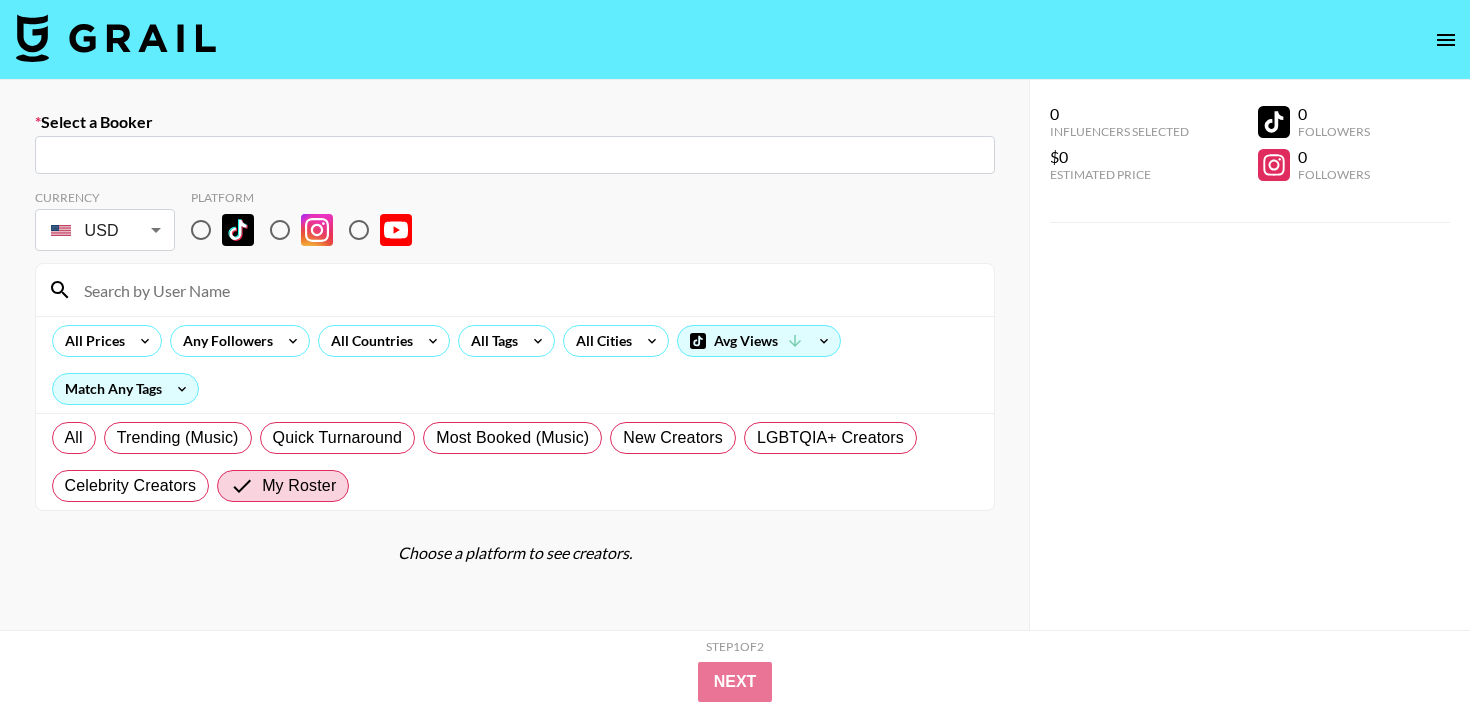 click at bounding box center (515, 155) 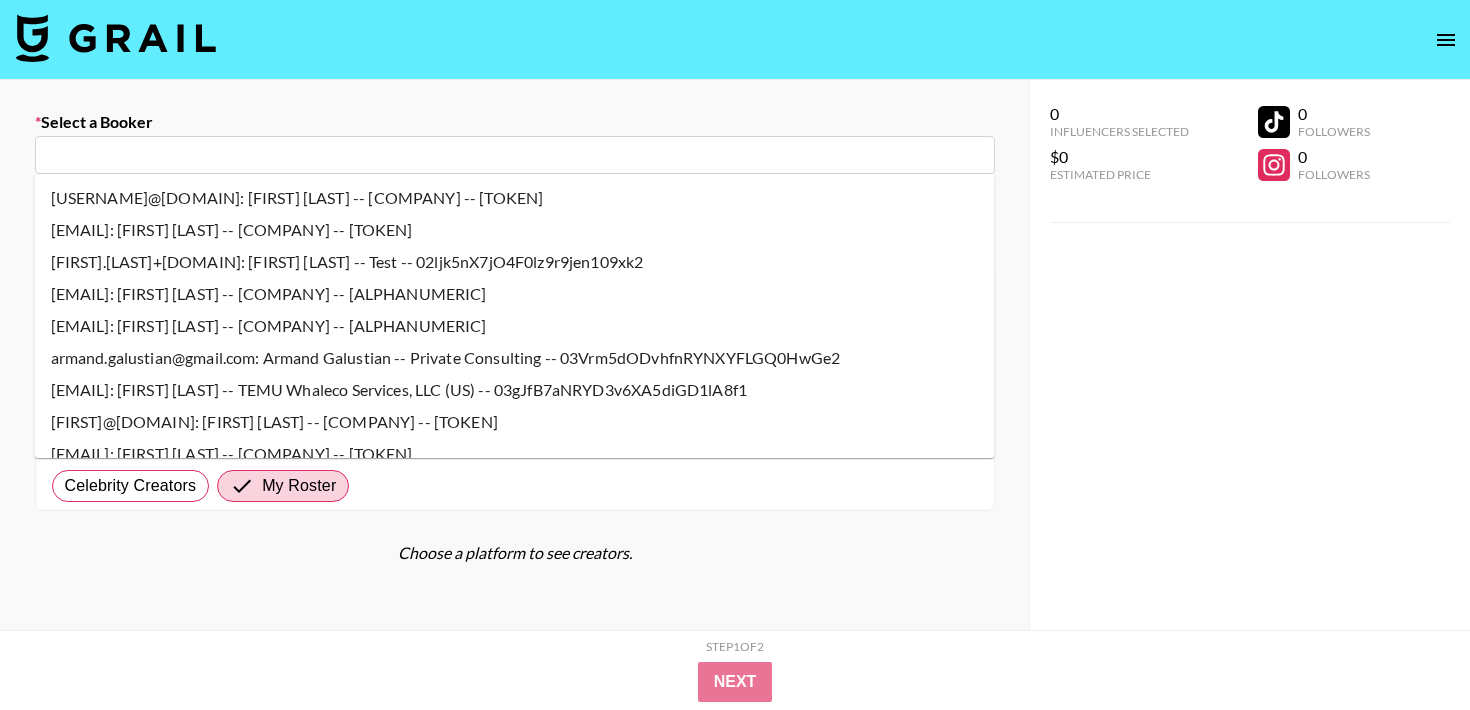 paste on "tangzhuolin@darryring.com" 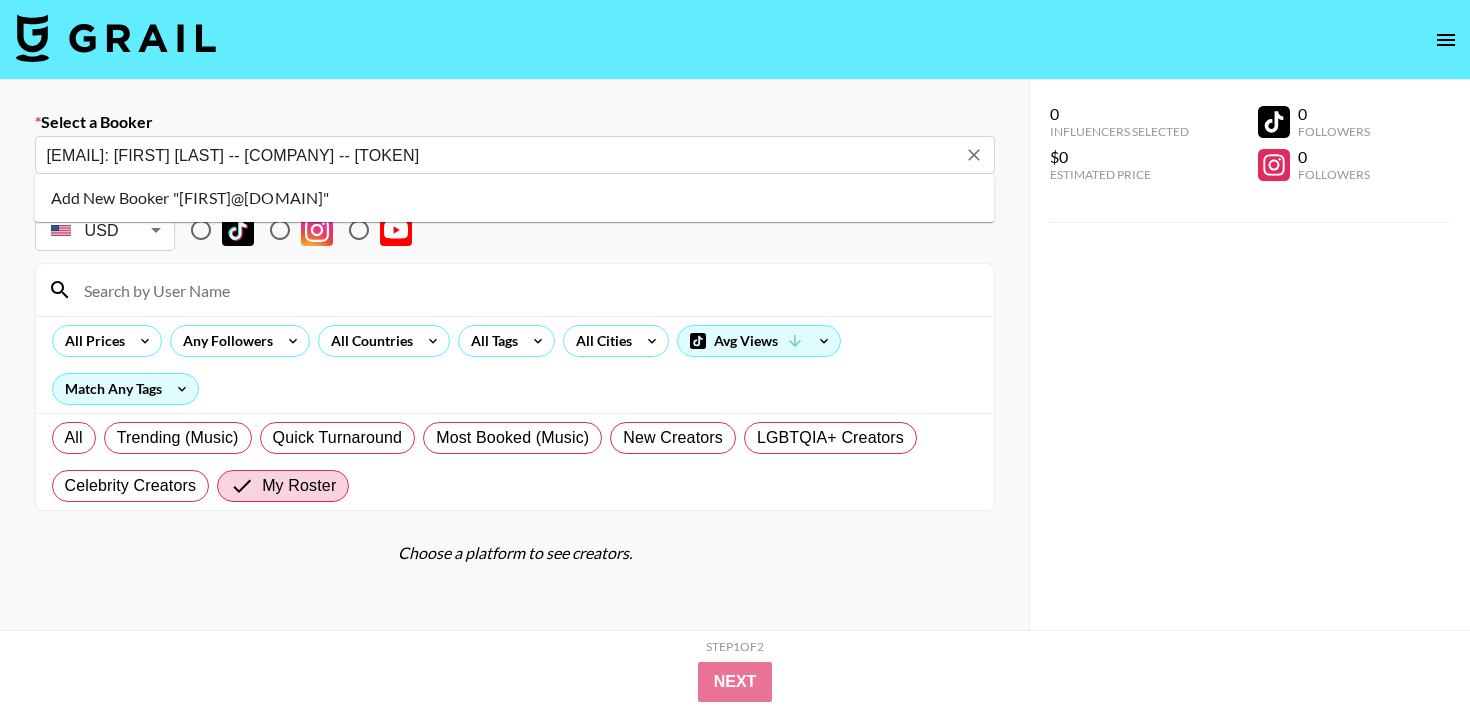 click on "Add New Booker "tangzhuolin@darryring.com"" at bounding box center [515, 198] 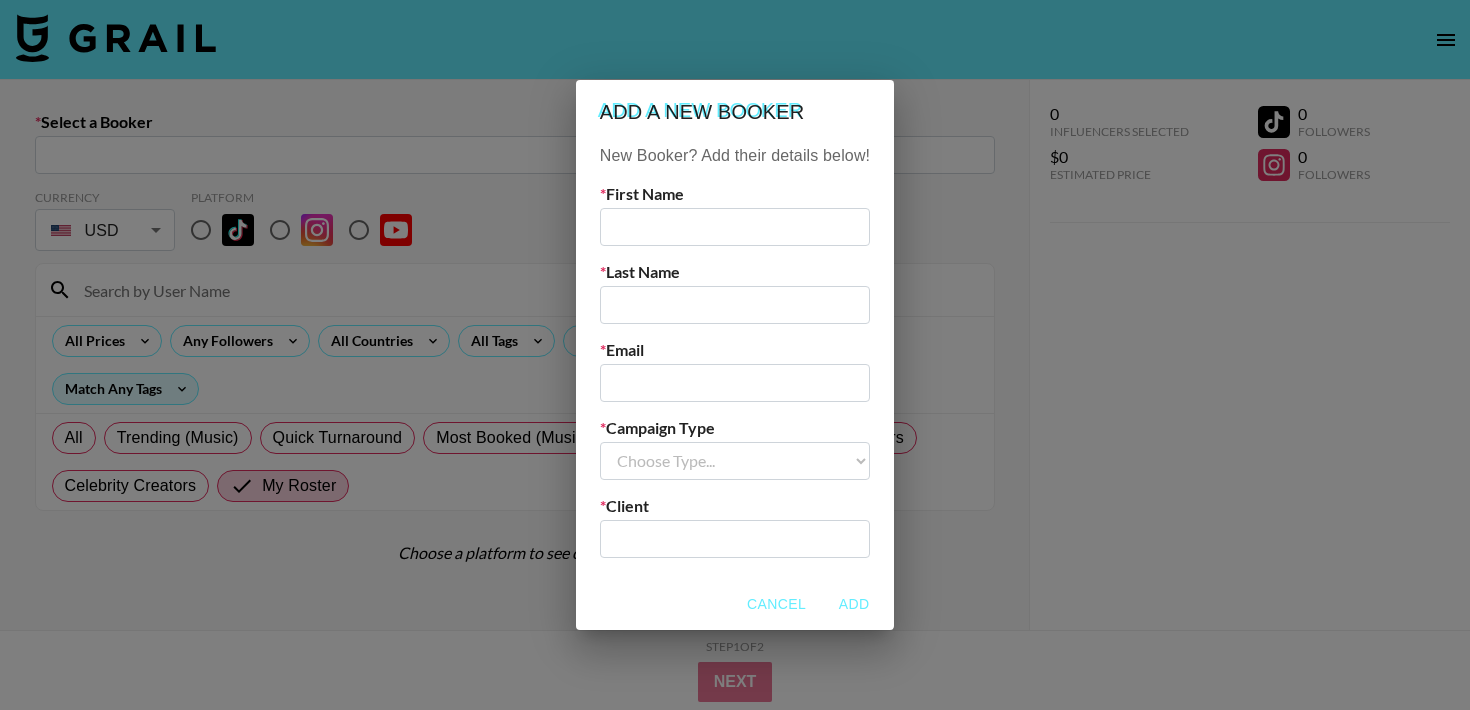 click at bounding box center [735, 227] 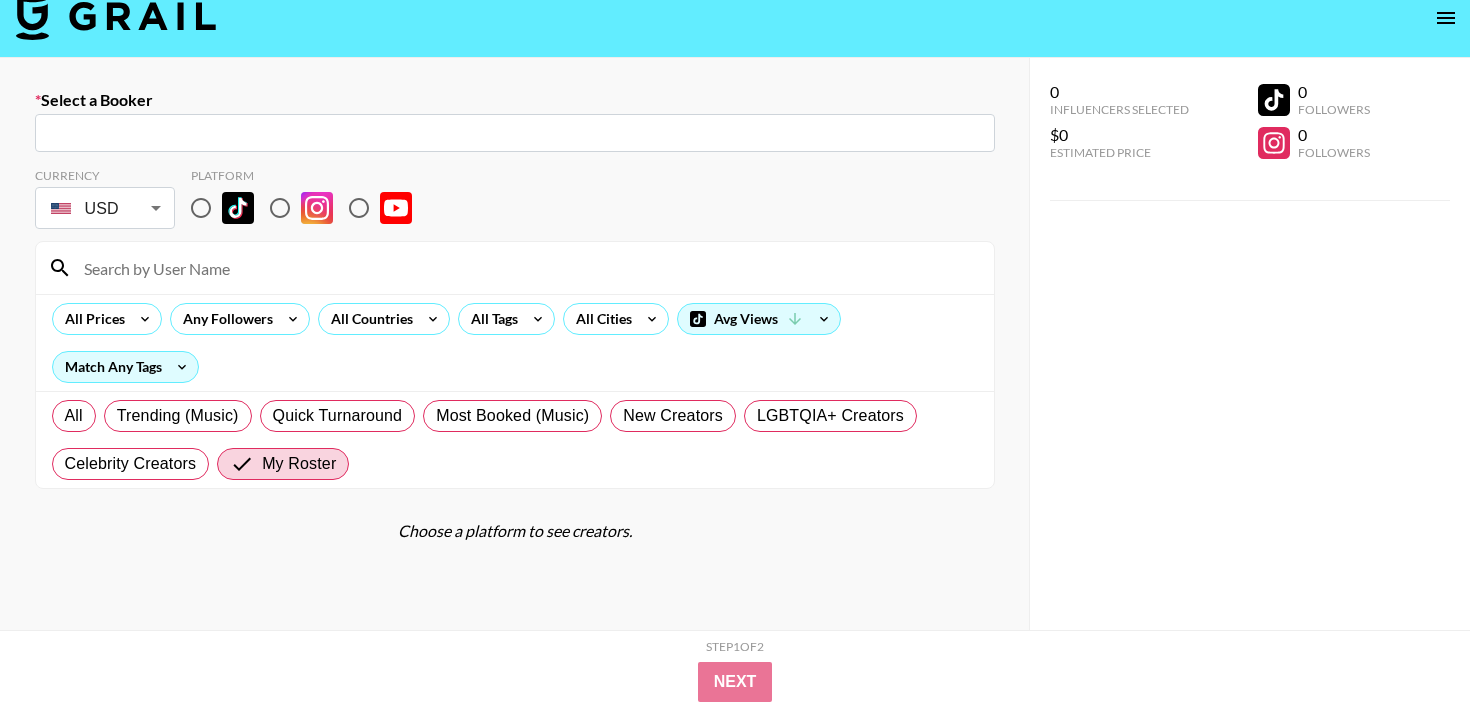 scroll, scrollTop: 0, scrollLeft: 0, axis: both 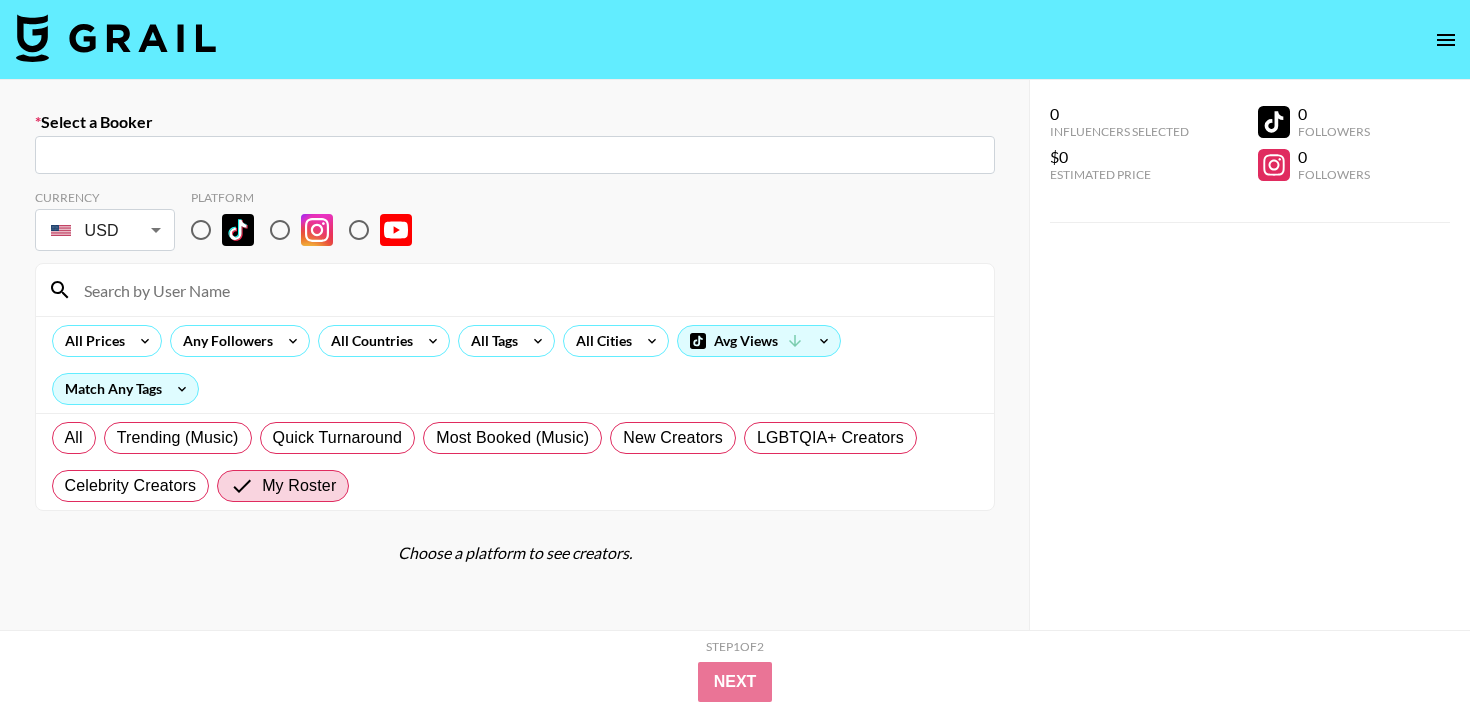 click at bounding box center [515, 155] 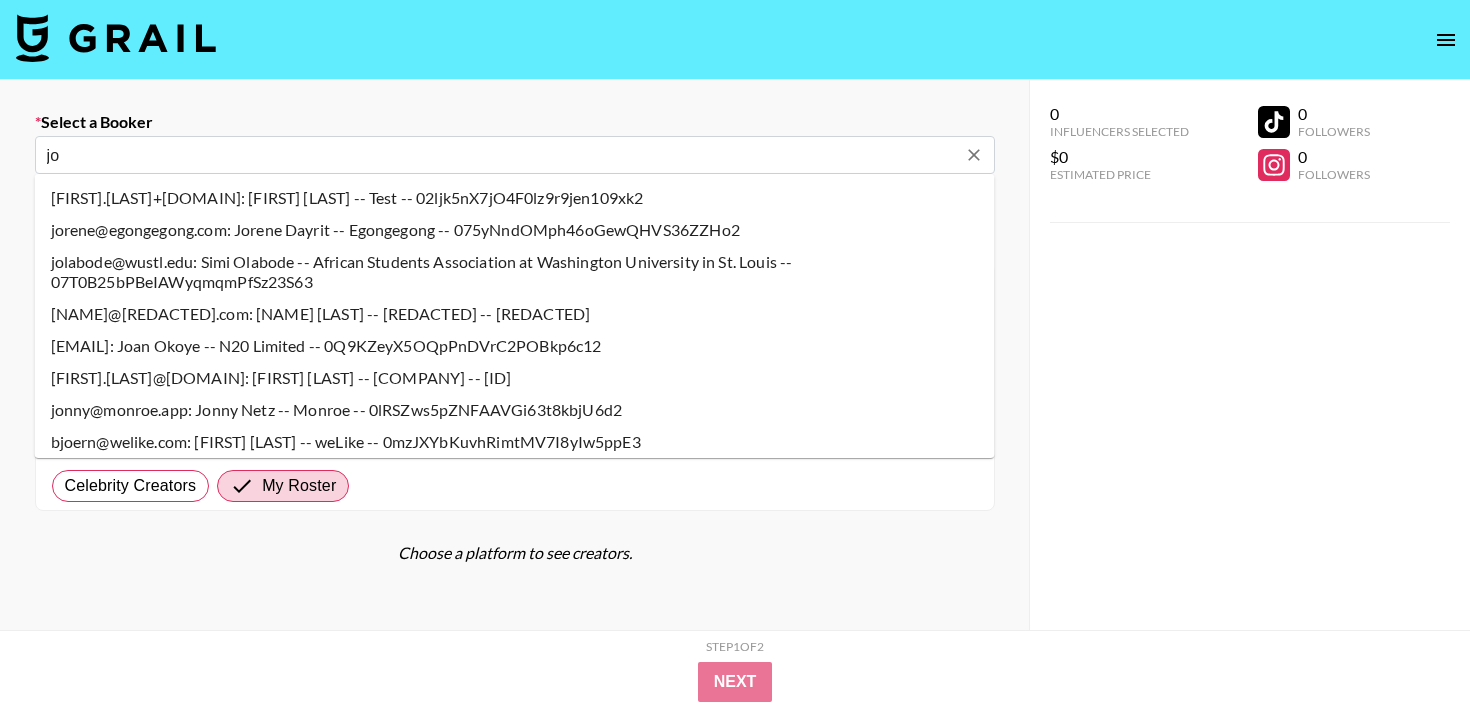 type on "j" 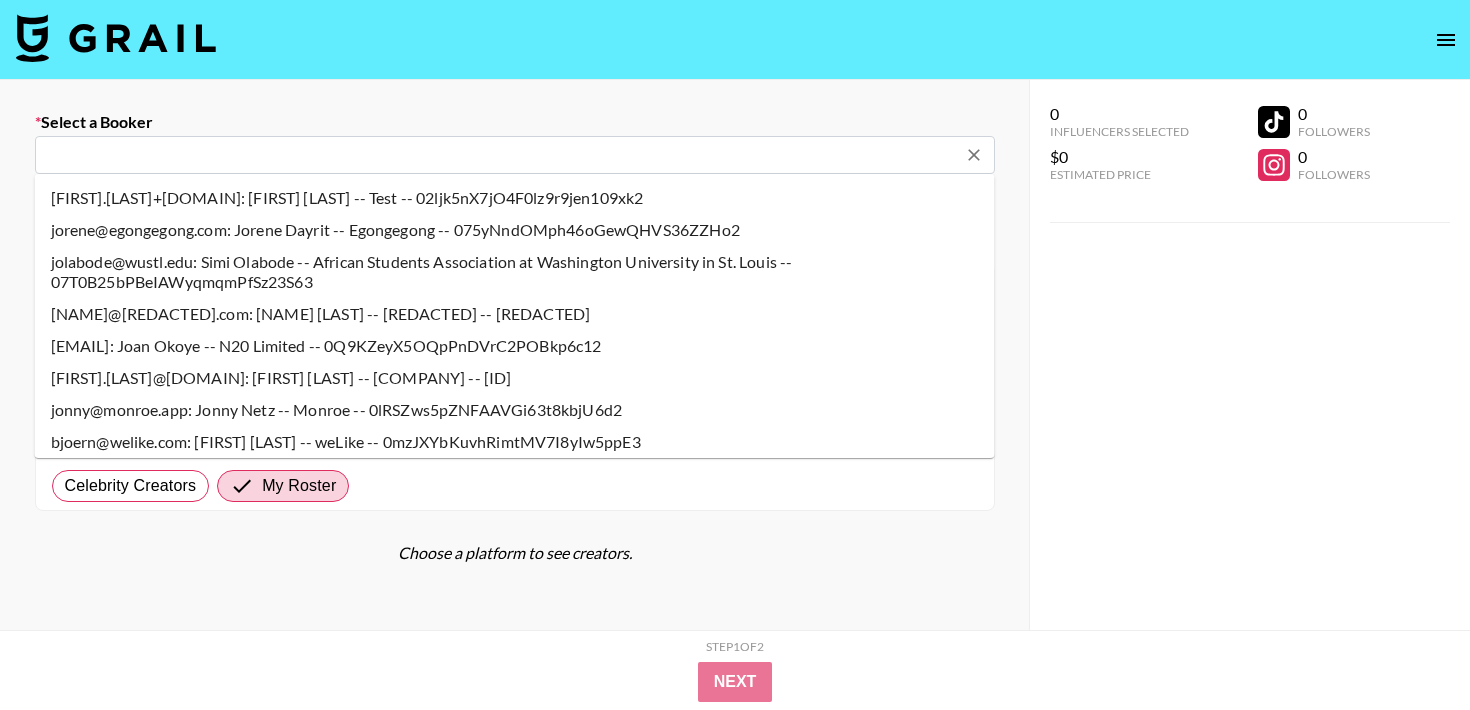 paste on "DR LUXURY USA INC  475 S GRAND CENTRAL PKWY, LAS VEGAS，NV 89106，USA" 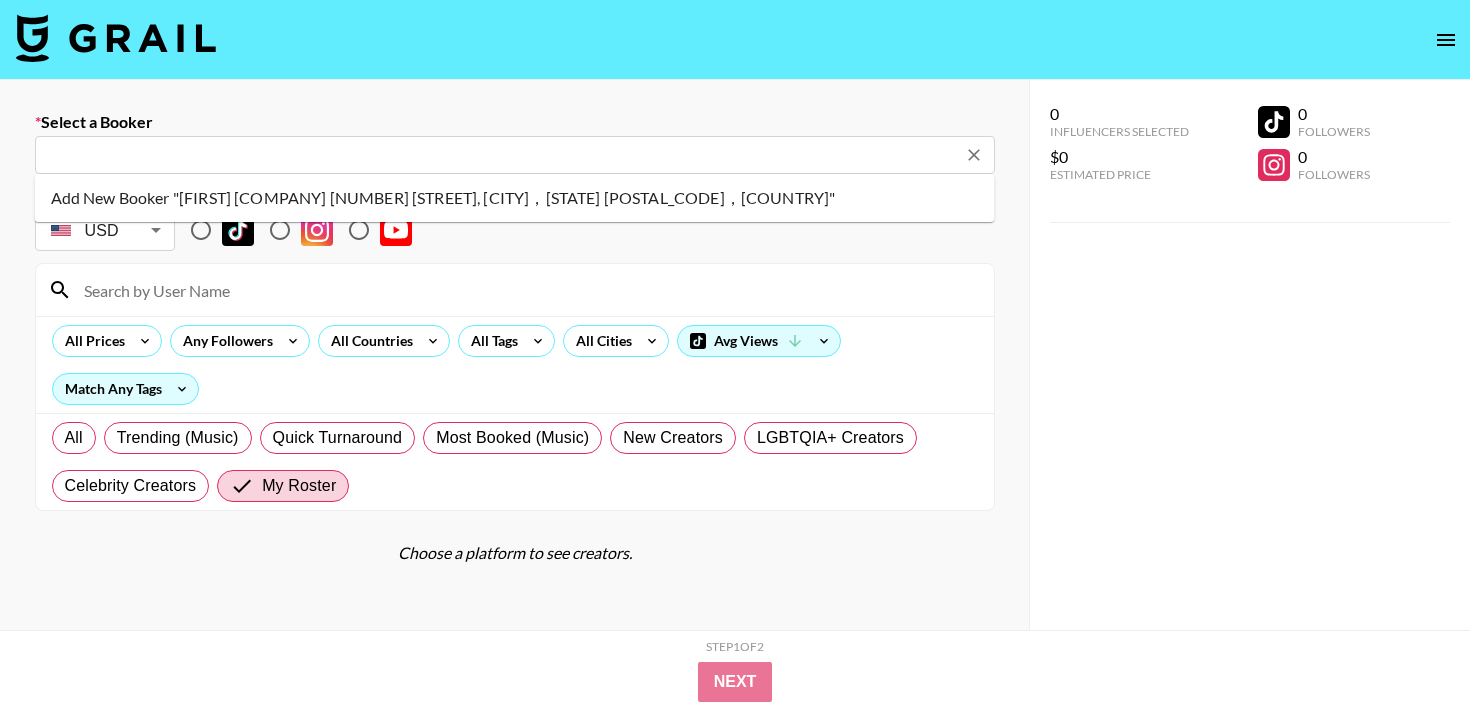 type on "DR LUXURY USA INC  475 S GRAND CENTRAL PKWY, LAS VEGAS，NV 89106，USA" 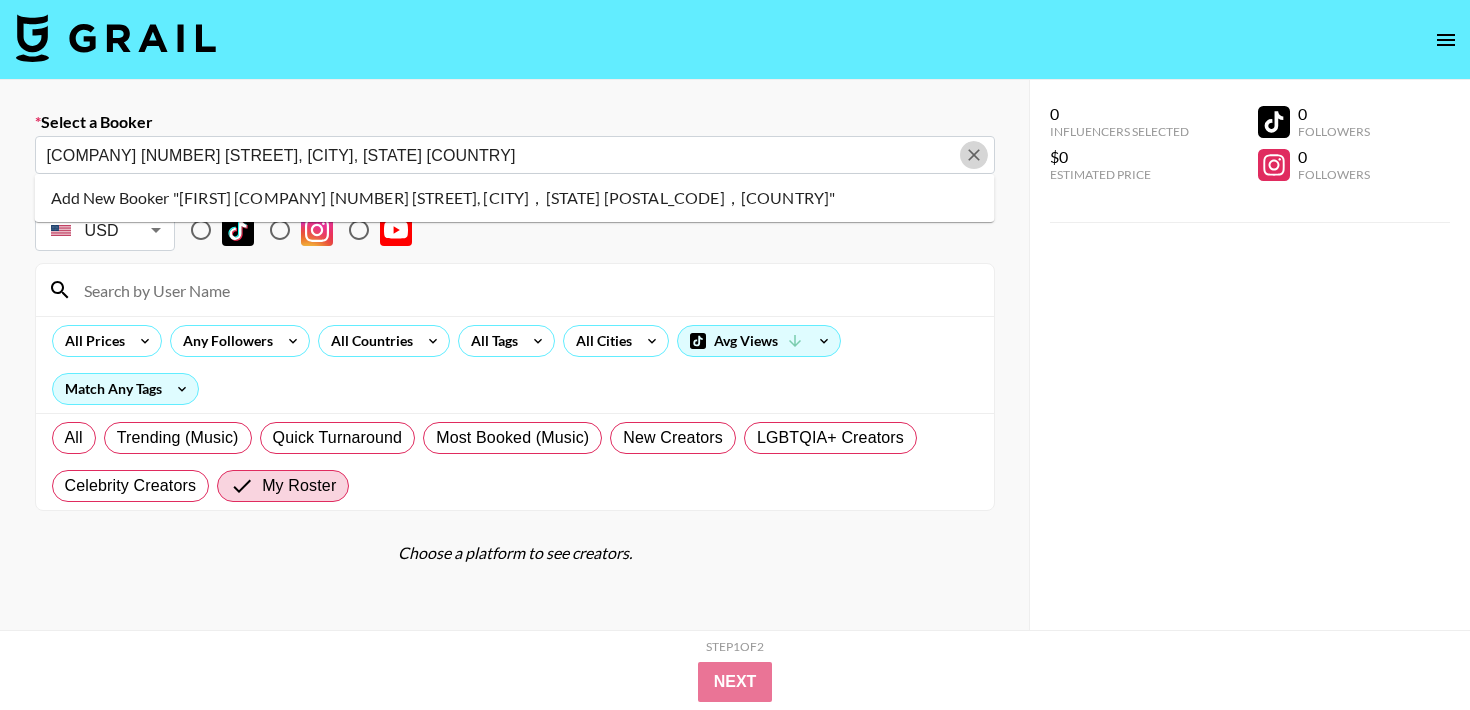 click 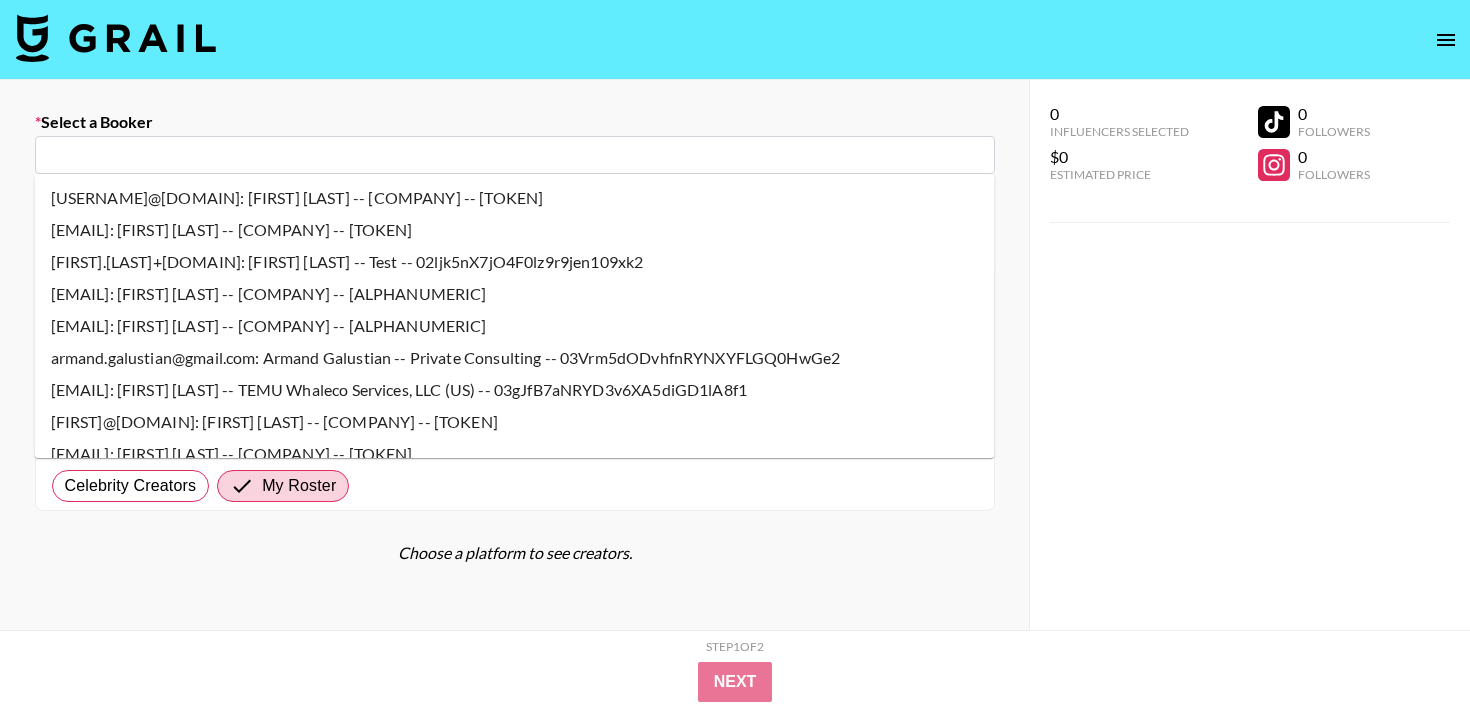 click at bounding box center (116, 38) 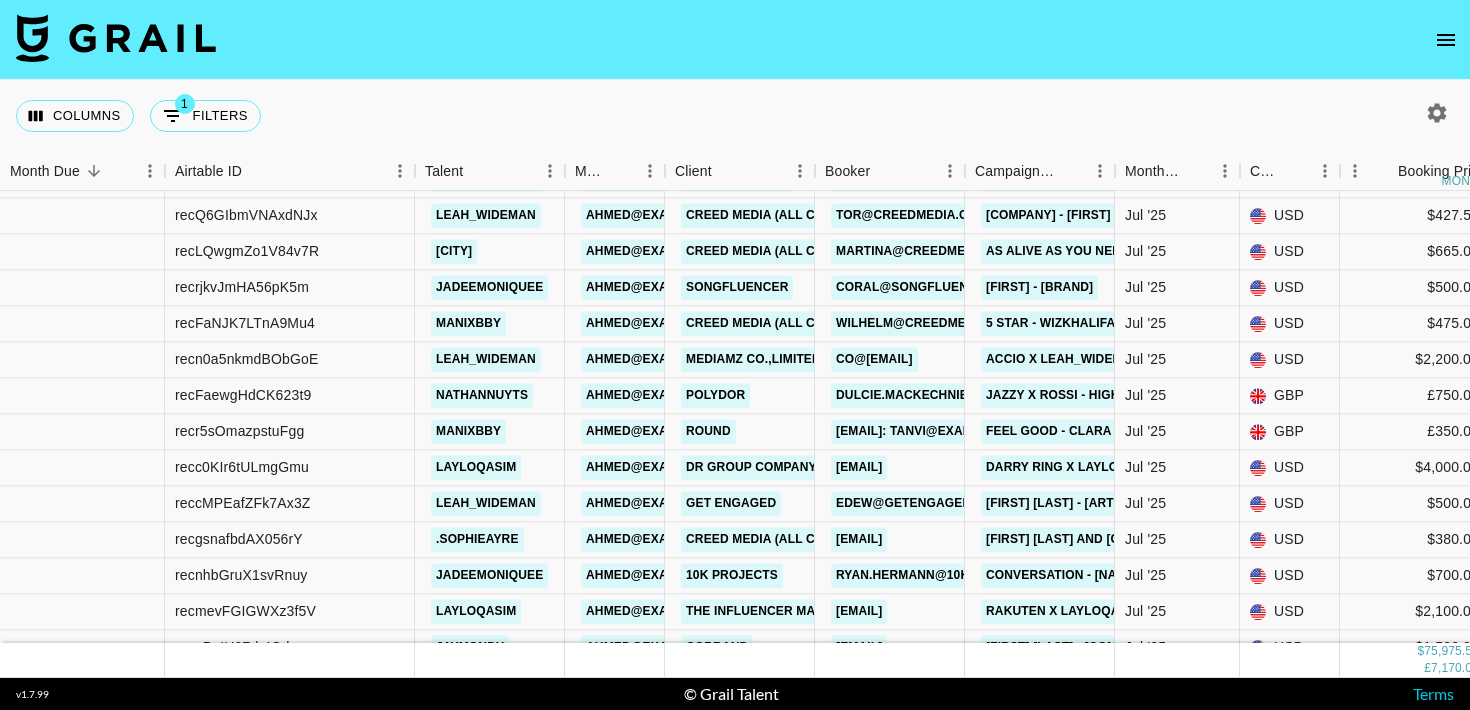 scroll, scrollTop: 590, scrollLeft: 0, axis: vertical 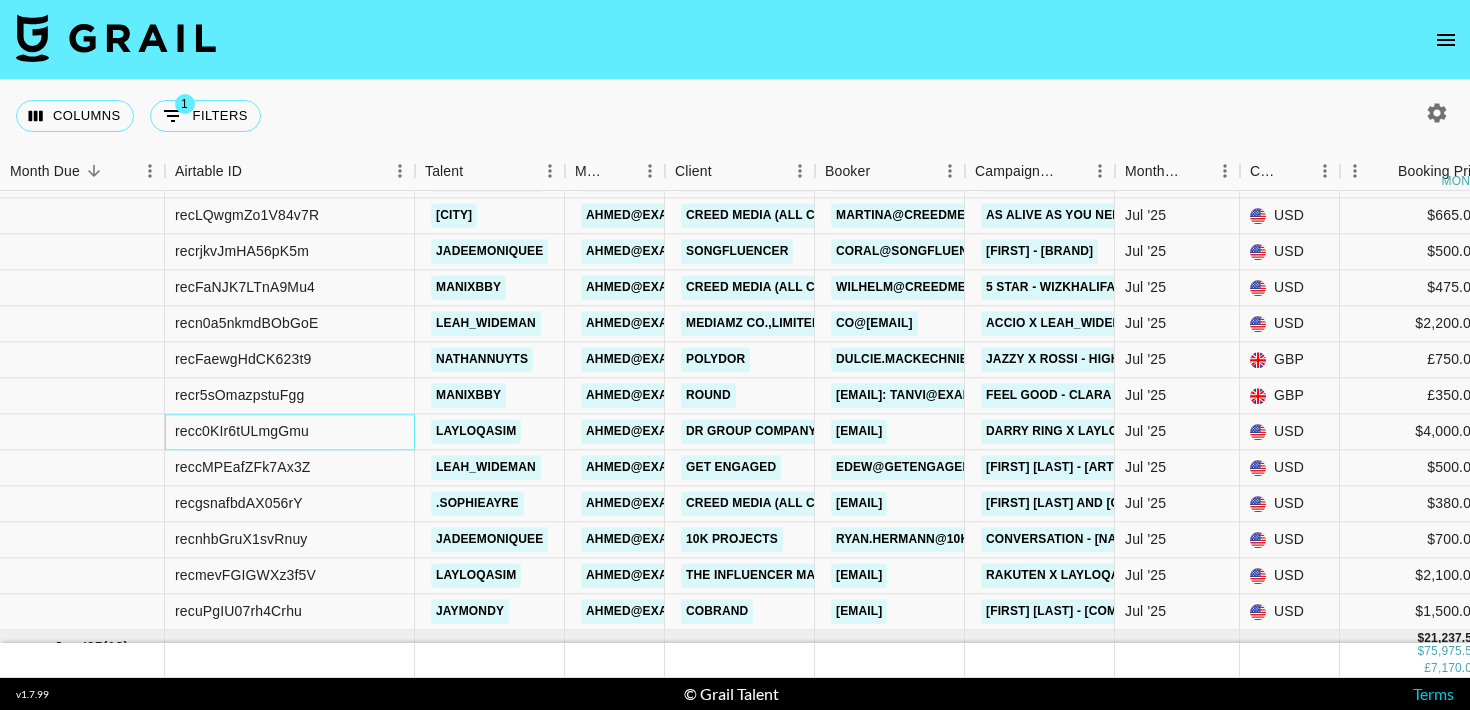 click on "recc0KIr6tULmgGmu" at bounding box center [290, 432] 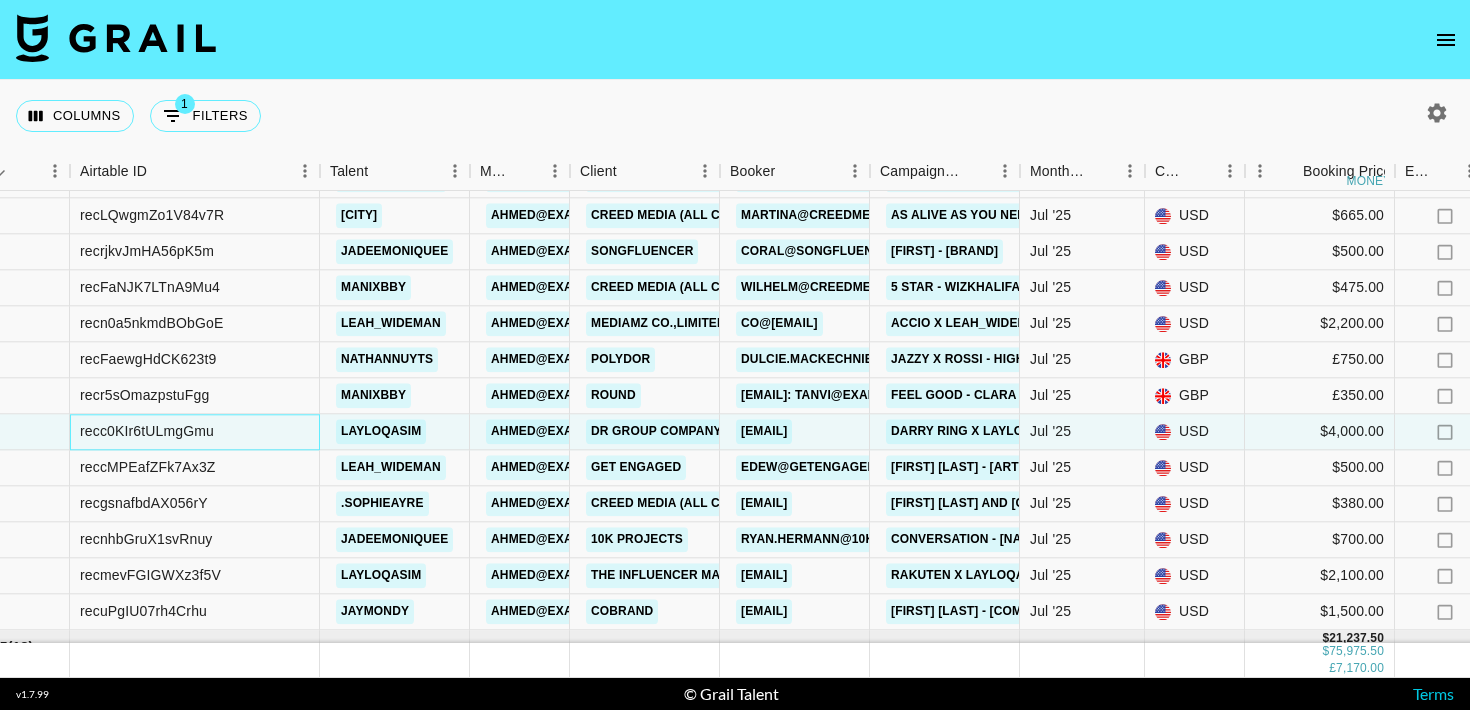 scroll, scrollTop: 590, scrollLeft: 217, axis: both 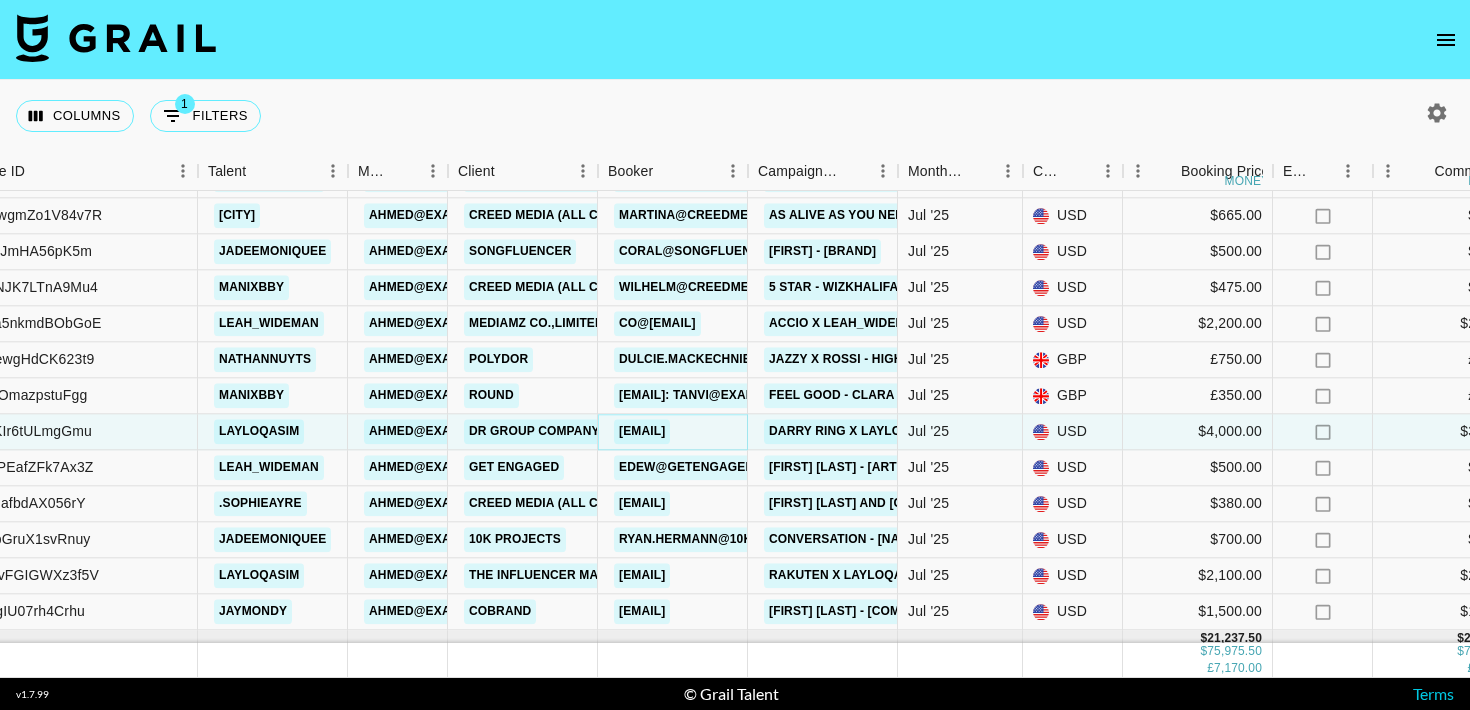 click on "[EMAIL]" at bounding box center (642, 431) 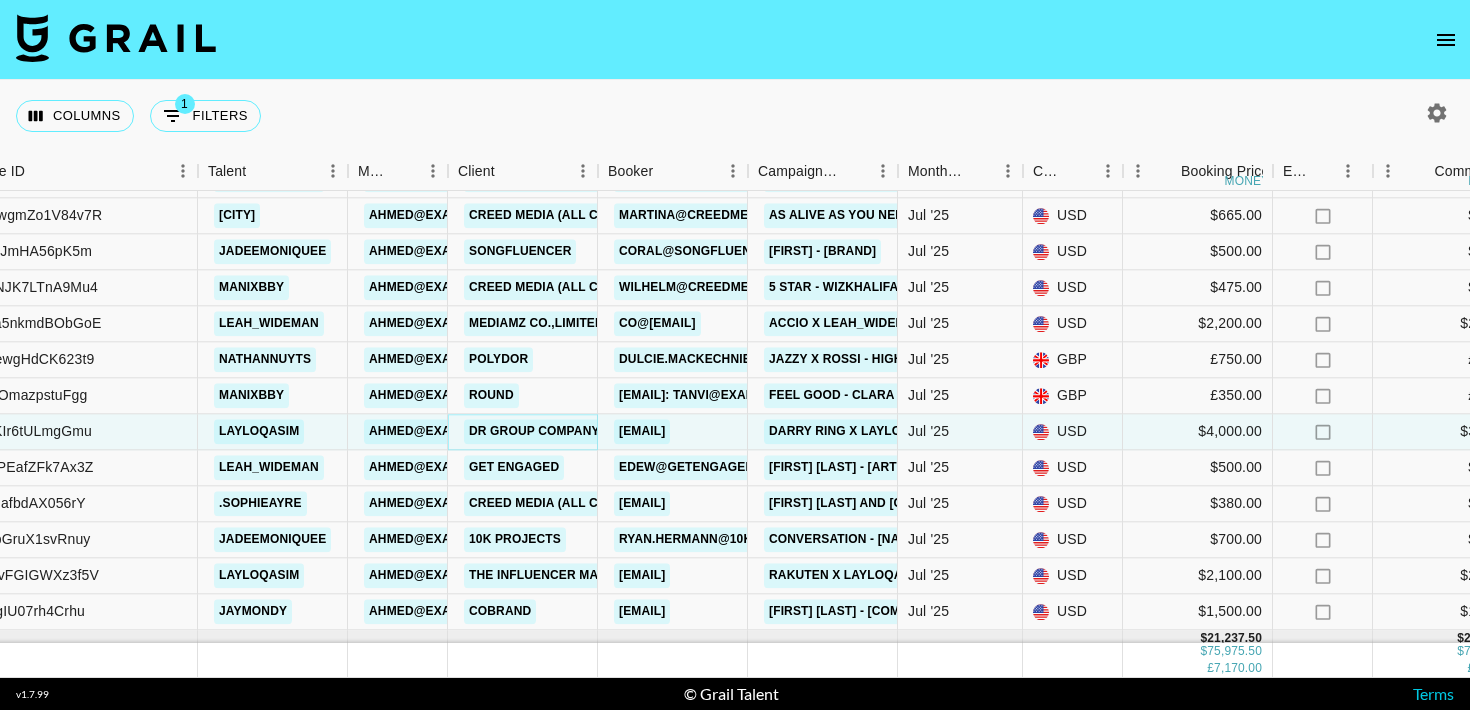 click on "DR Group Company Limited (Darry Ring Hong Kong)" at bounding box center [645, 431] 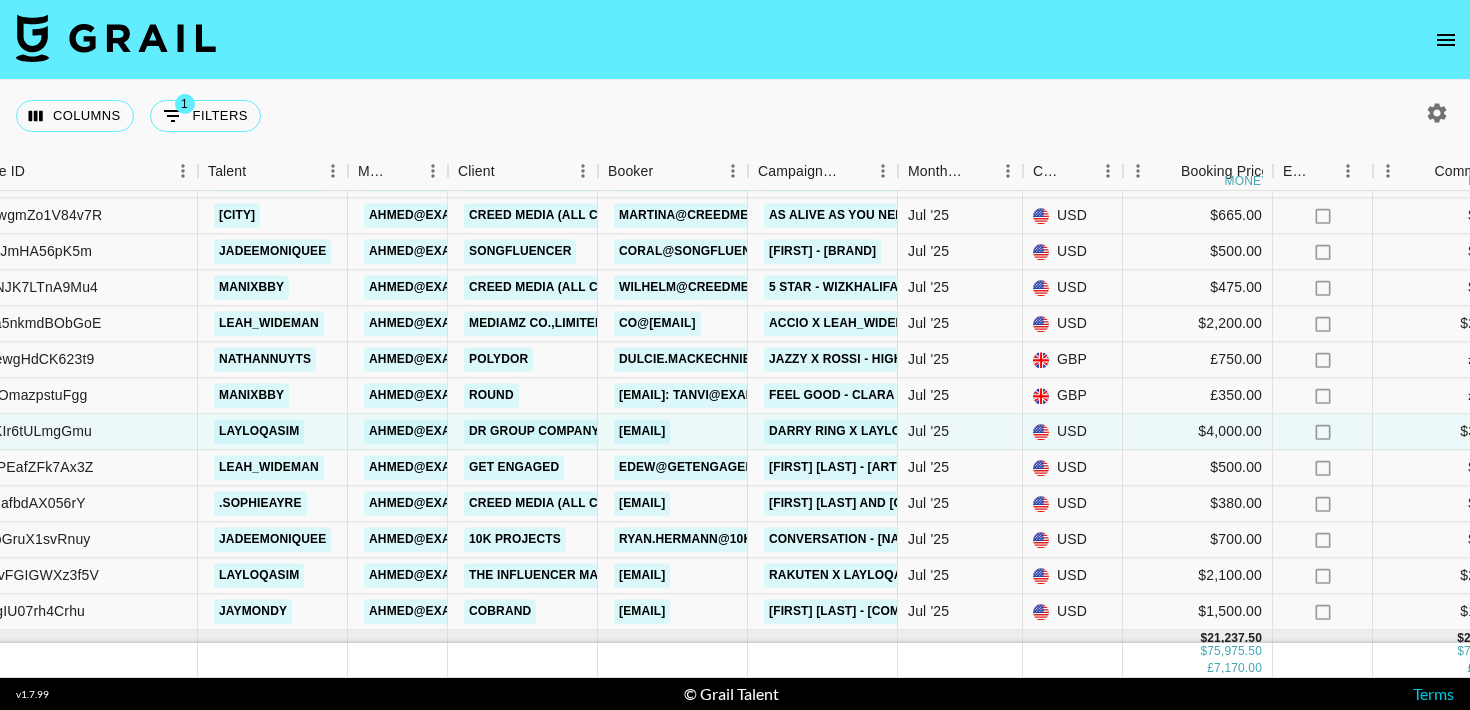 click 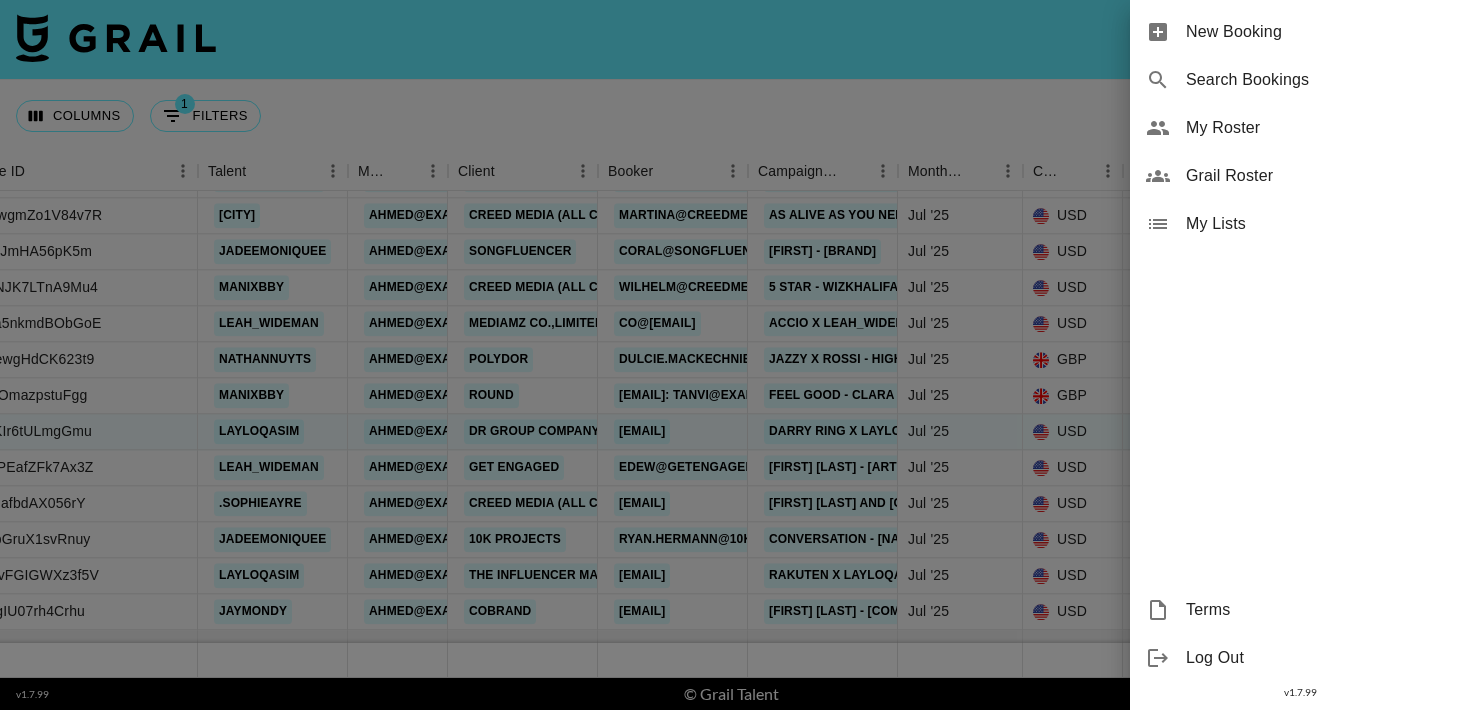 click on "New Booking" at bounding box center (1320, 32) 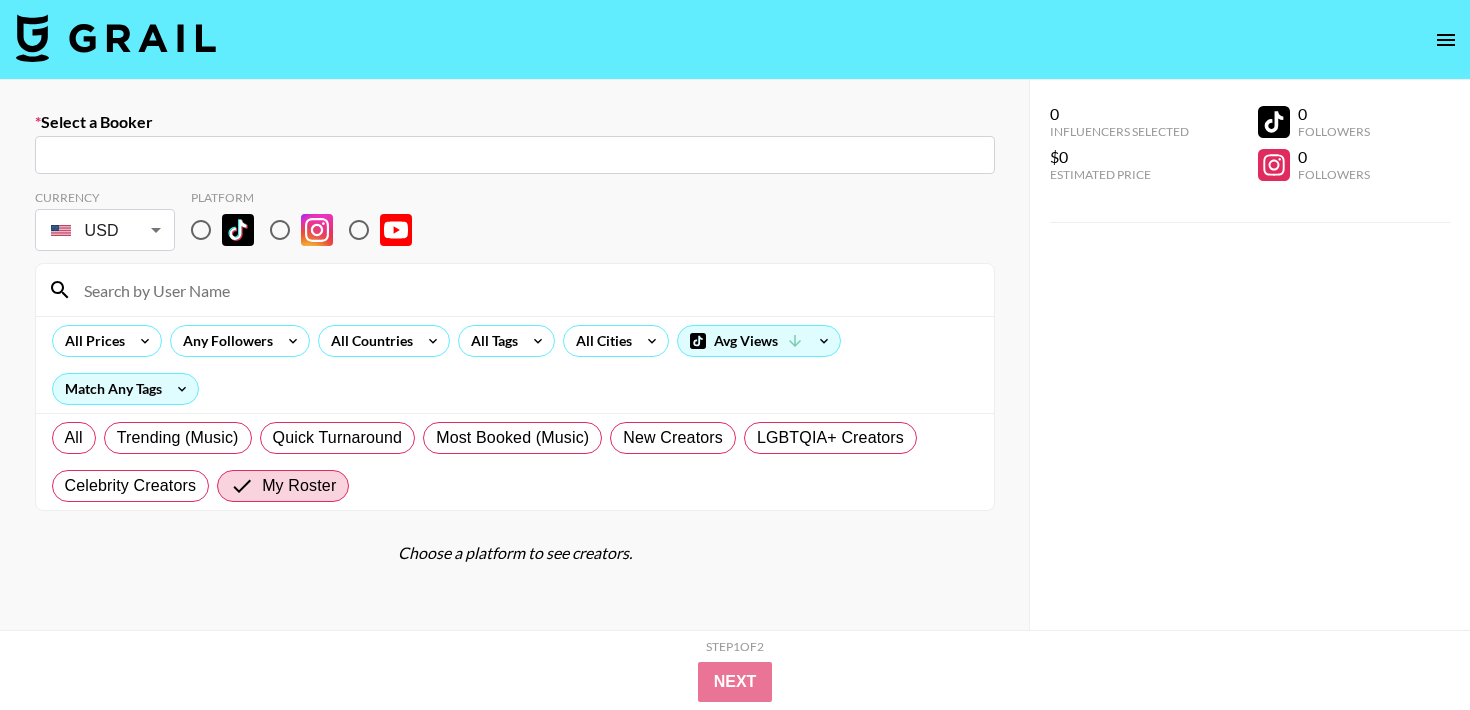 click at bounding box center [515, 155] 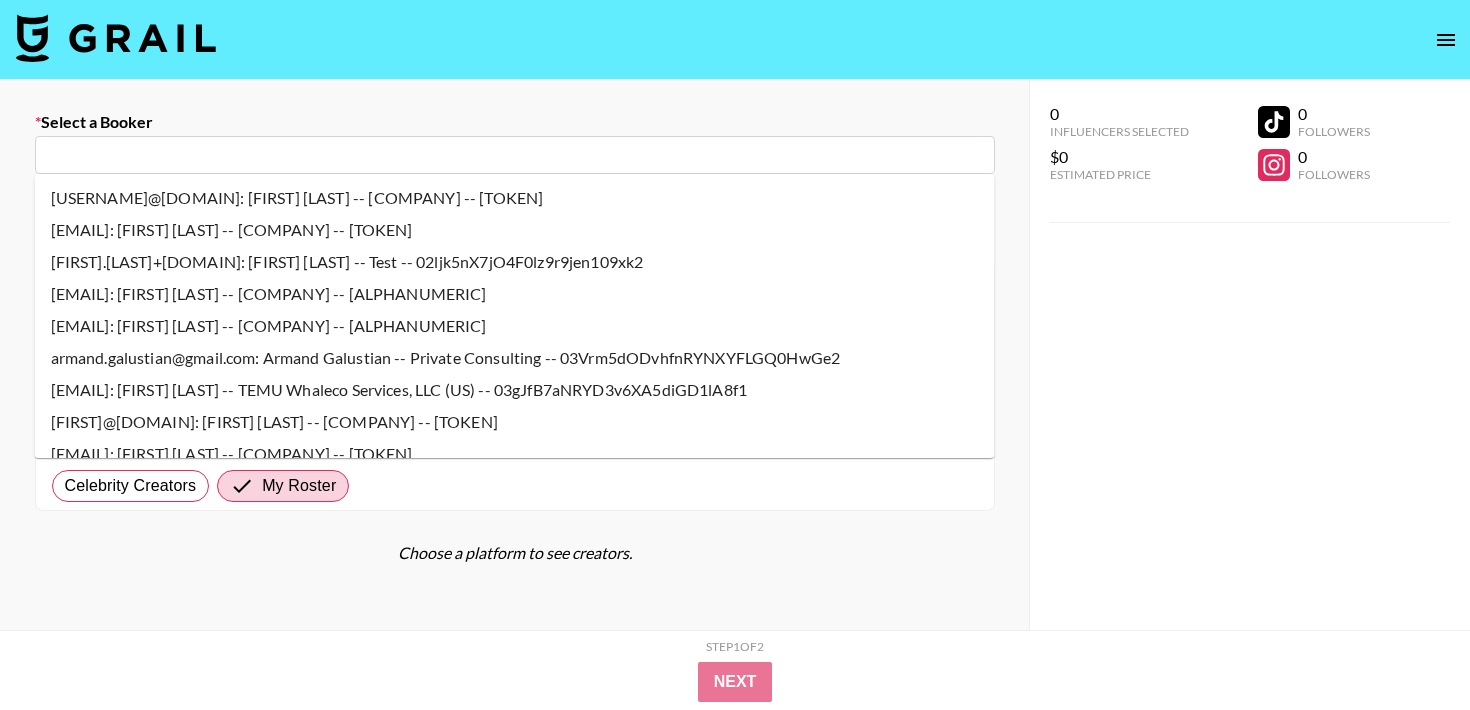 paste on "tangzhuolin@darryring.com" 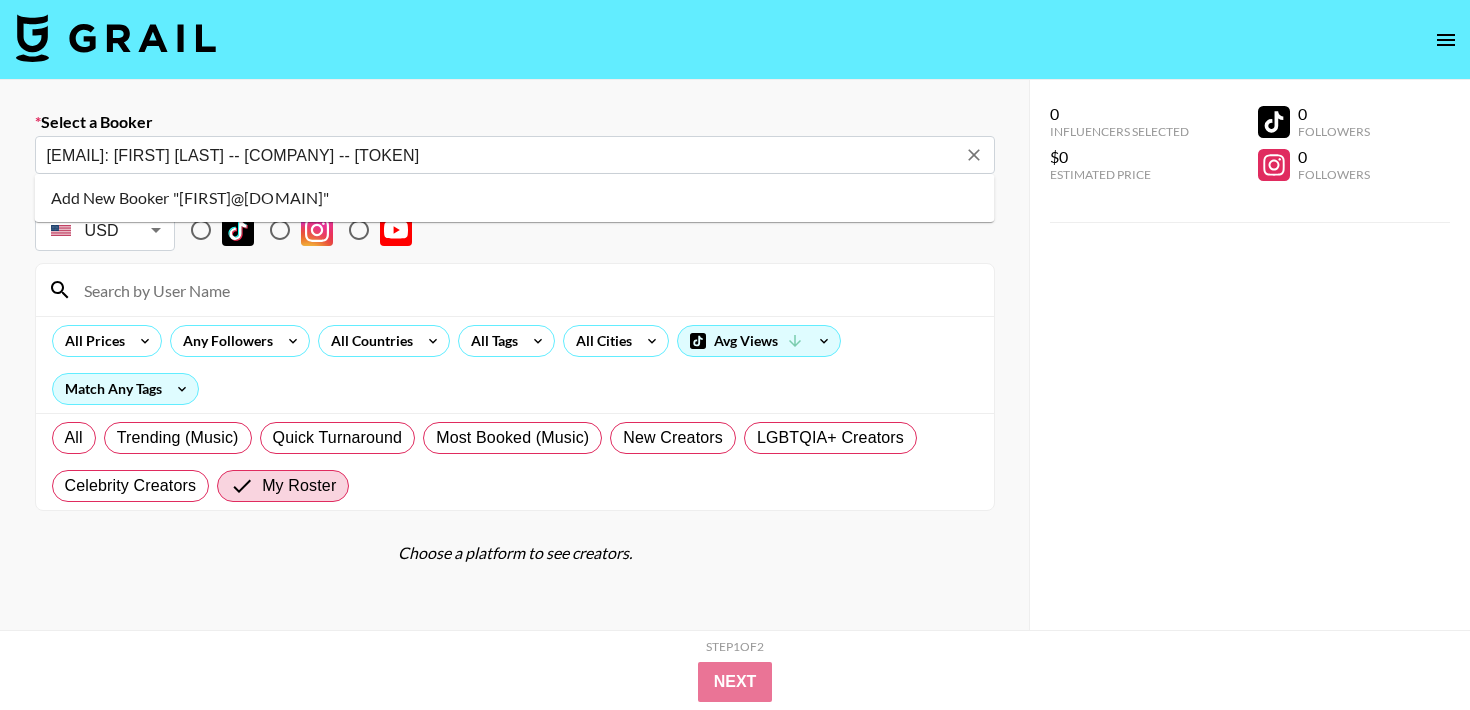 click on "Add New Booker "tangzhuolin@darryring.com"" at bounding box center (515, 198) 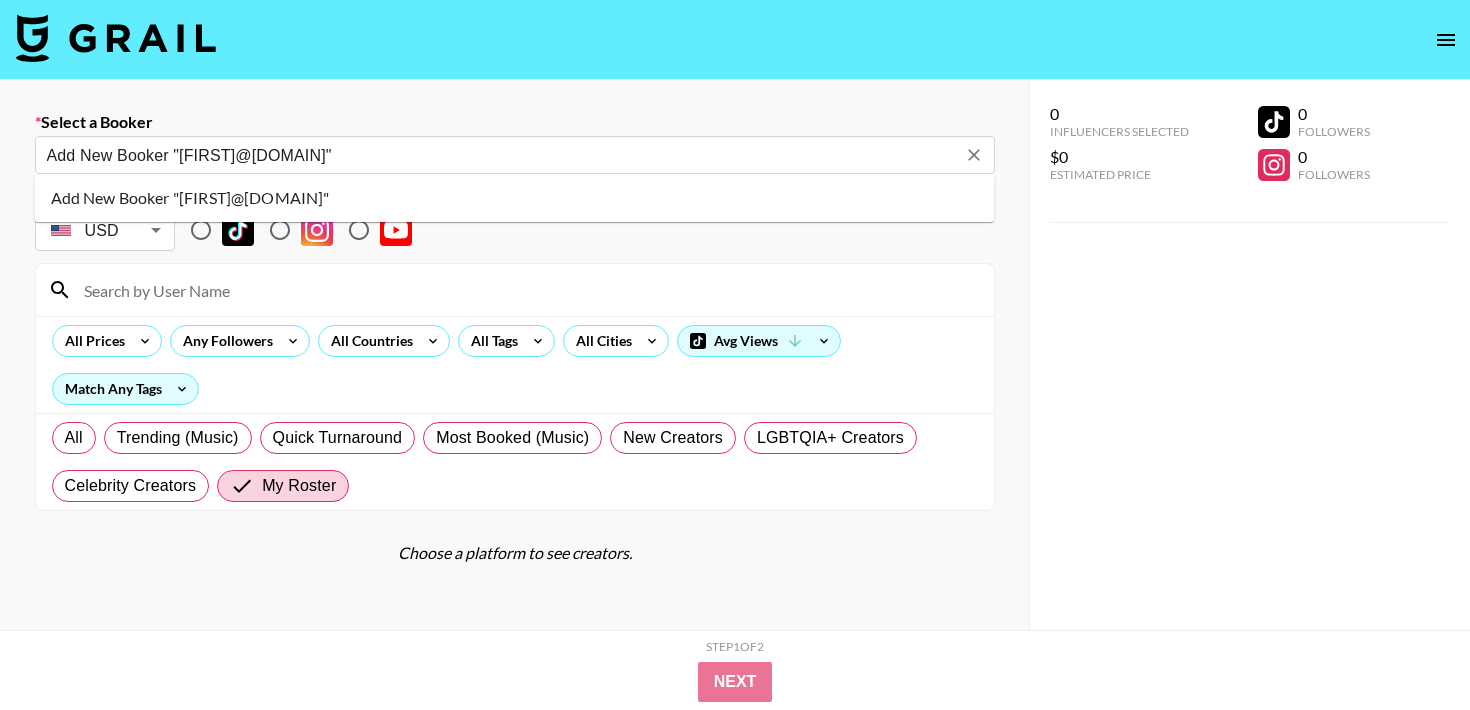type 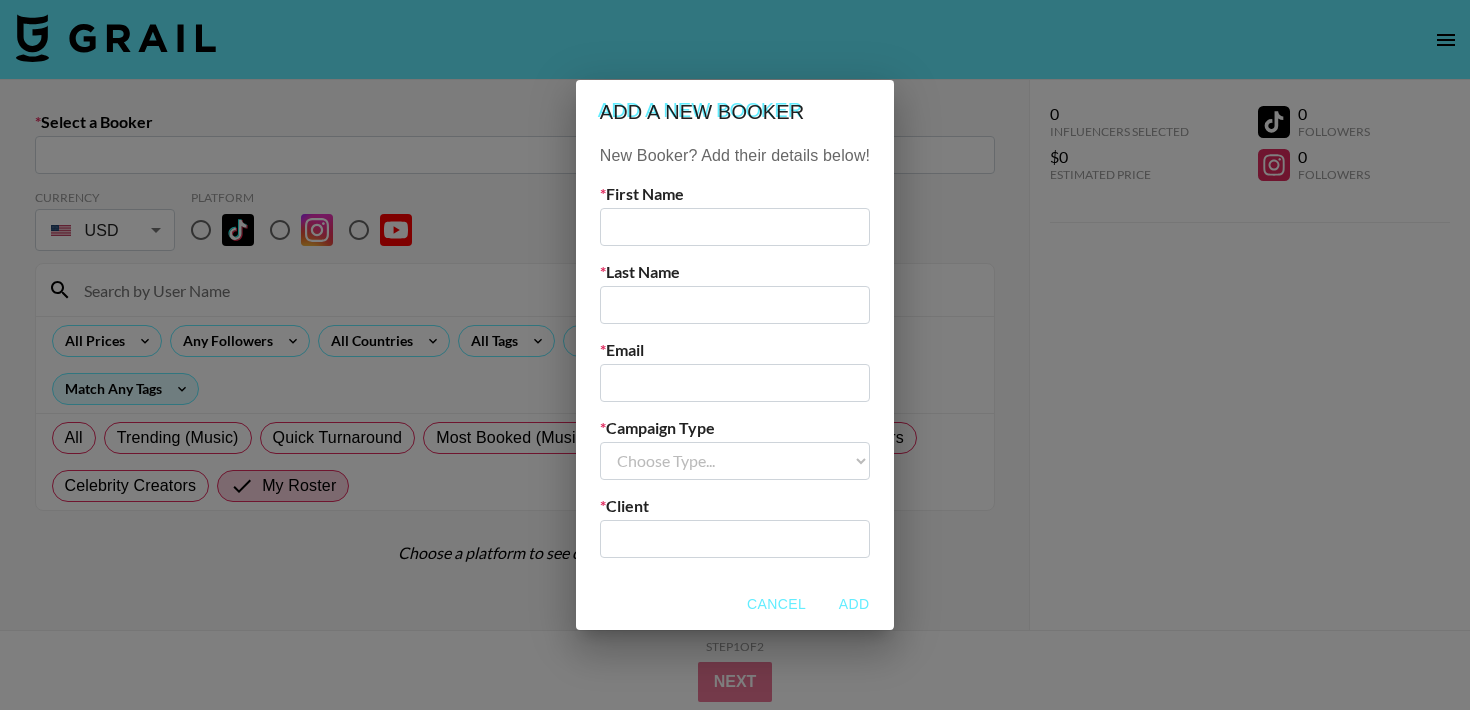 click at bounding box center [735, 227] 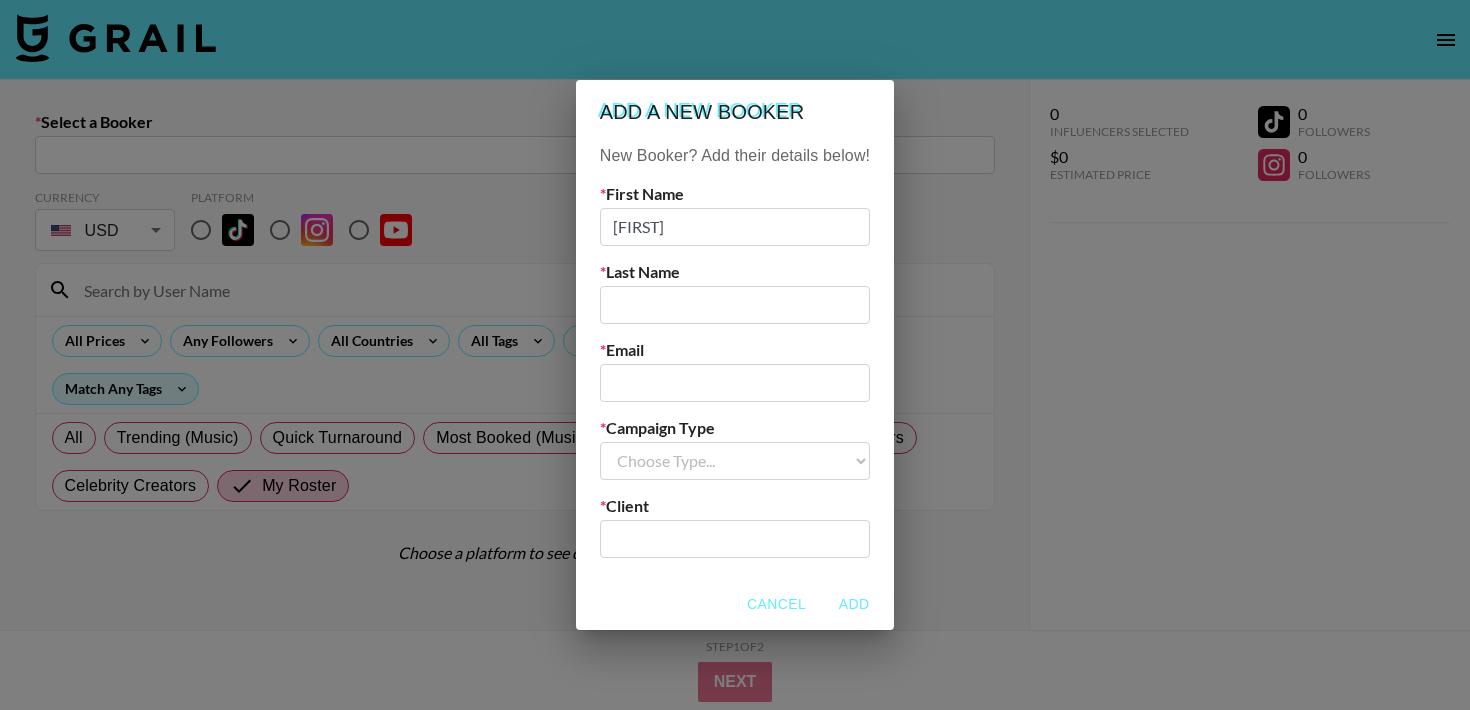 type on "Jolin" 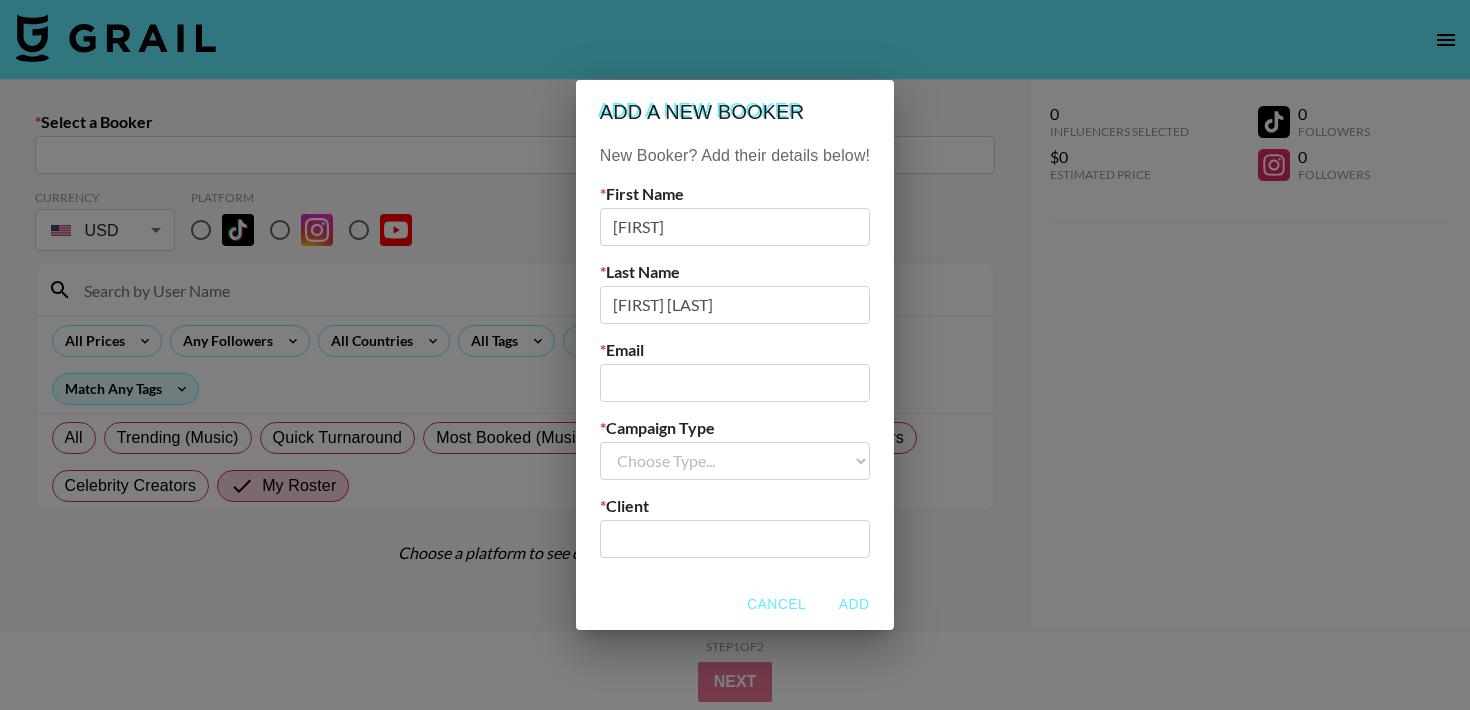 click on "tangzhuolin" at bounding box center (735, 305) 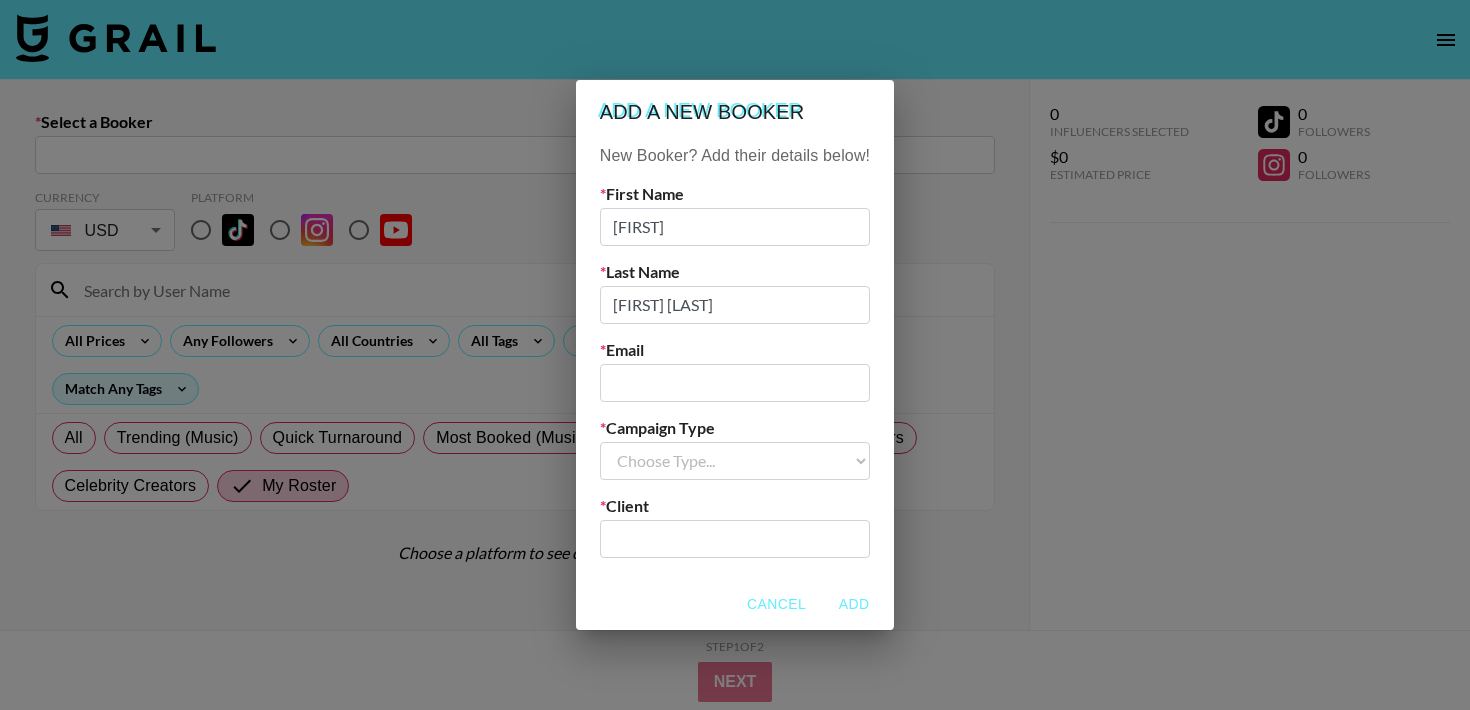 type on "Tangzhuolin" 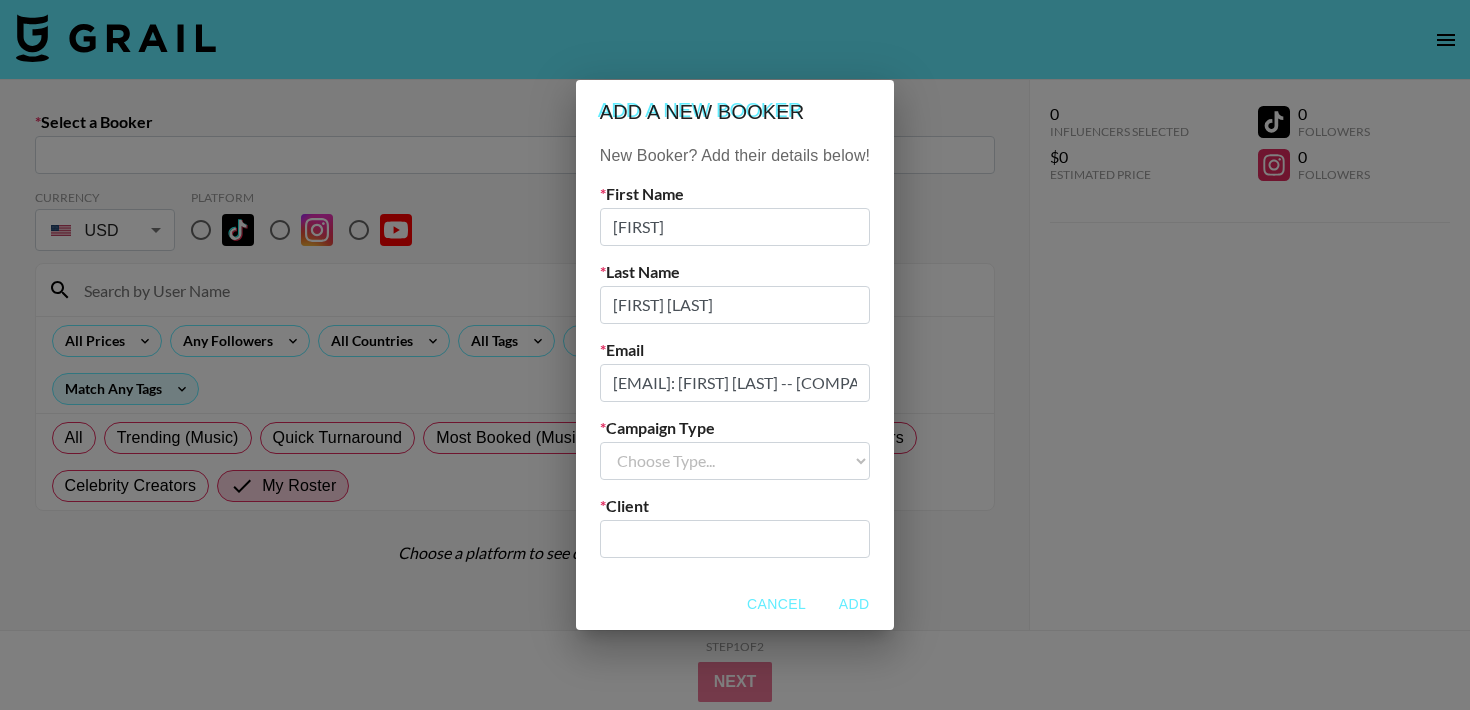 type on "tangzhuolin@darryring.com" 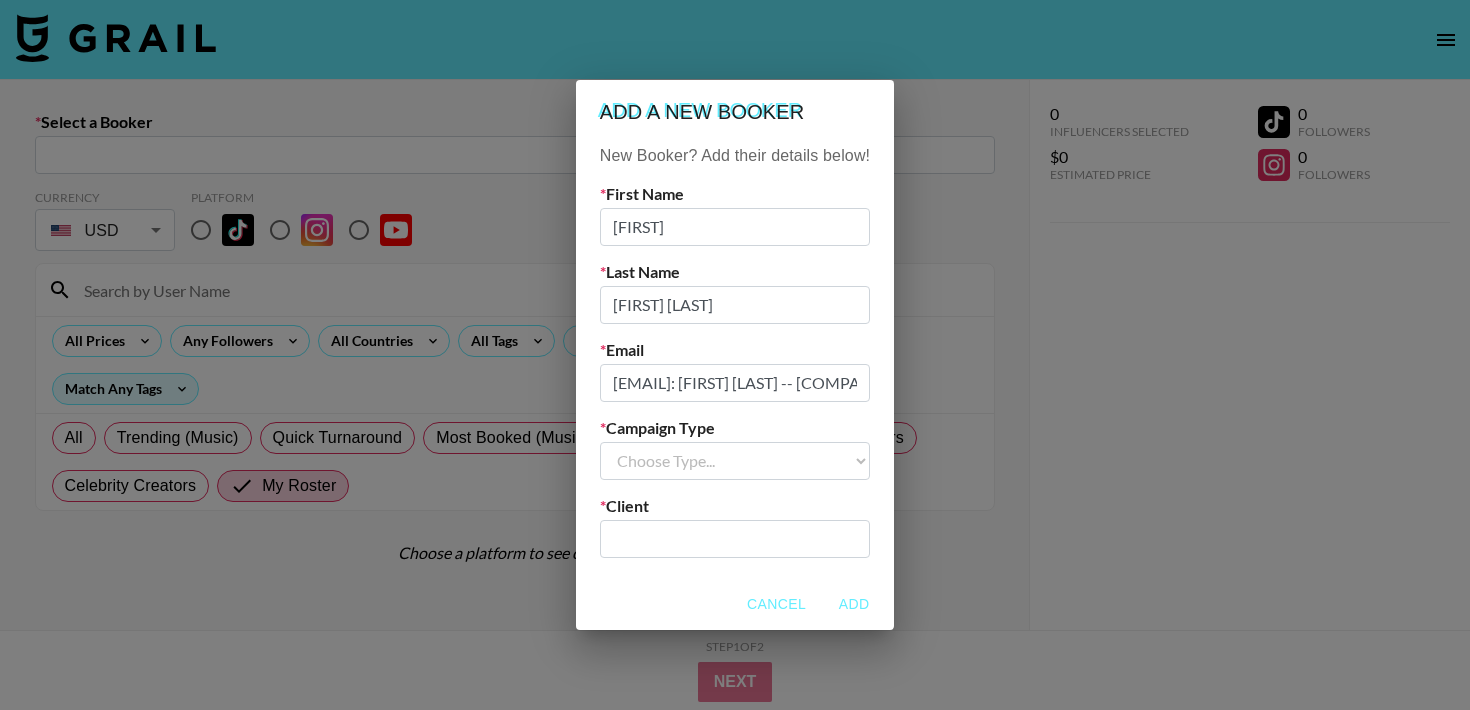 select on "Brand" 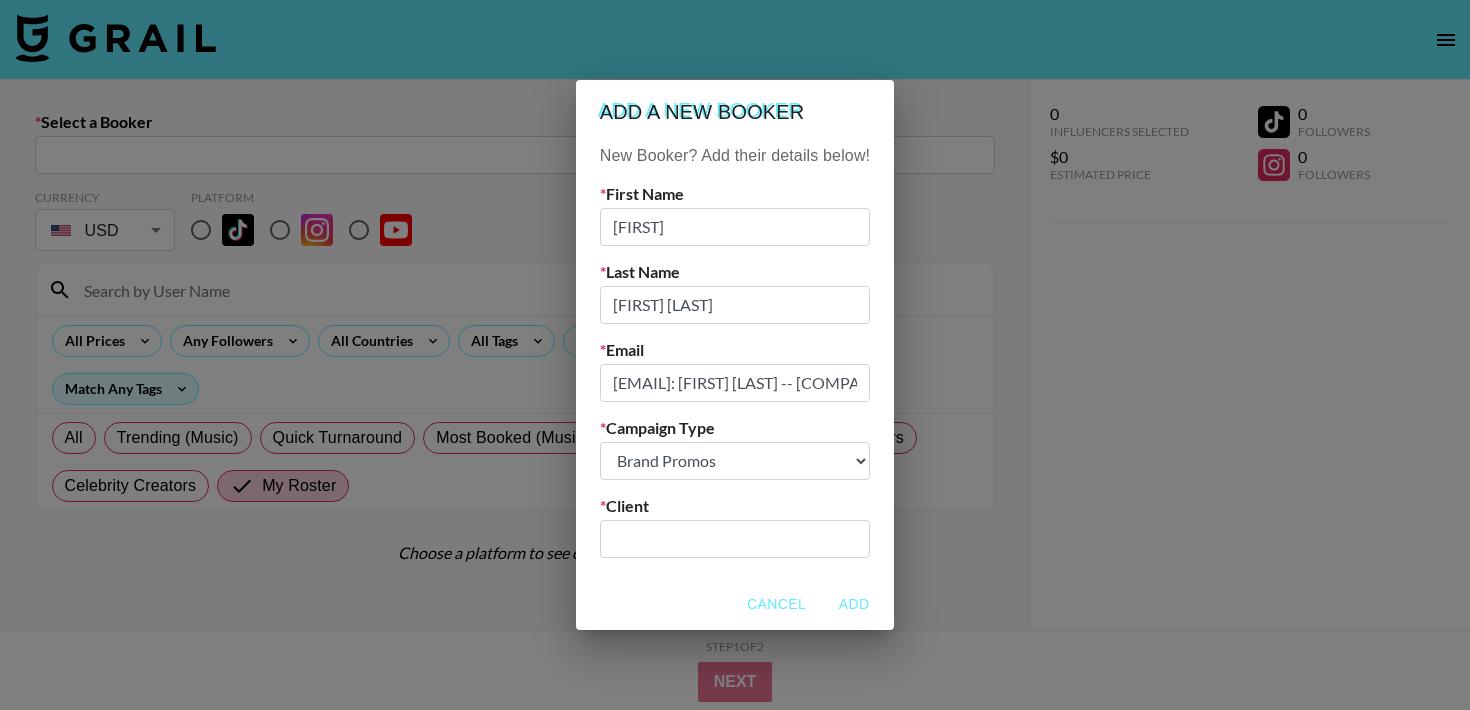 click at bounding box center (735, 538) 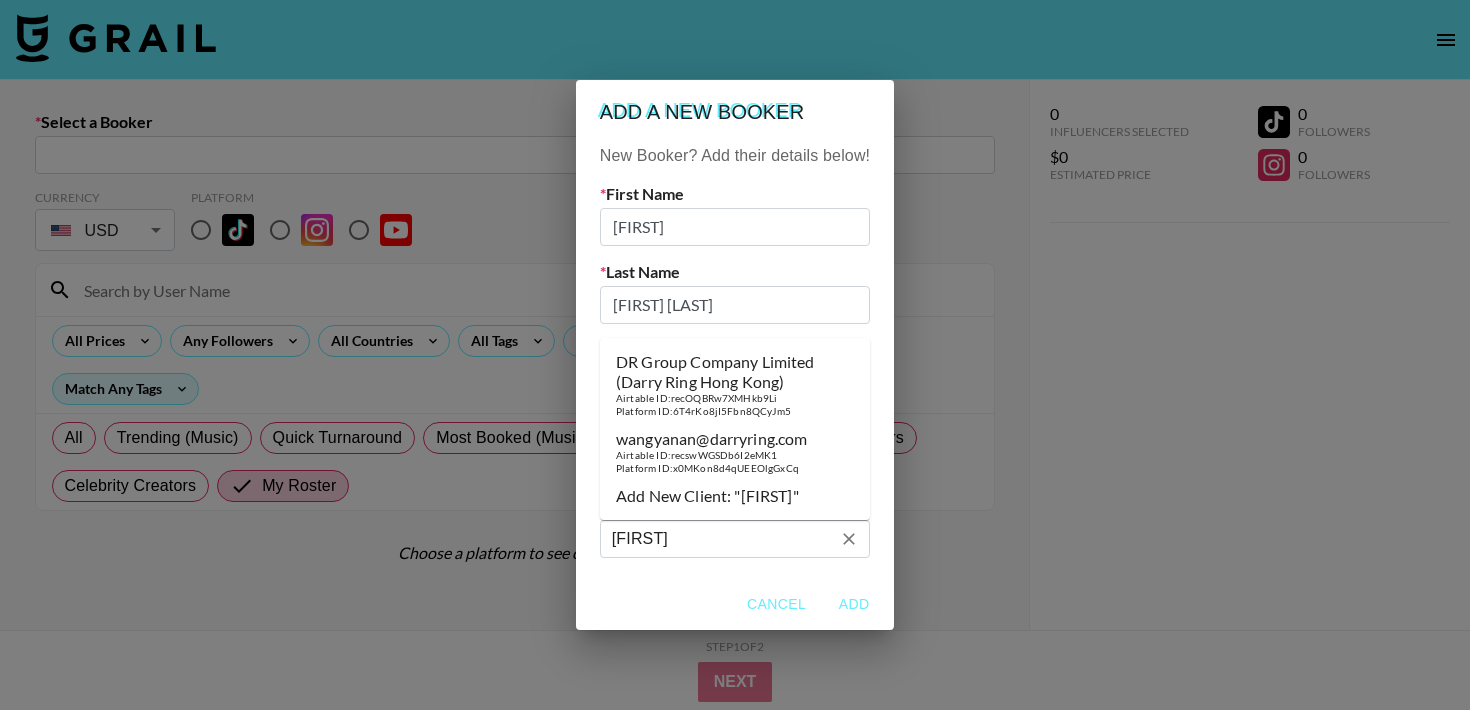 click on "DR Group Company Limited (Darry Ring Hong Kong)" at bounding box center [735, 372] 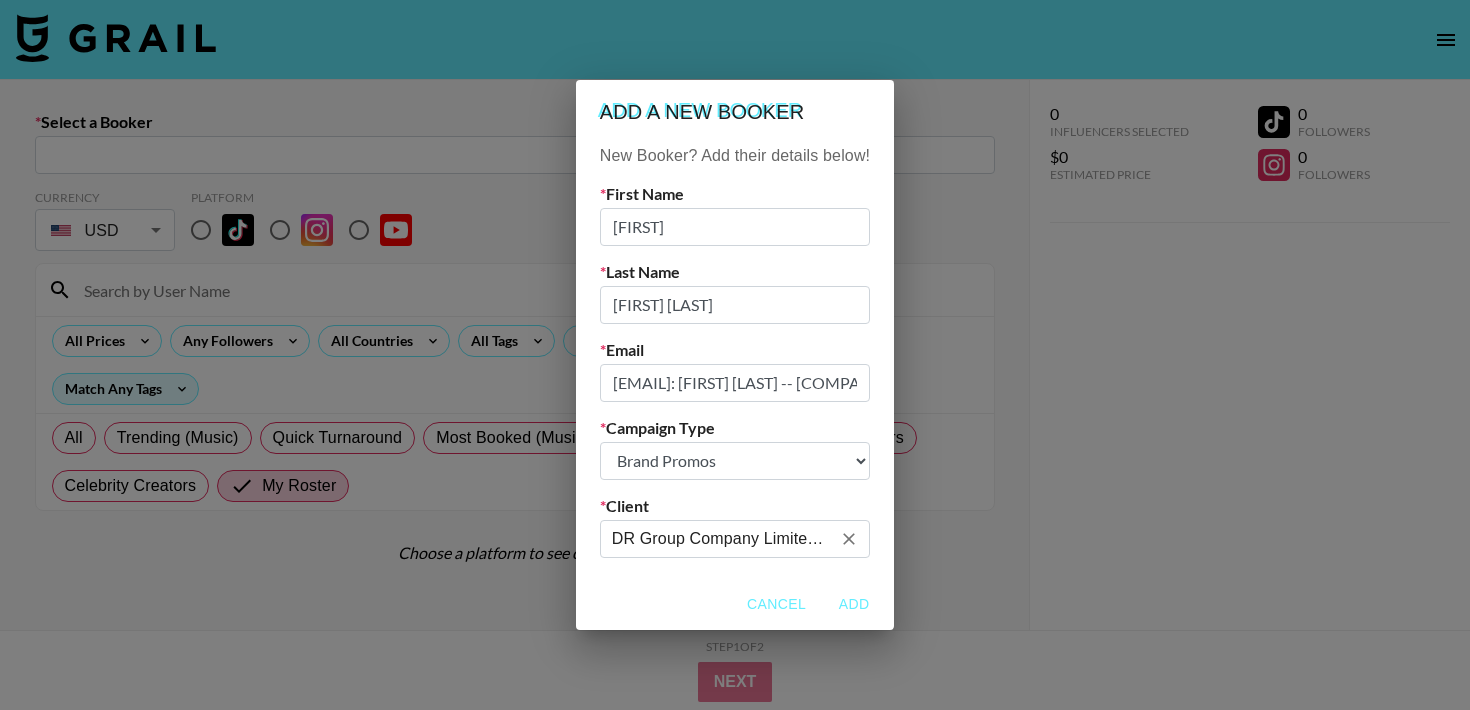 click on "DR Group Company Limited (Darry Ring Hong Kong)" at bounding box center [721, 538] 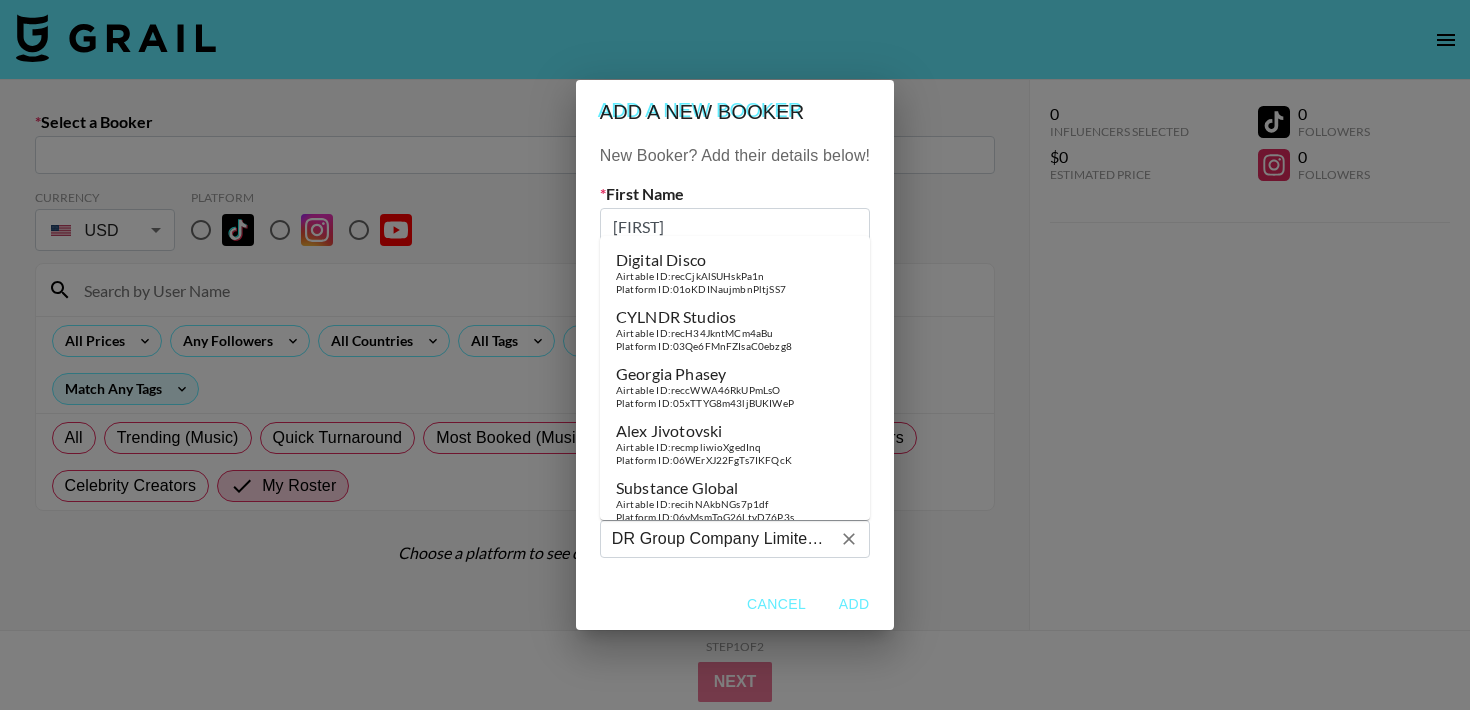 click 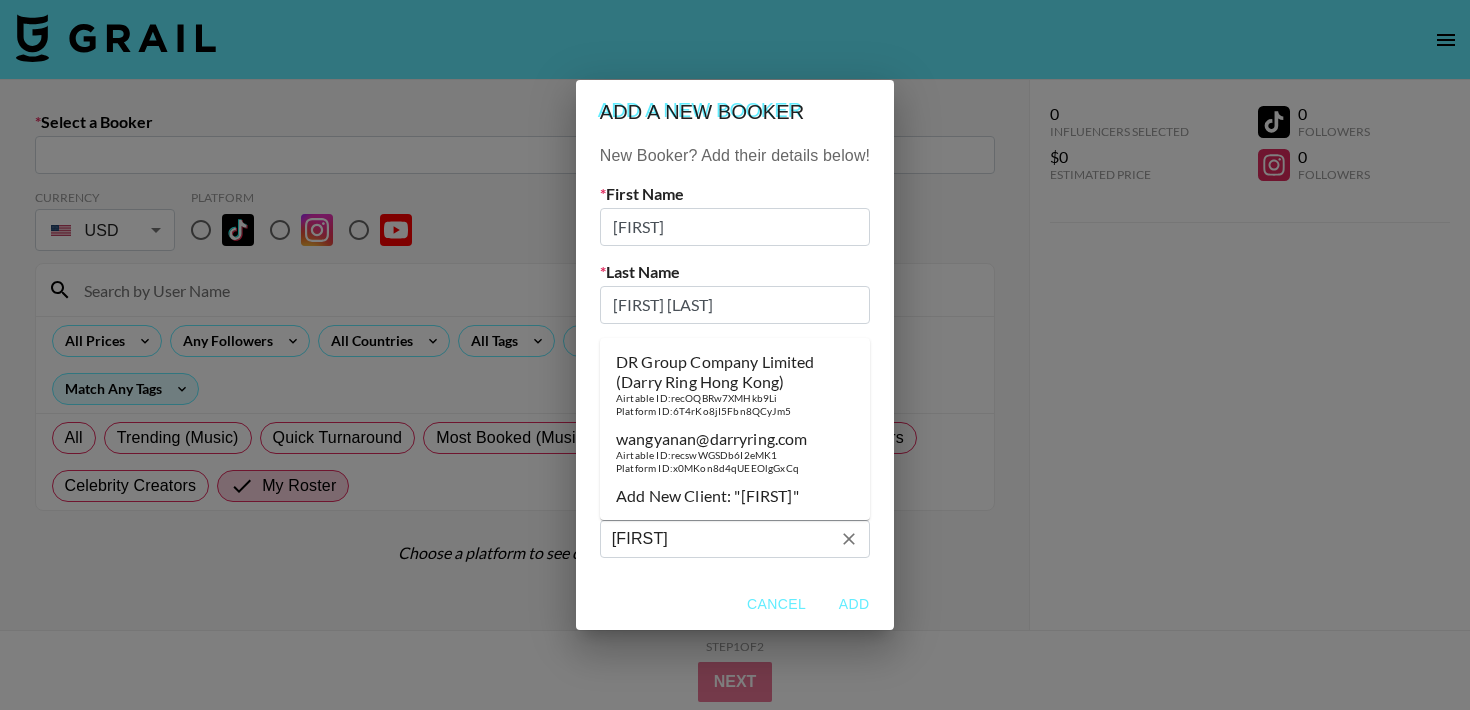 click on "Add New Client: "Darry"" at bounding box center (735, 496) 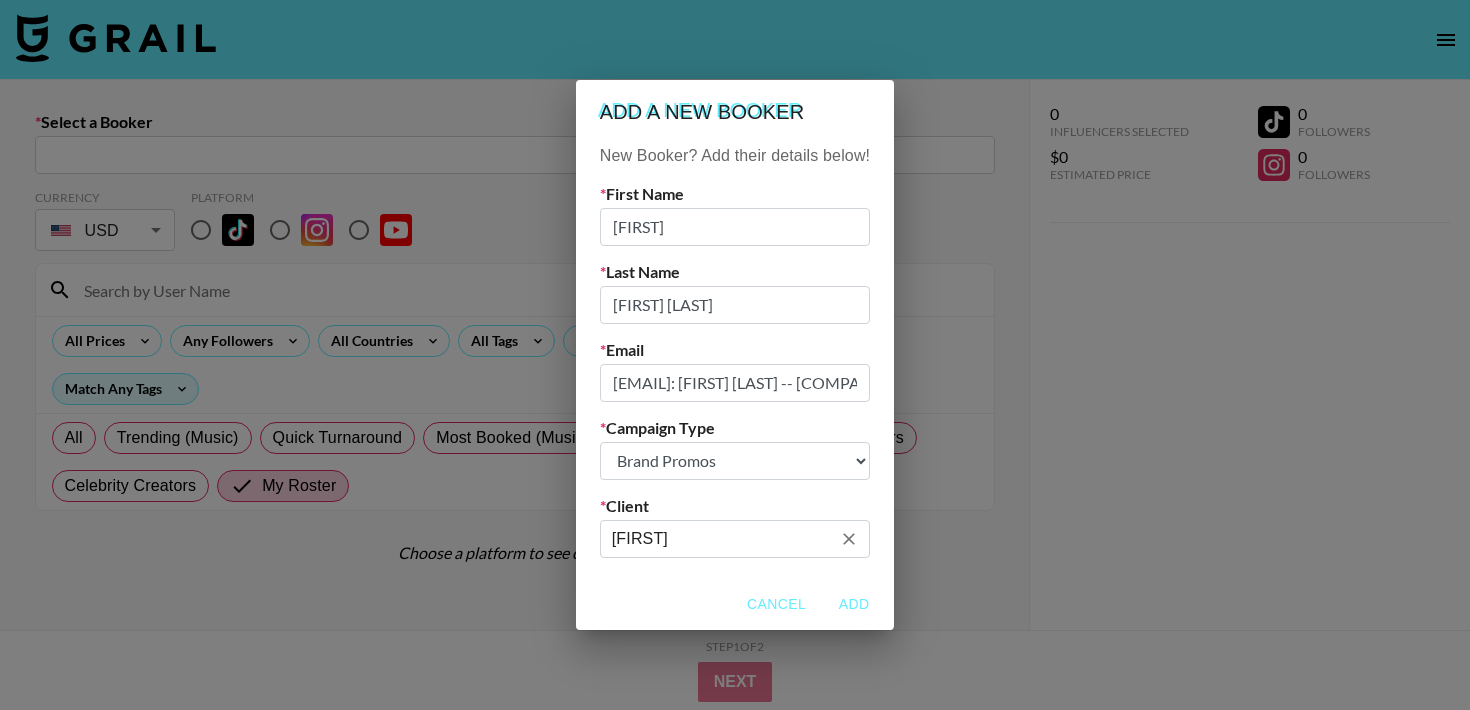 click on "Add a new booker New Booker? Add their details below! First Name Jolin Last Name Tangzhuolin Email tangzhuolin@darryring.com Campaign Type Choose Type... Song Promos Brand Promos Client Darry ​ Cancel Add" at bounding box center [735, 355] 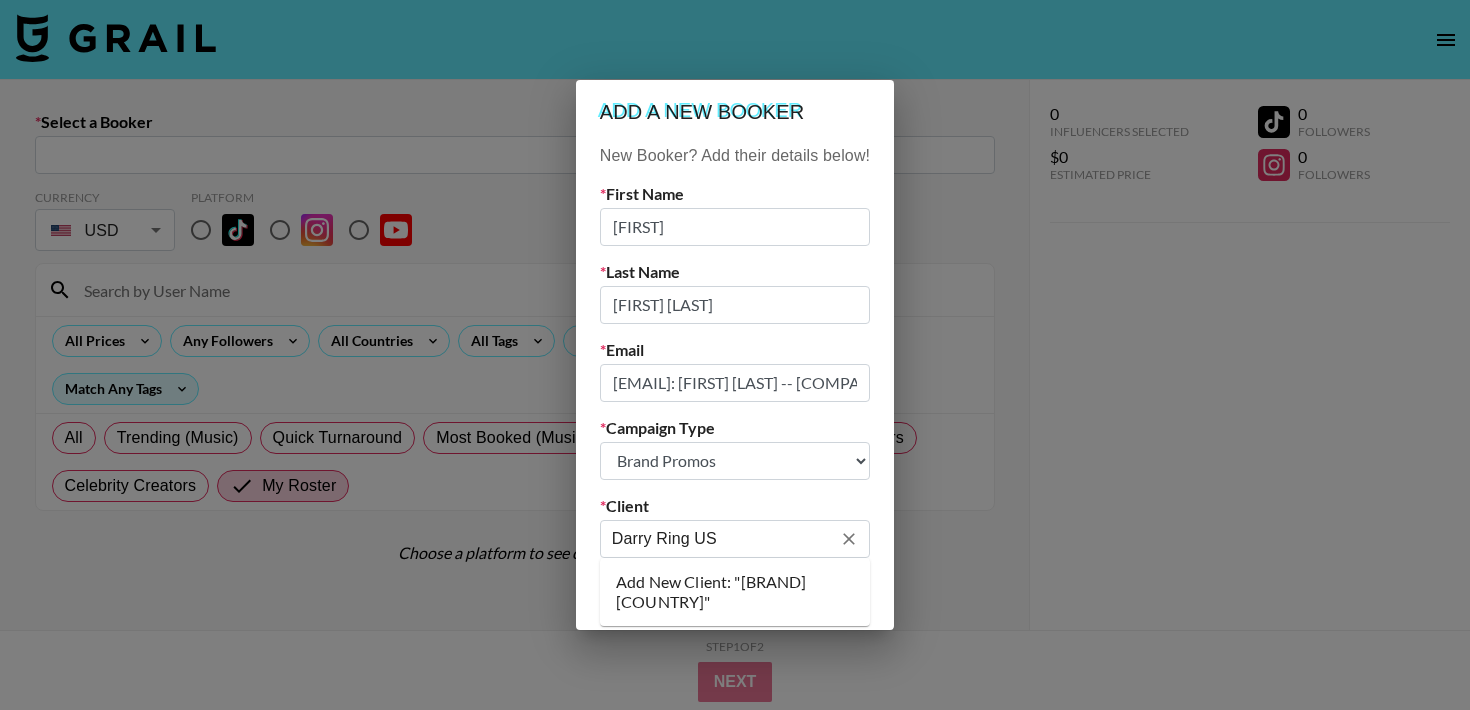 click on "Add New Client: "Darry Ring US"" at bounding box center (735, 592) 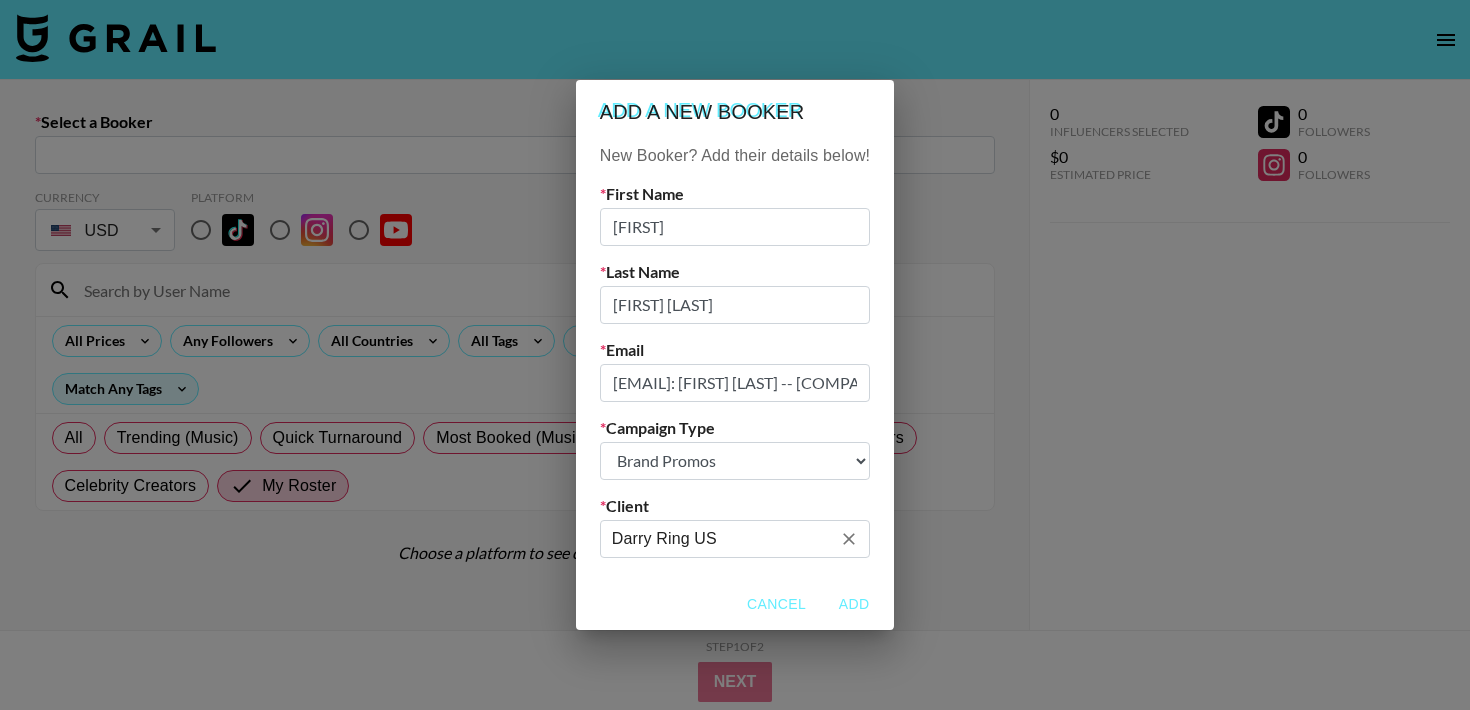 type on "Darry Ring US" 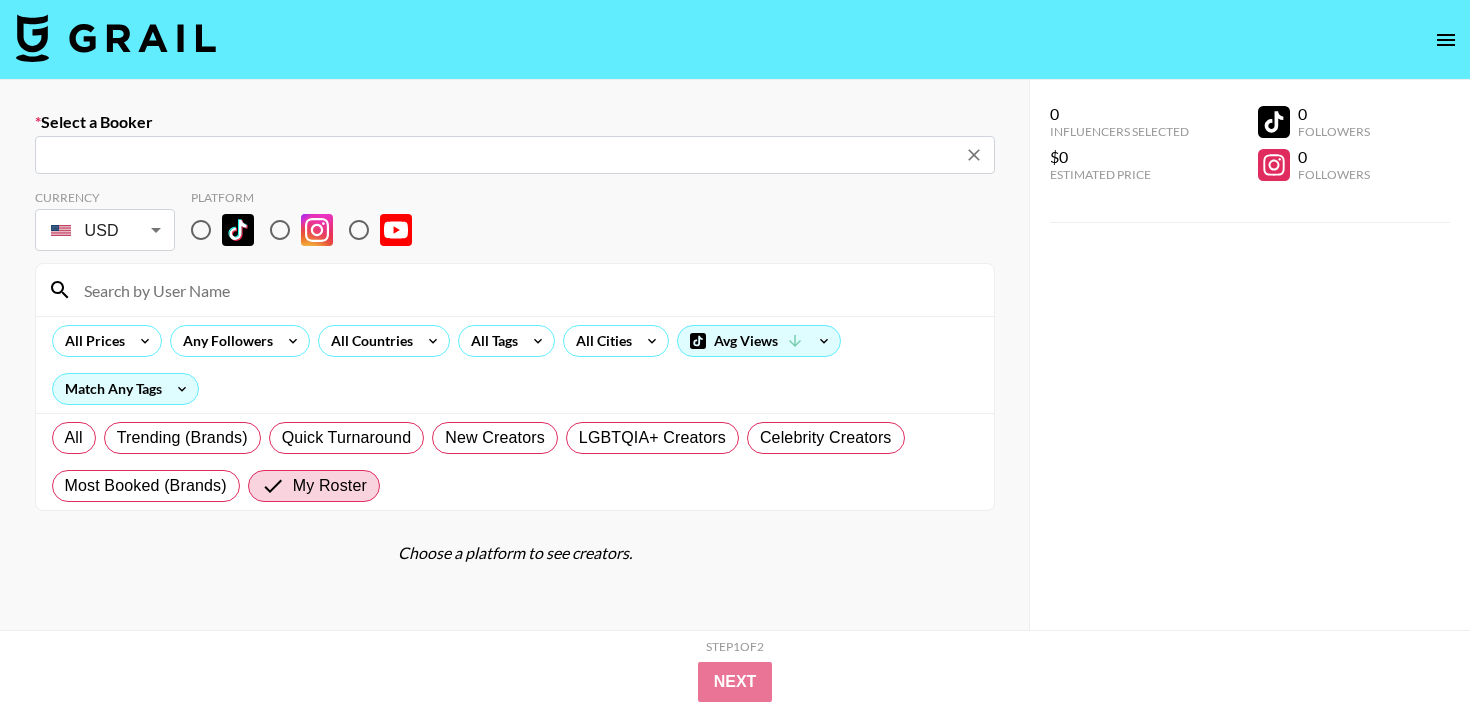 type on "[EMAIL]: [FIRST] [LAST] -- [COMPANY] -- [TOKEN]" 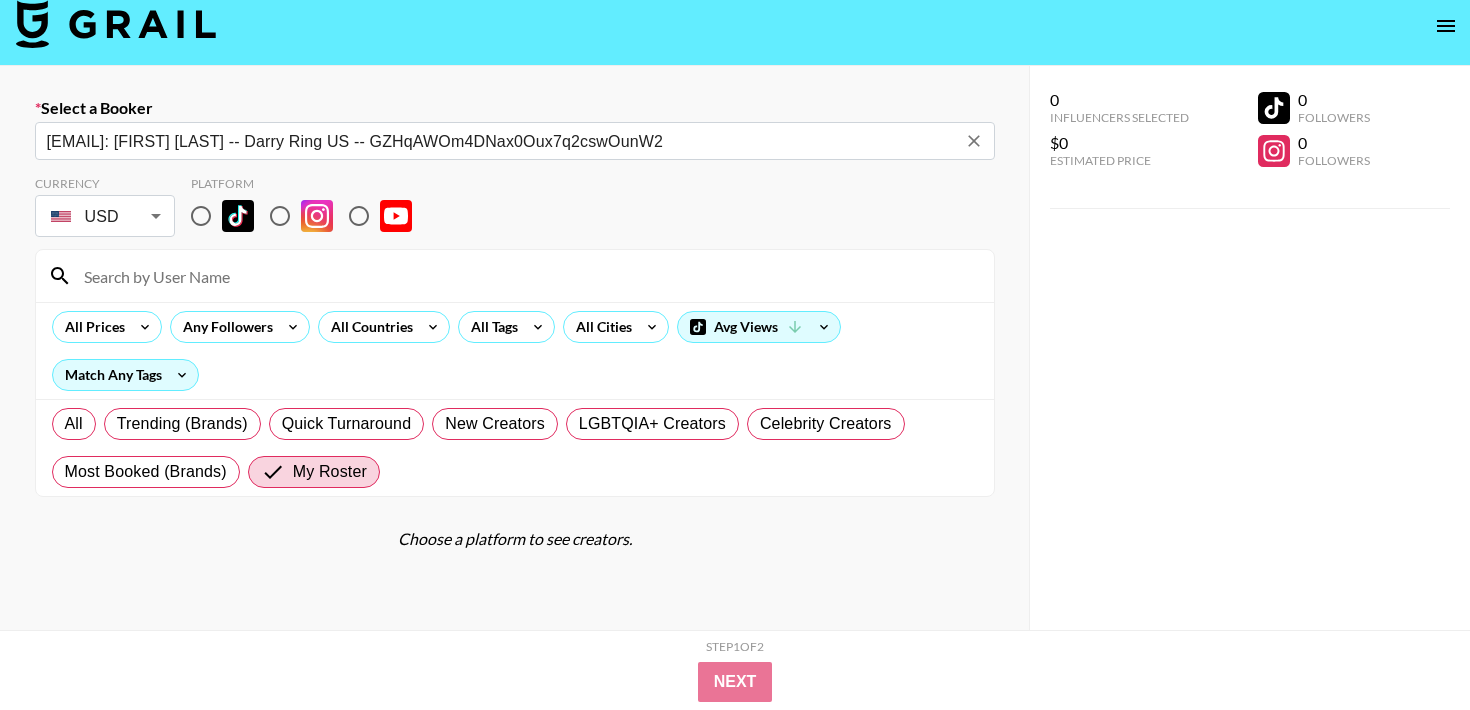 scroll, scrollTop: 13, scrollLeft: 0, axis: vertical 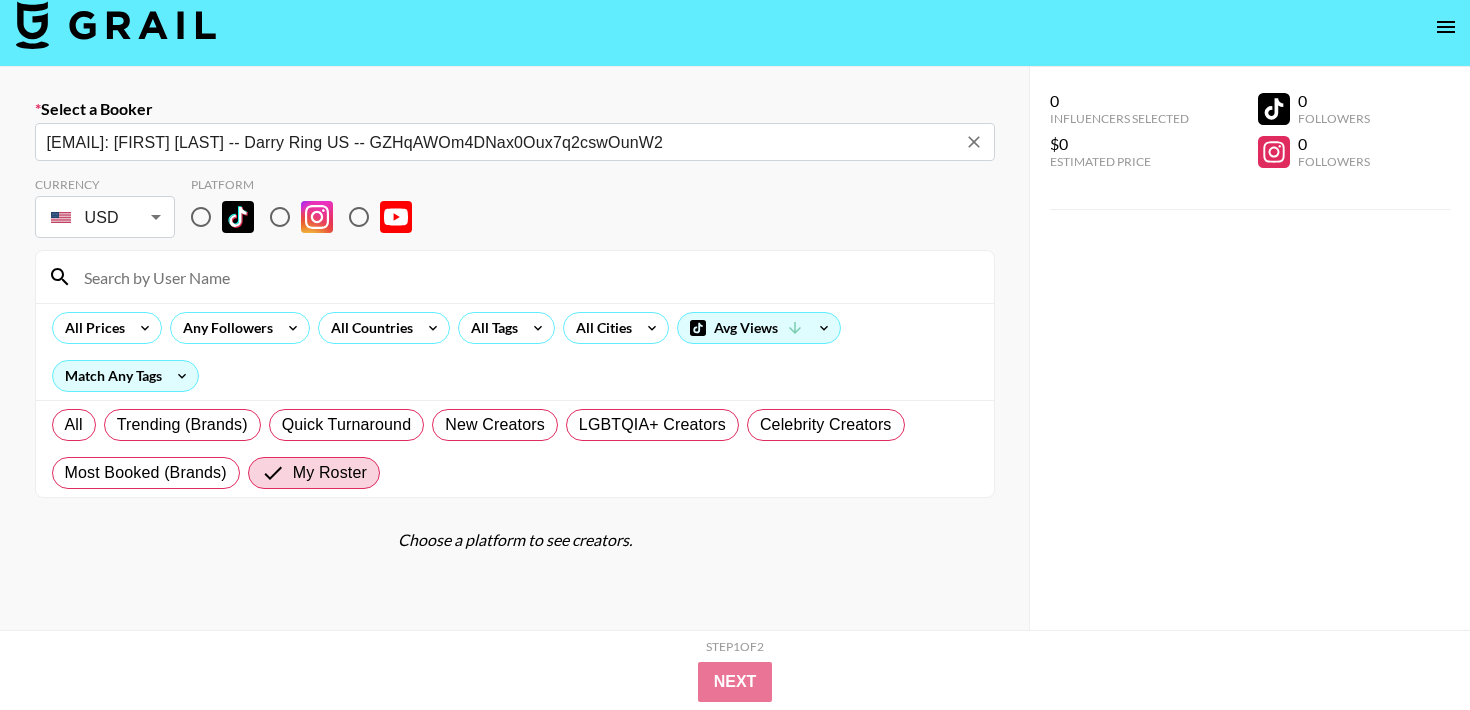 click at bounding box center (201, 217) 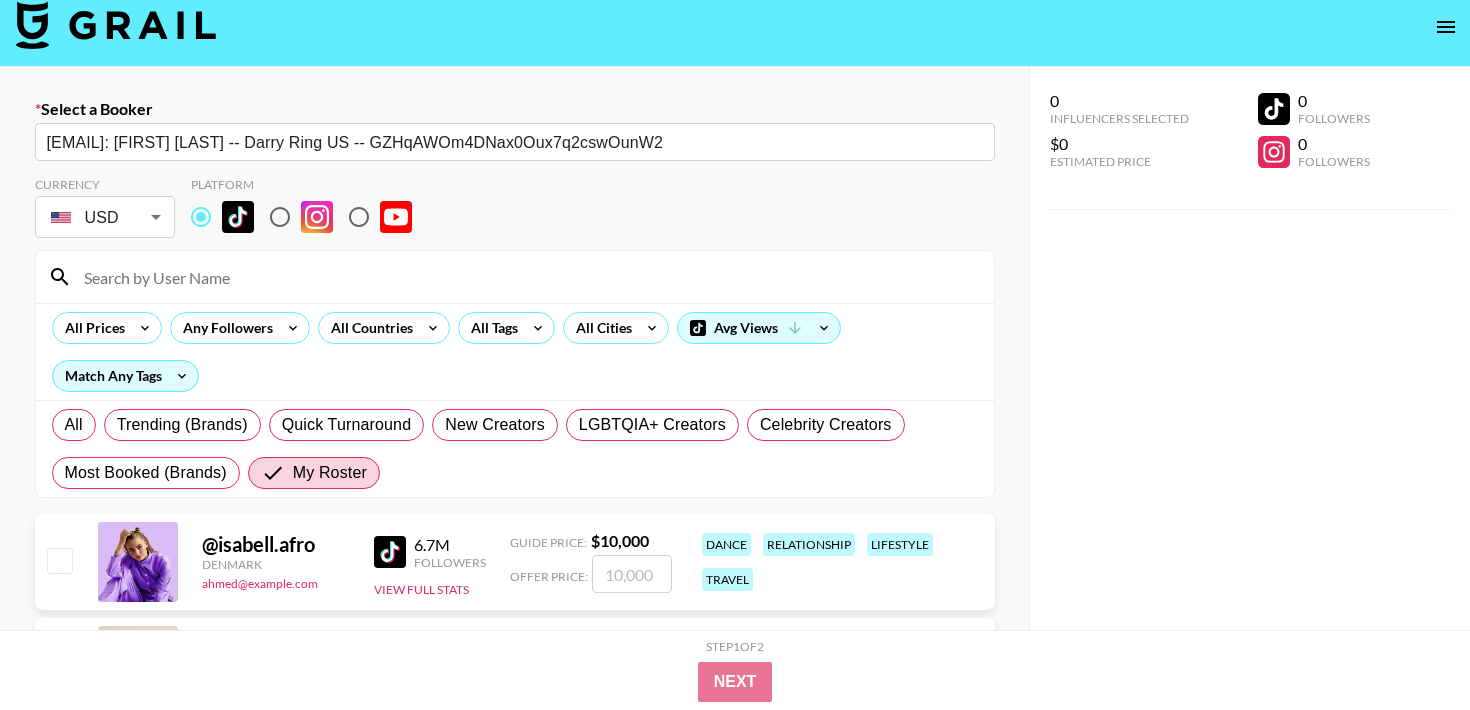 click at bounding box center [527, 277] 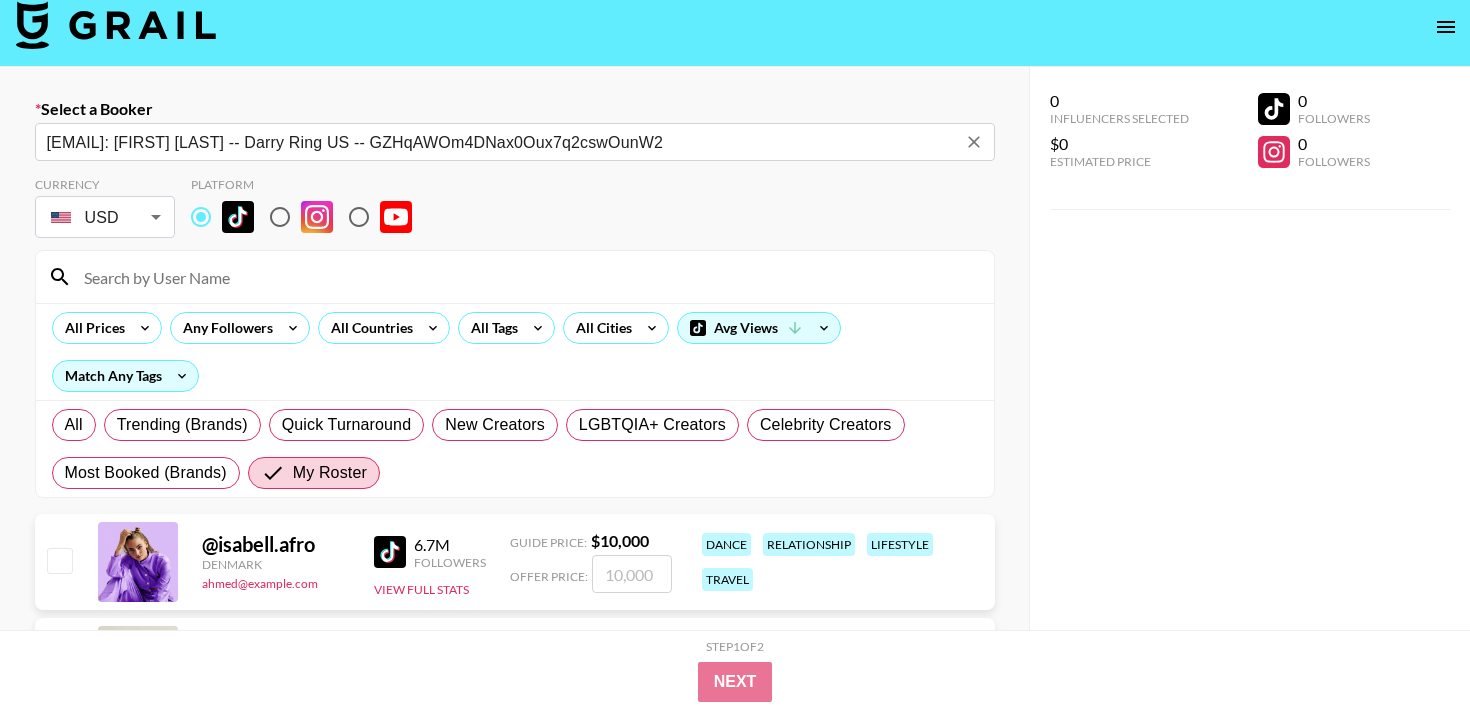 click on "[EMAIL]: [FIRST] [LAST] -- [COMPANY] -- [TOKEN]" at bounding box center [501, 142] 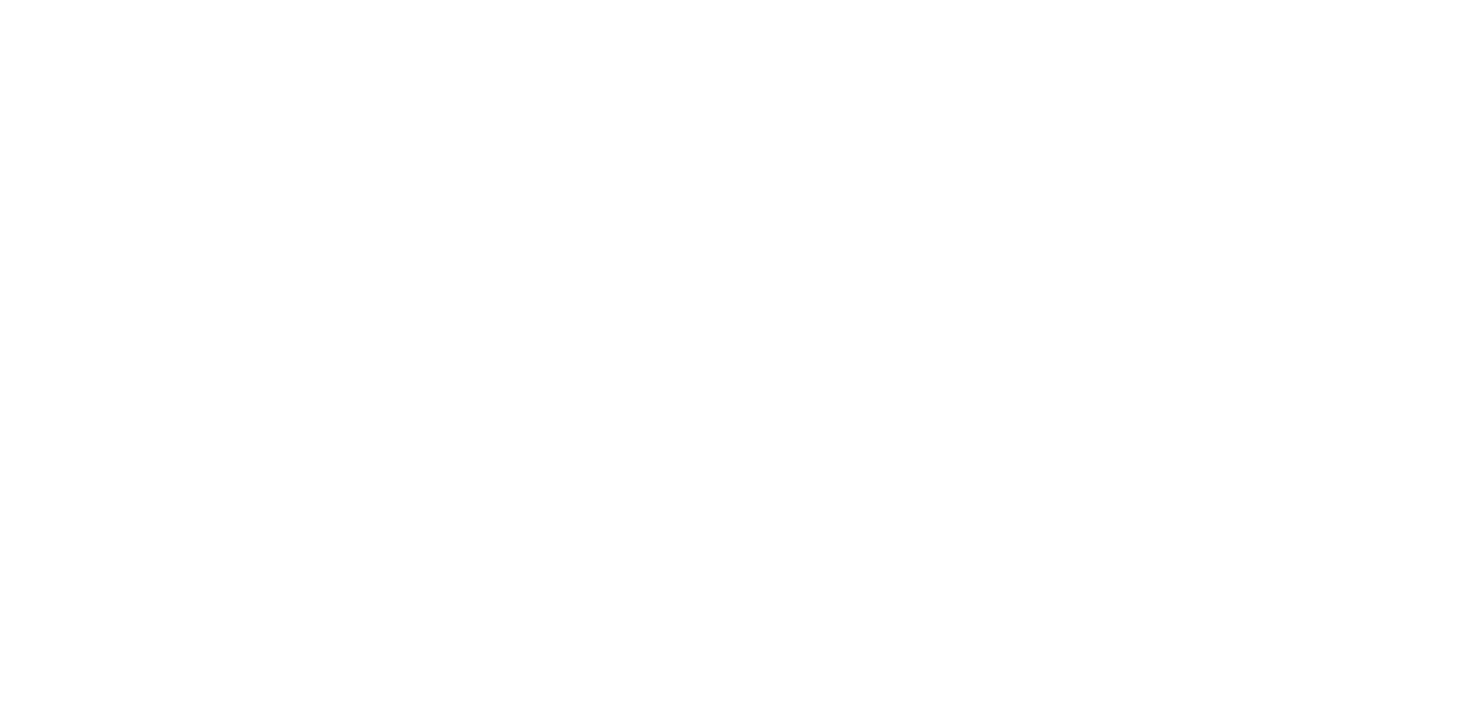 scroll, scrollTop: 0, scrollLeft: 0, axis: both 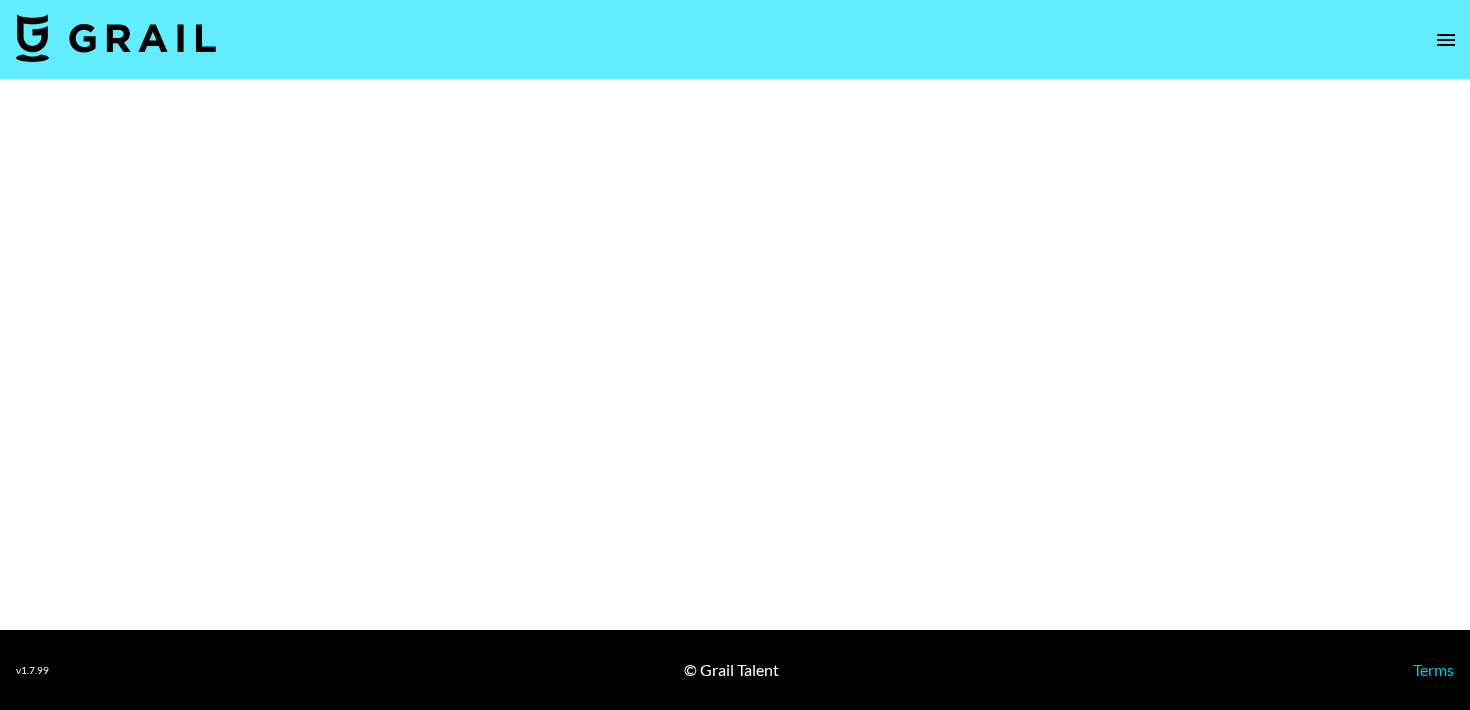 select on "Brand" 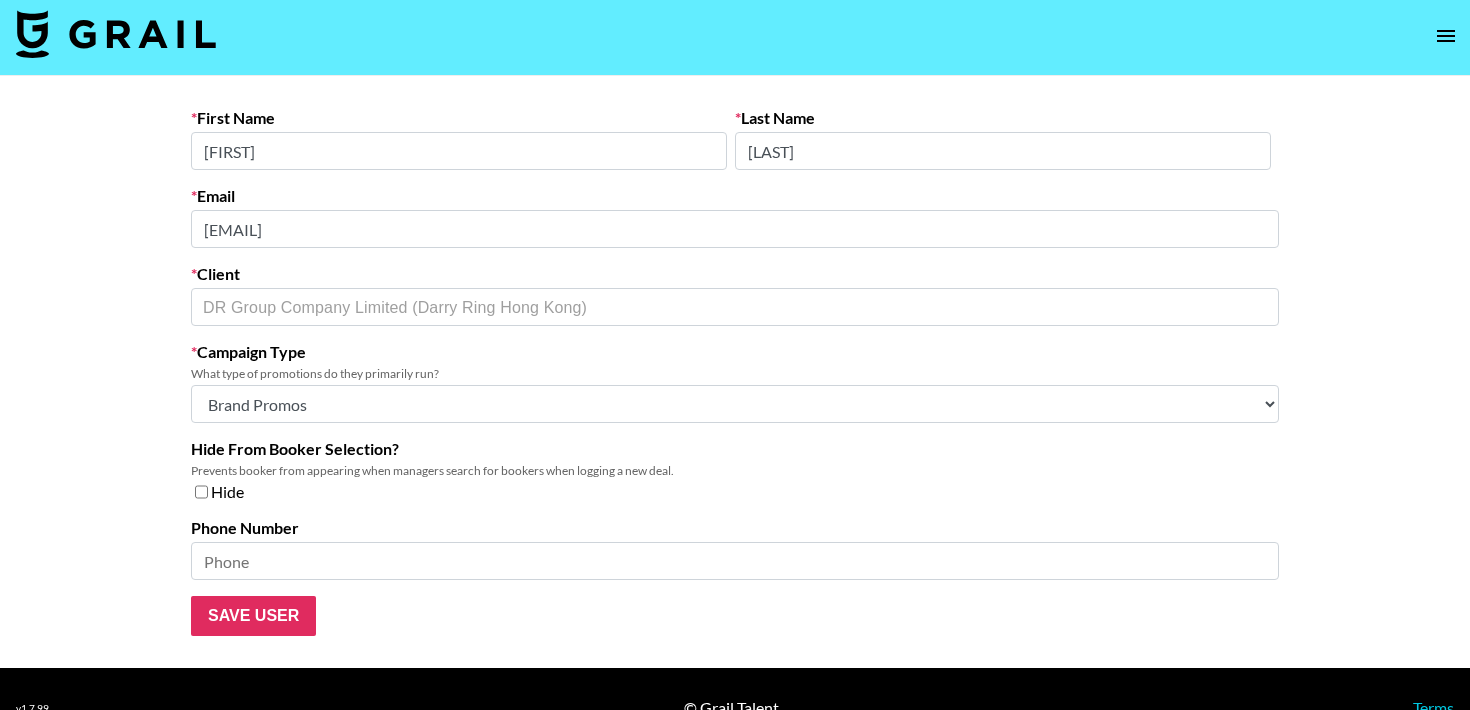 scroll, scrollTop: 0, scrollLeft: 0, axis: both 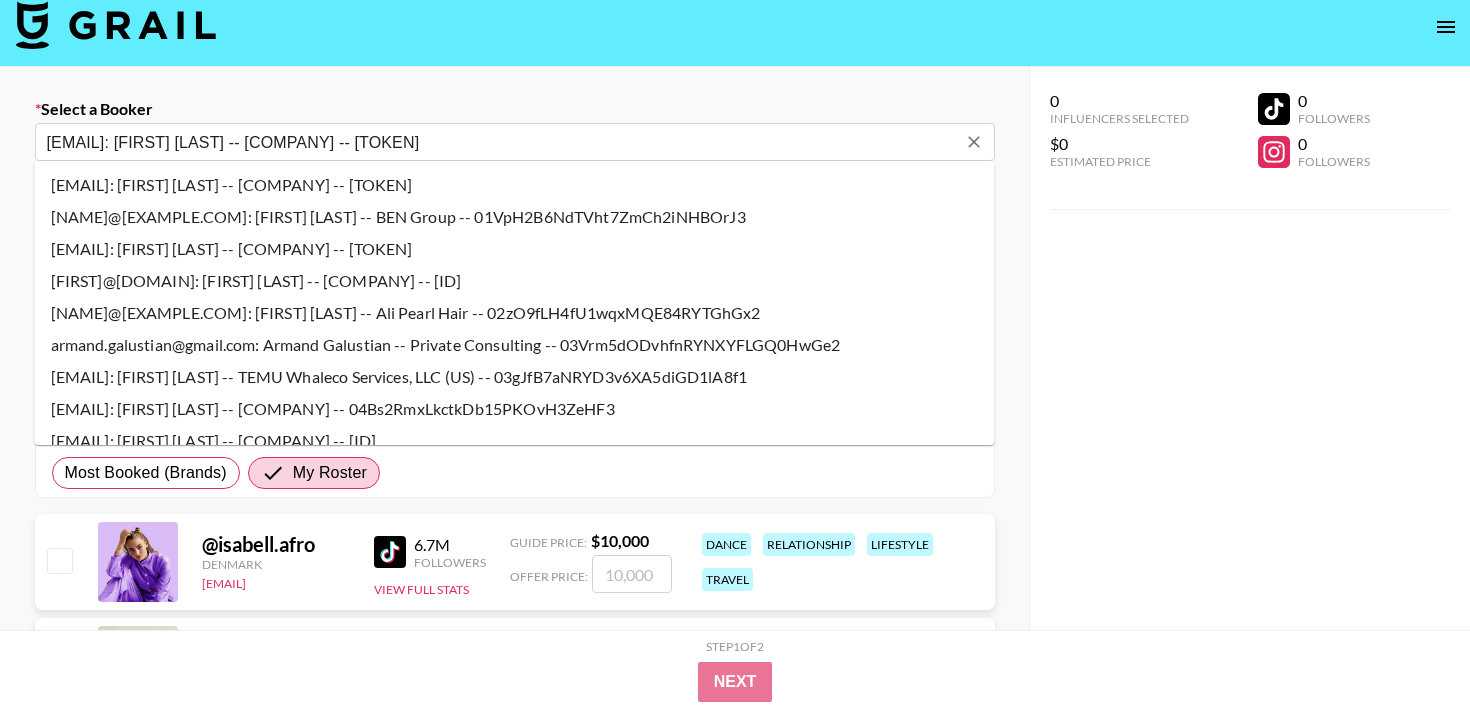 click 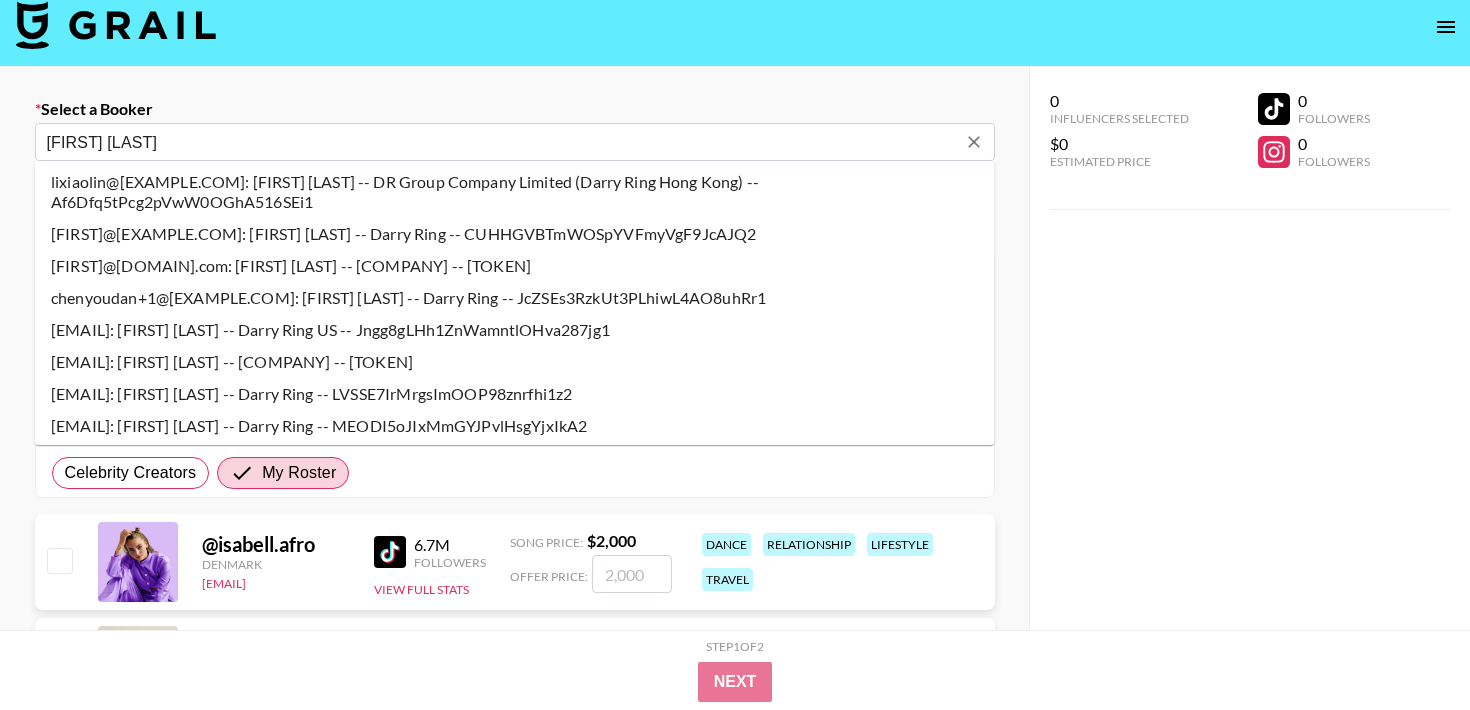 scroll, scrollTop: 0, scrollLeft: 0, axis: both 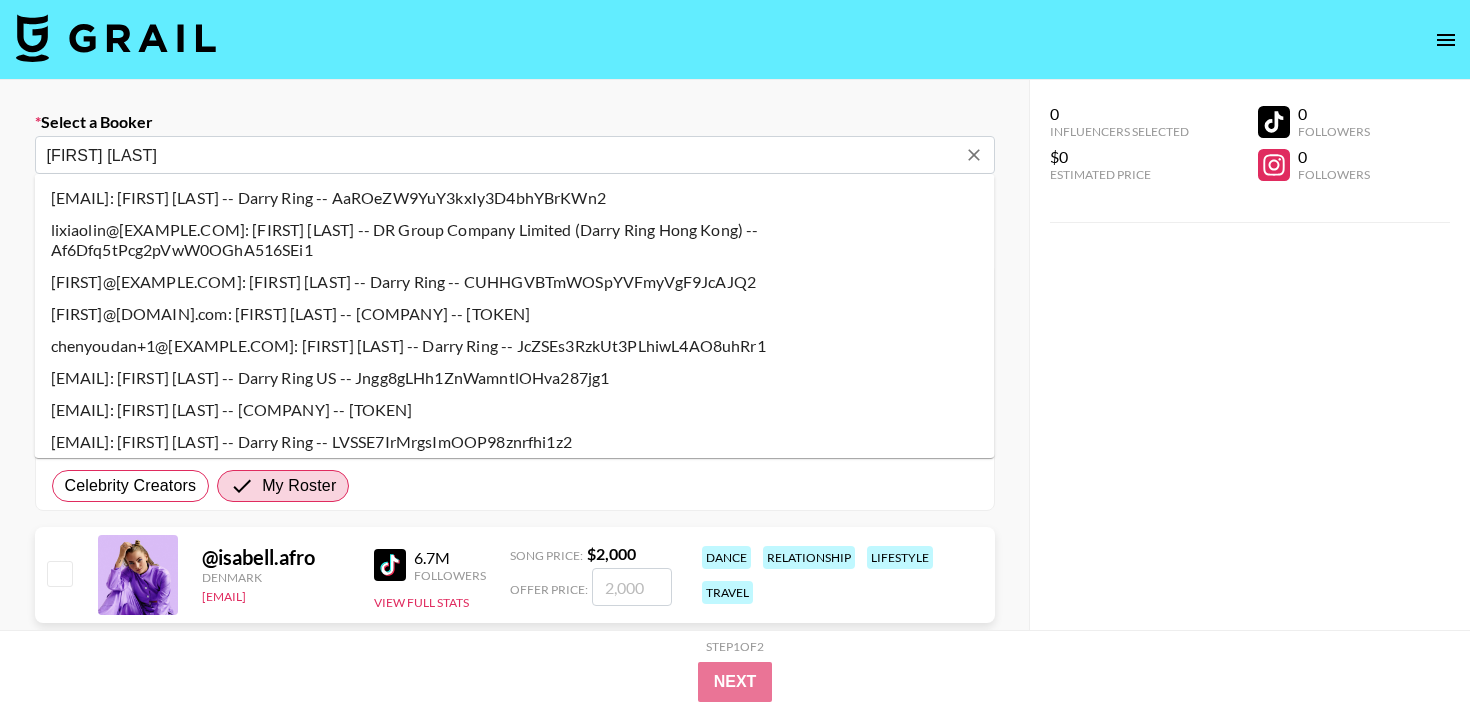 type on "[FIRST] [LAST]" 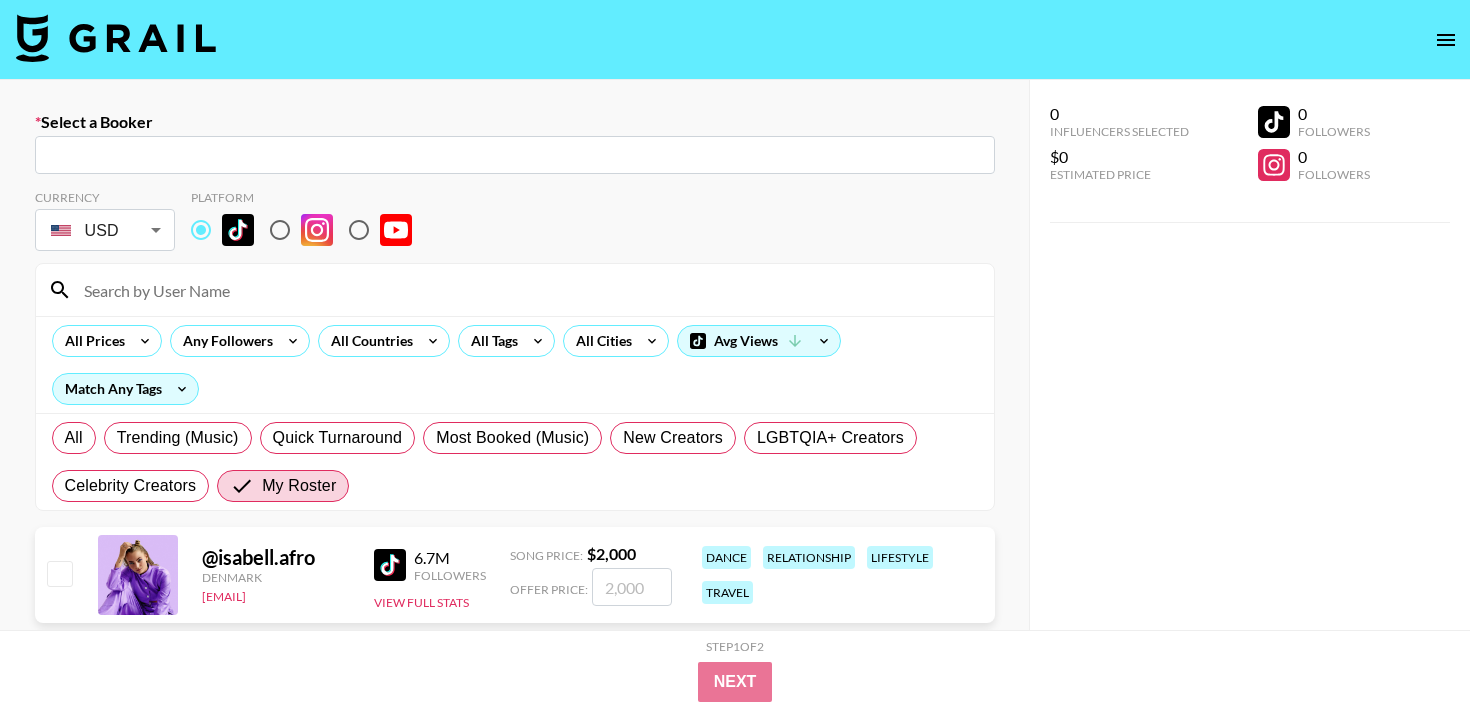click on "Select a Booker ​ Currency USD USD ​ Platform All Prices Any Followers All Countries All Tags All Cities Avg Views Match Any Tags All Trending (Music) Quick Turnaround Most Booked (Music) New Creators LGBTQIA+ Creators Celebrity Creators My Roster @[USERNAME] Denmark [EMAIL] [NUM] Followers View Full Stats   Song Price: $ [PRICE] Offer Price: dance relationship lifestyle travel @[USERNAME] Denmark [EMAIL] [NUM] Followers View Full Stats   Song Price: $ [PRICE] Offer Price: dance lifestyle fashion relationship travel @[USERNAME] France [EMAIL] [NUM] Followers View Full Stats   Song Price: $ [PRICE] Offer Price: dance music @[USERNAME] United Kingdom [EMAIL] [NUM] Followers View Full Stats   Song Price: $ [PRICE] Offer Price: relationship fitness fashion pov @[USERNAME] Australia [EMAIL] [NUM] Followers View Full Stats   Song Price: $ [PRICE] Offer Price: aesthetic lifestyle relationship travel @[USERNAME] United Kingdom [EMAIL]" at bounding box center (514, 3499) 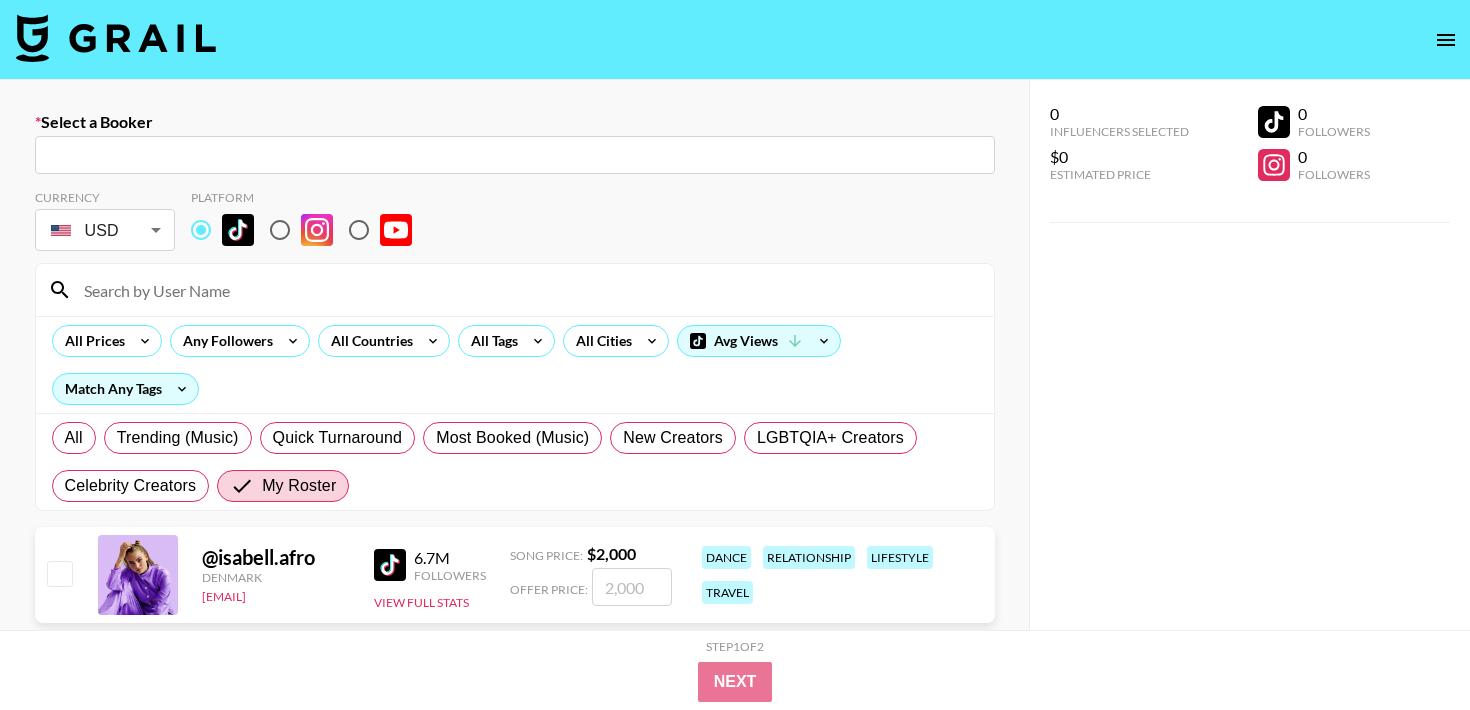 click at bounding box center [116, 38] 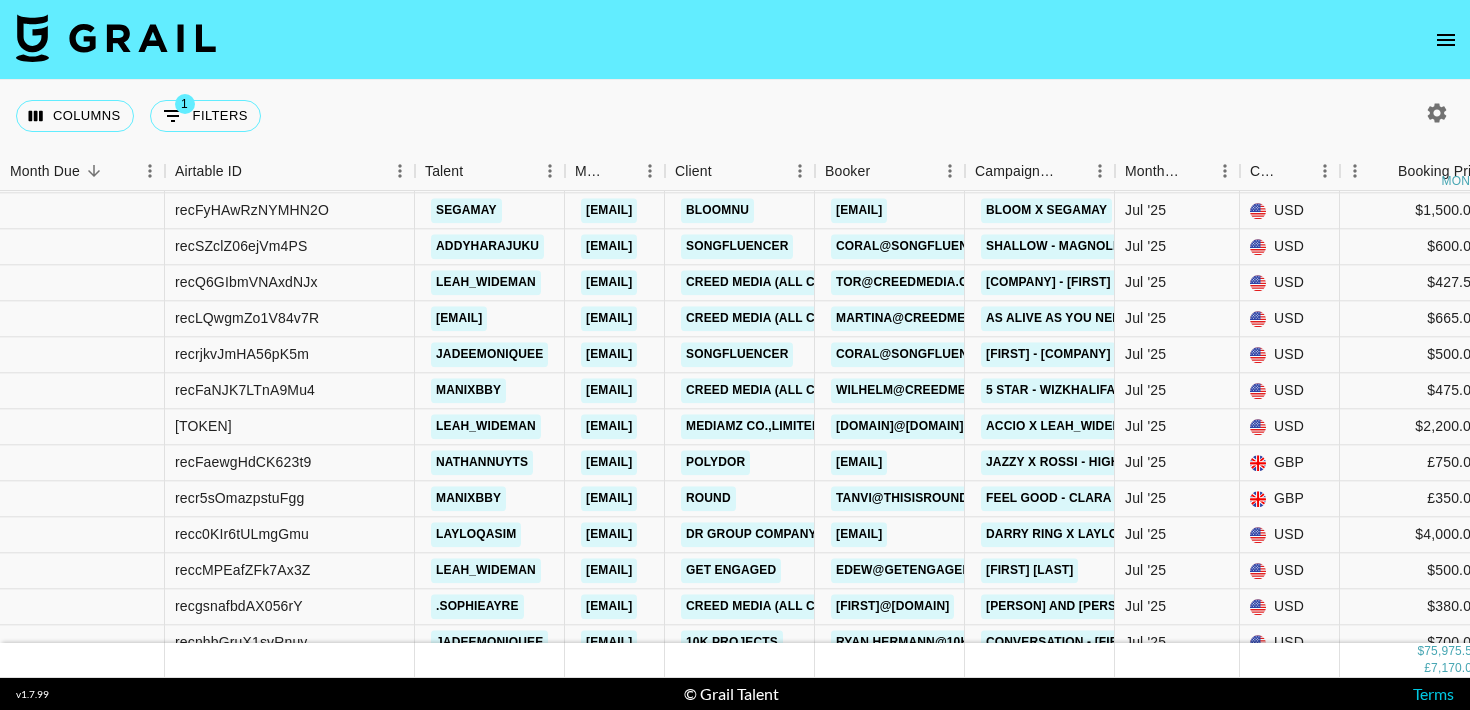 scroll, scrollTop: 494, scrollLeft: 0, axis: vertical 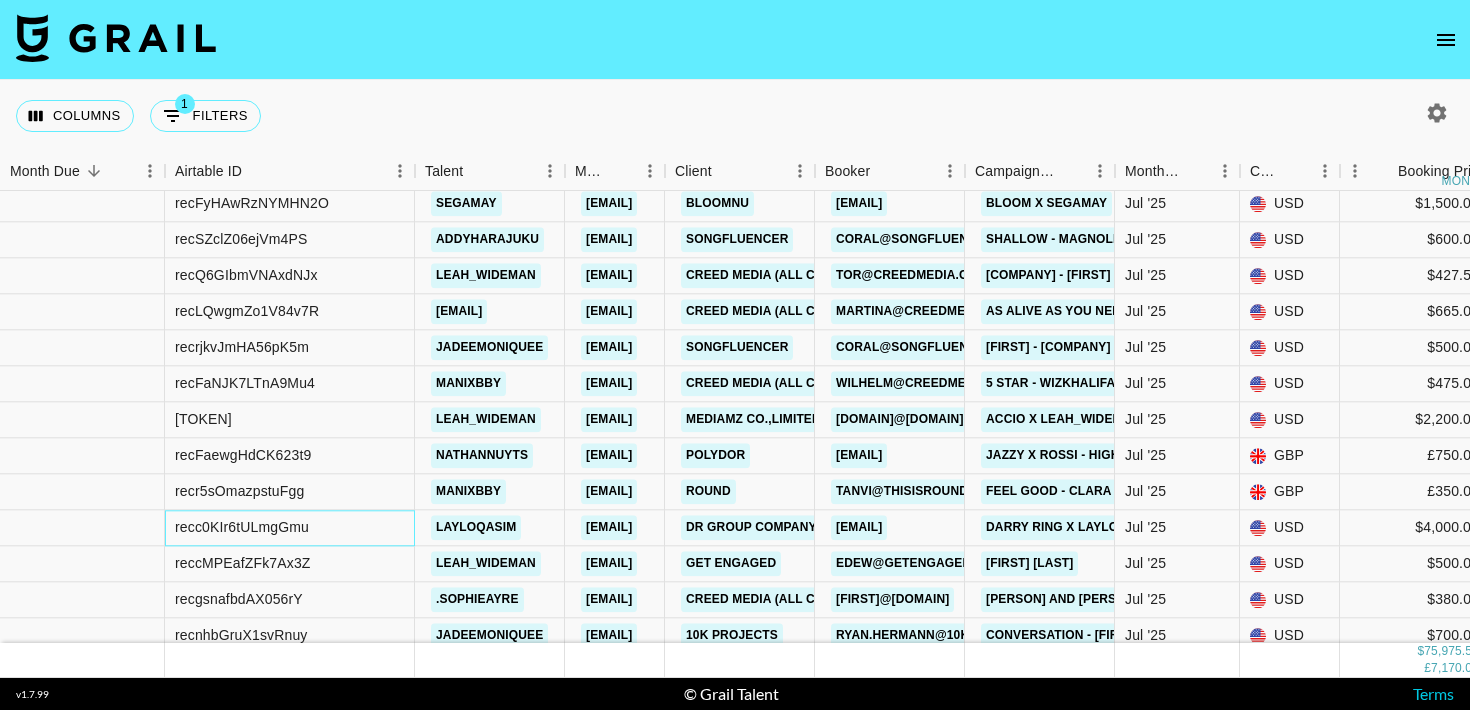click on "recc0KIr6tULmgGmu" at bounding box center (290, 528) 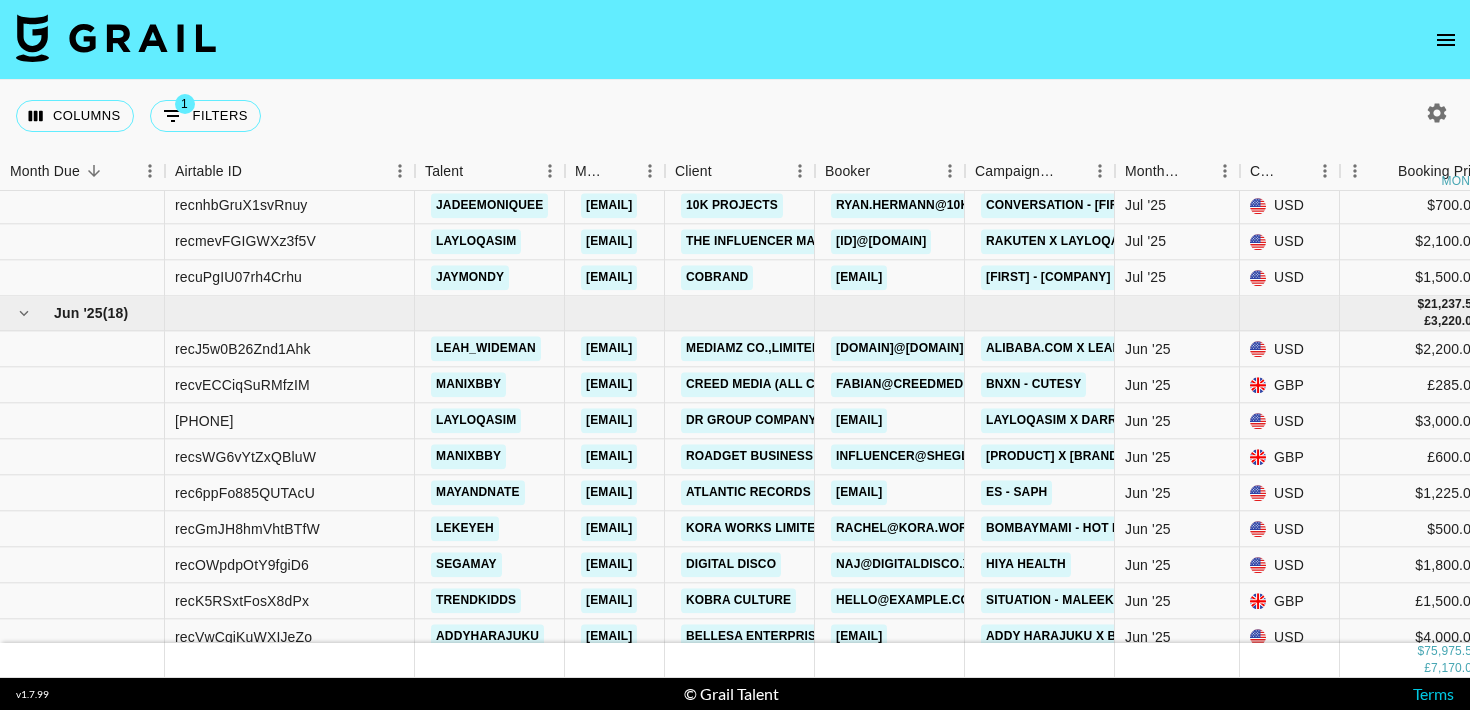 scroll, scrollTop: 928, scrollLeft: 0, axis: vertical 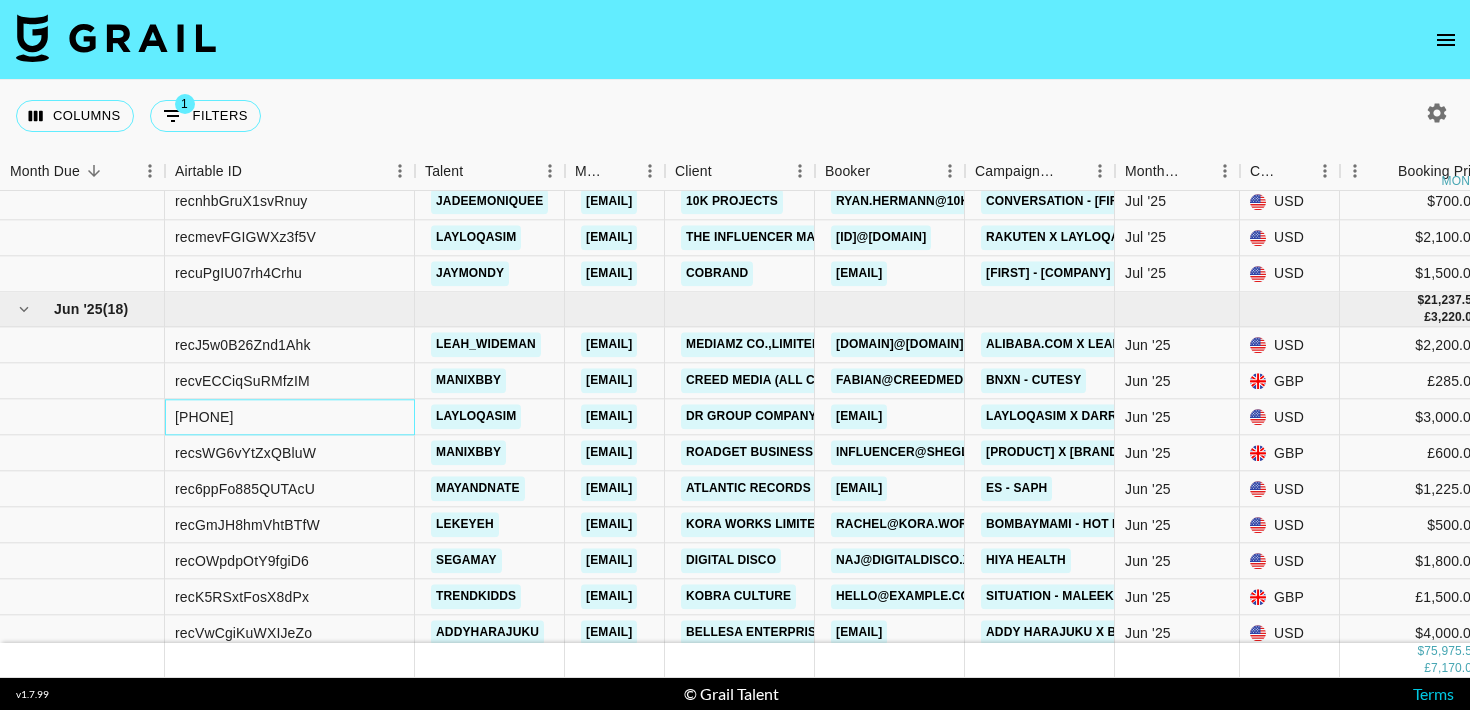 click on "[PHONE]" at bounding box center [290, 418] 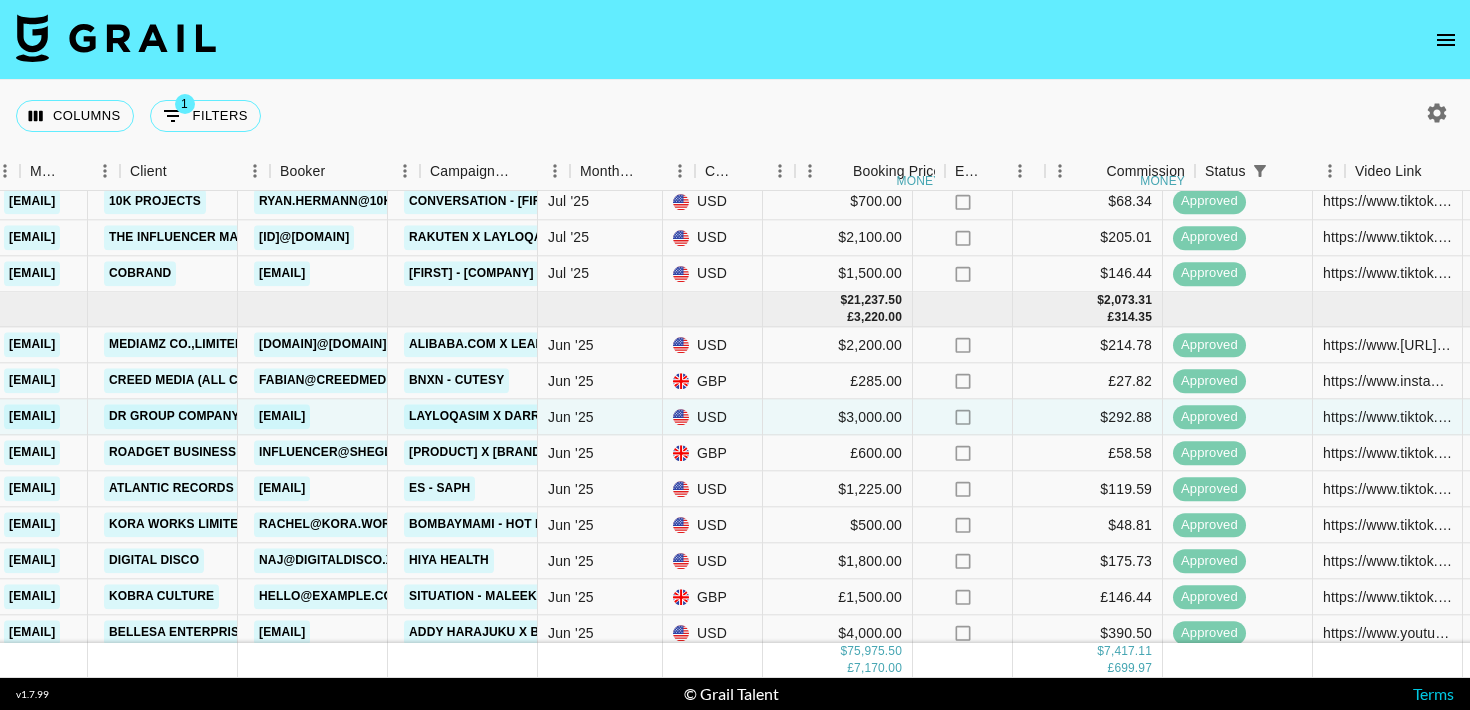 scroll, scrollTop: 928, scrollLeft: 0, axis: vertical 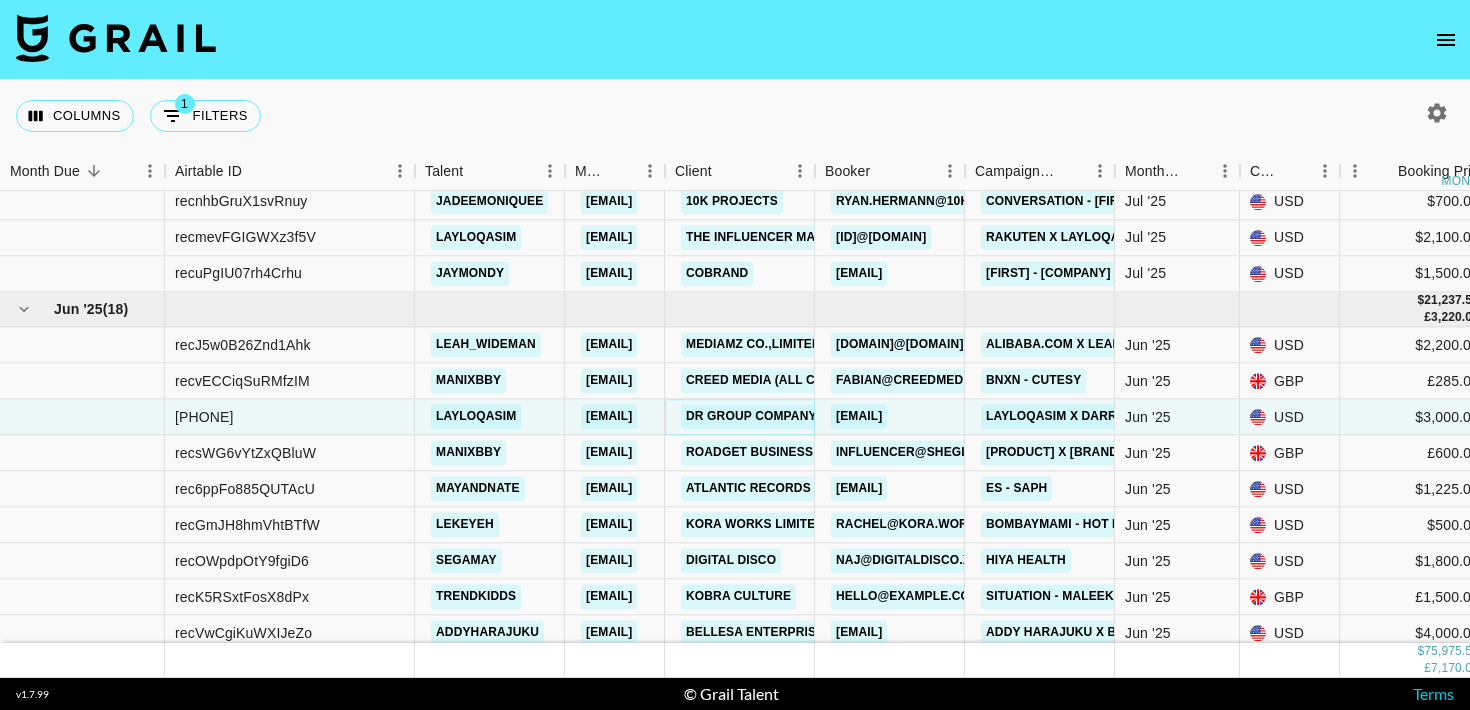 click on "DR Group Company Limited (Darry Ring Hong Kong)" at bounding box center (862, 417) 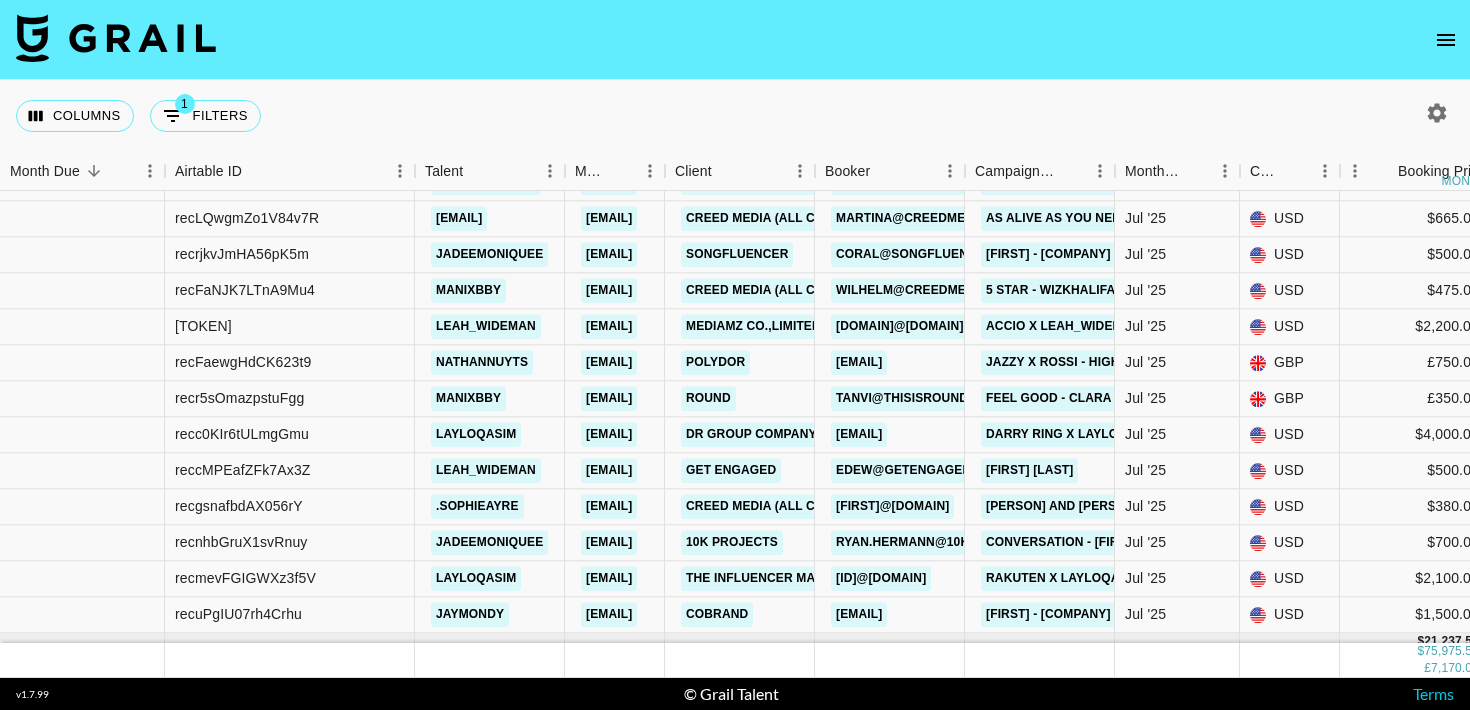 scroll, scrollTop: 591, scrollLeft: 0, axis: vertical 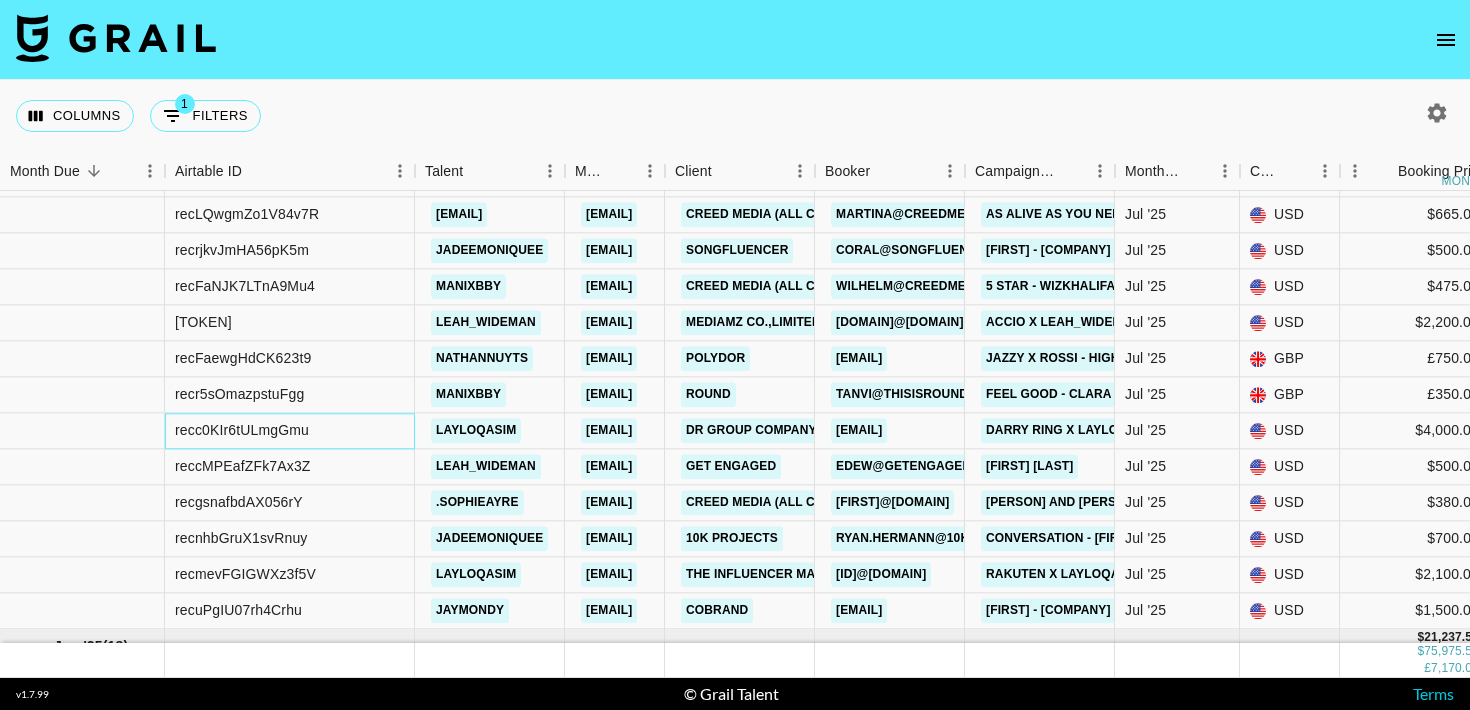click on "recc0KIr6tULmgGmu" at bounding box center [290, 431] 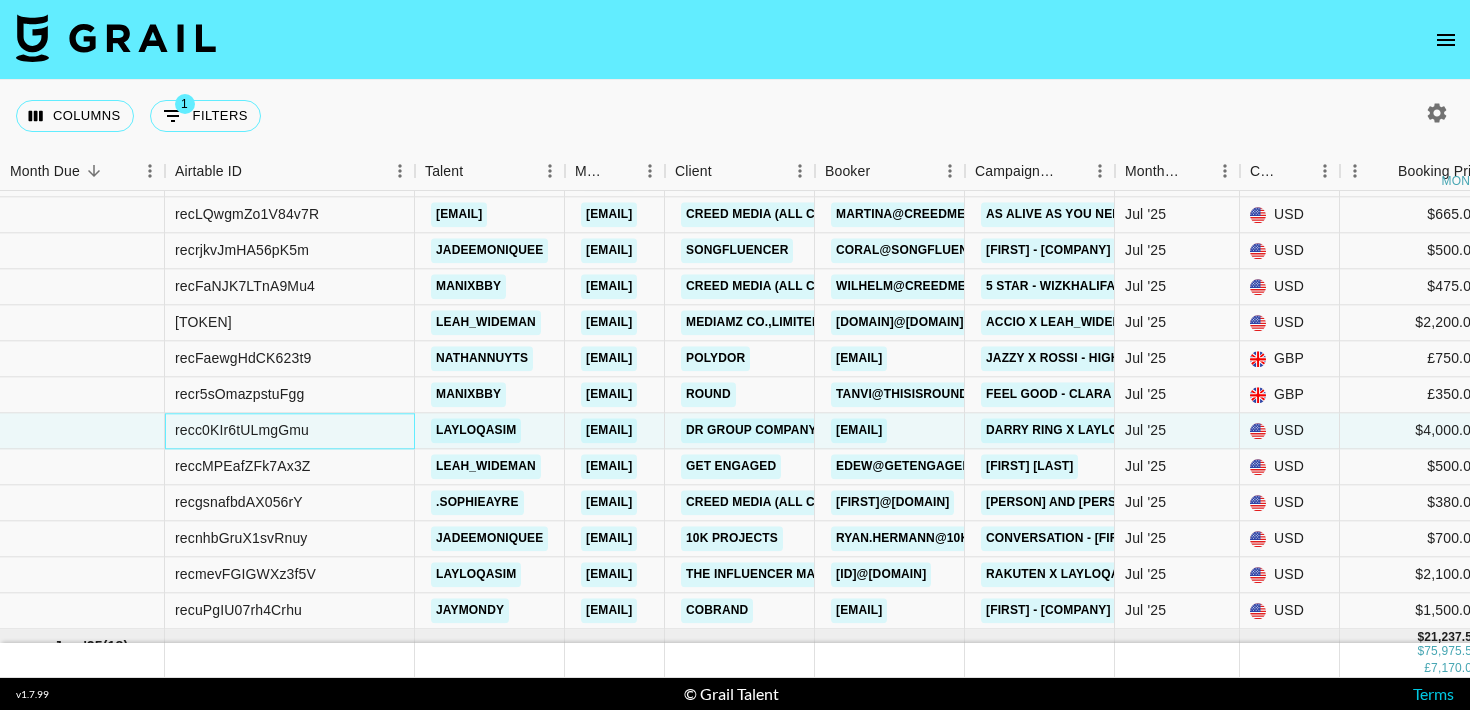 click on "recc0KIr6tULmgGmu" at bounding box center (242, 431) 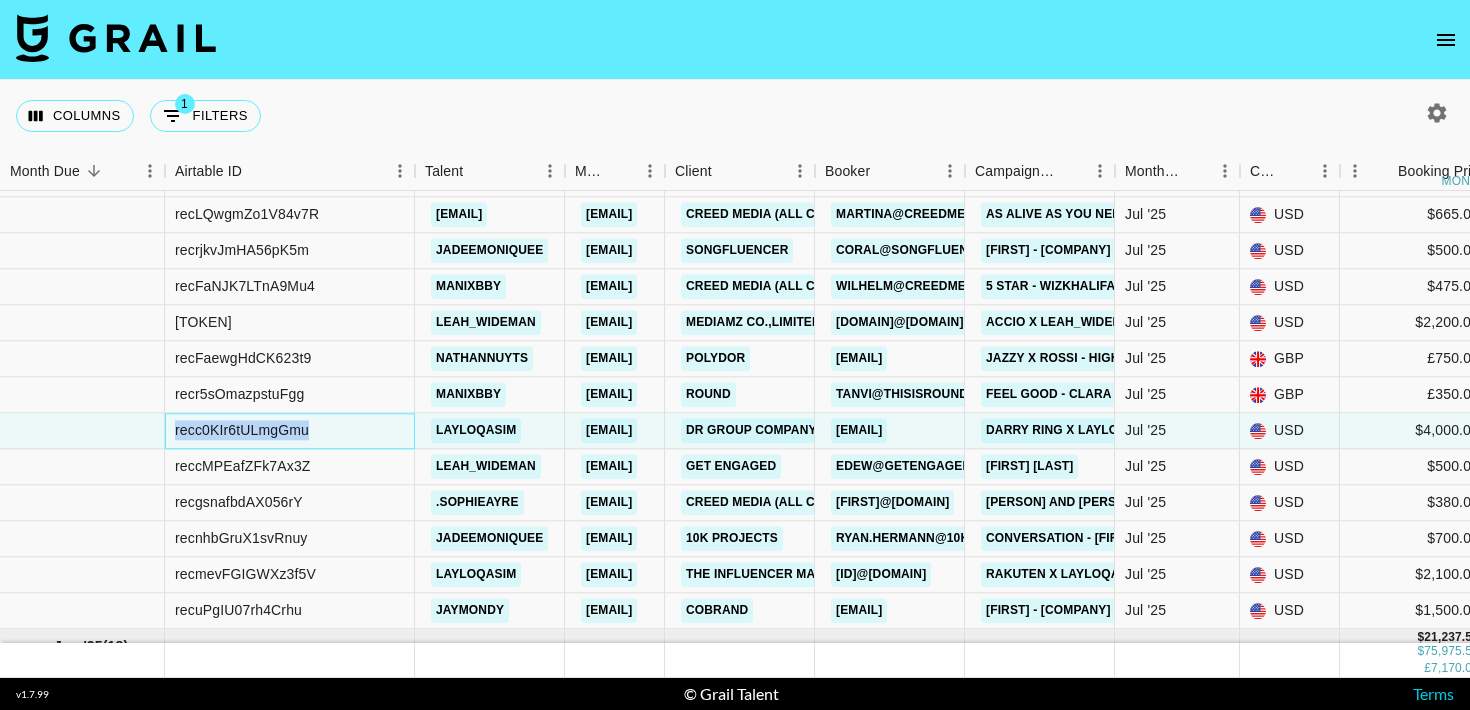 click on "recc0KIr6tULmgGmu" at bounding box center [242, 431] 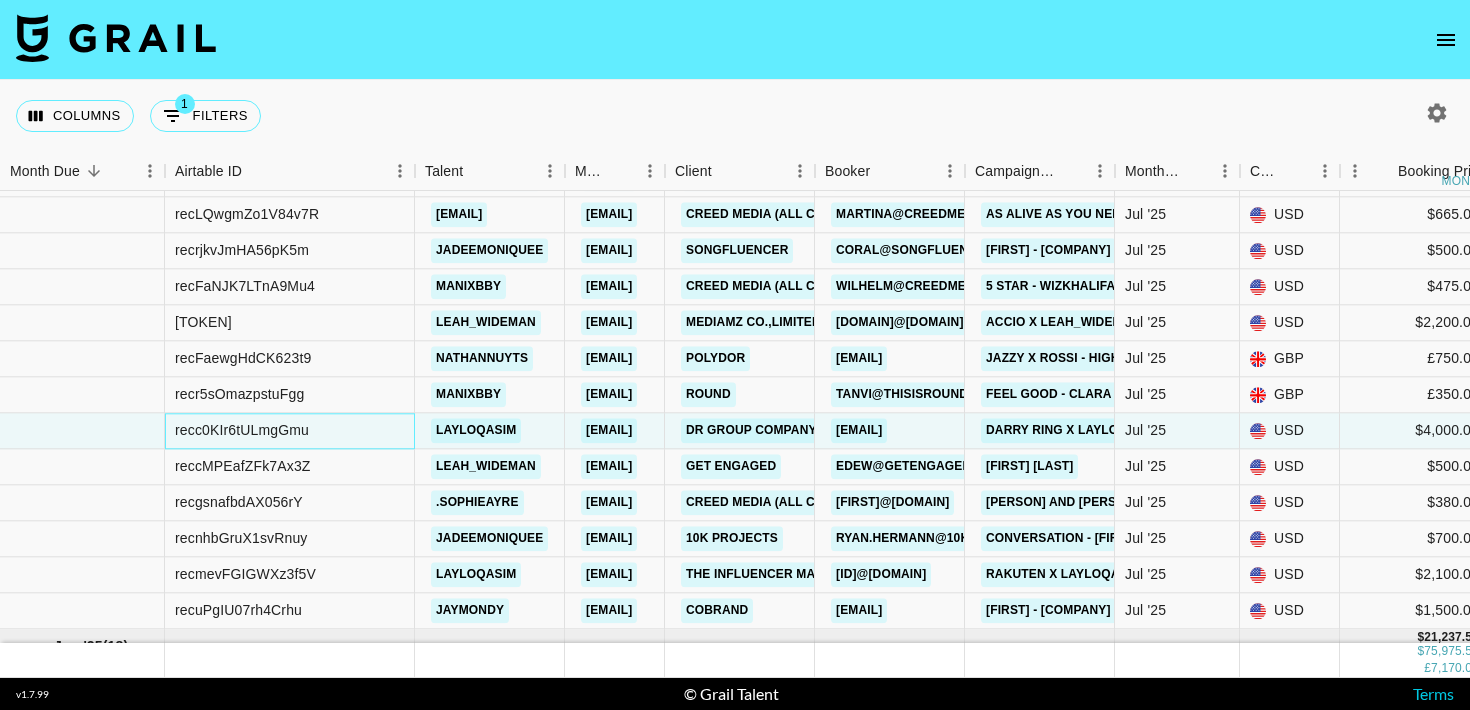 click on "recc0KIr6tULmgGmu" at bounding box center [290, 431] 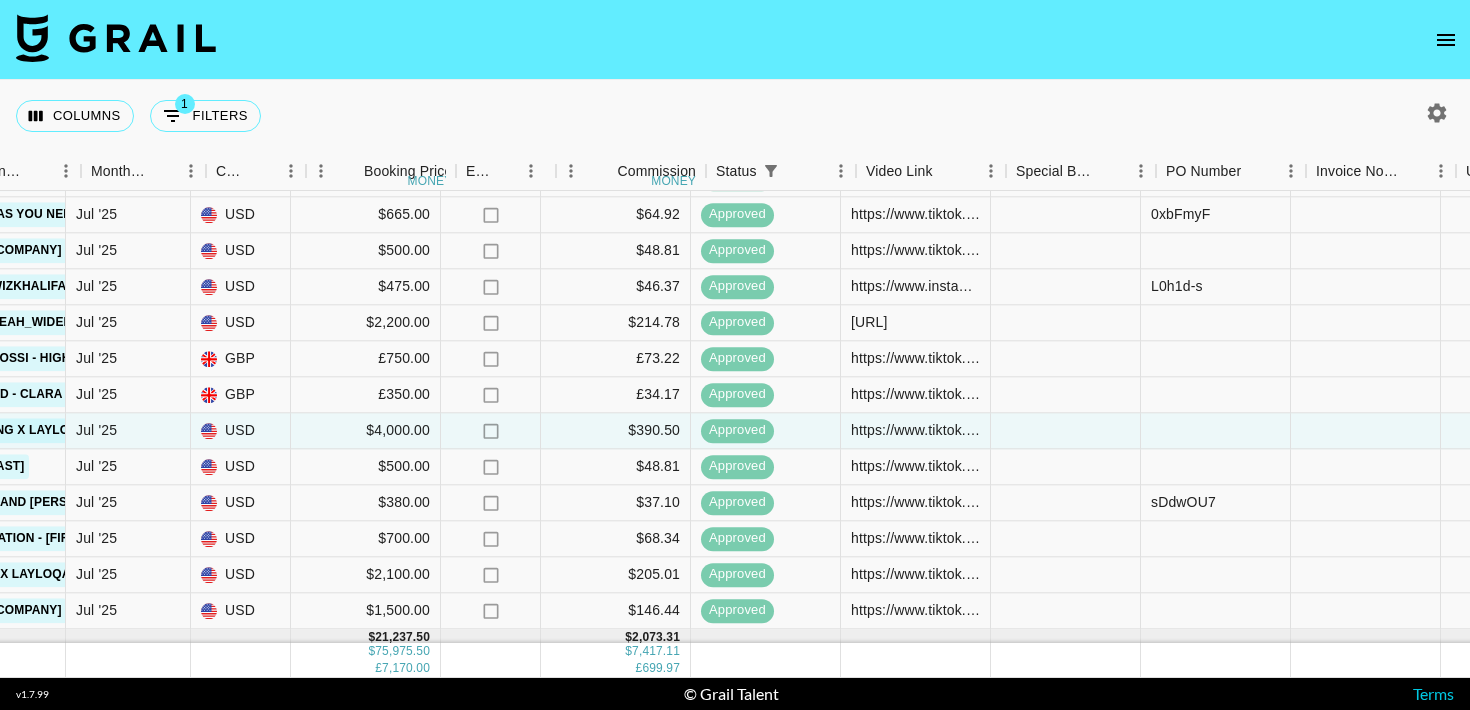 scroll, scrollTop: 591, scrollLeft: 1034, axis: both 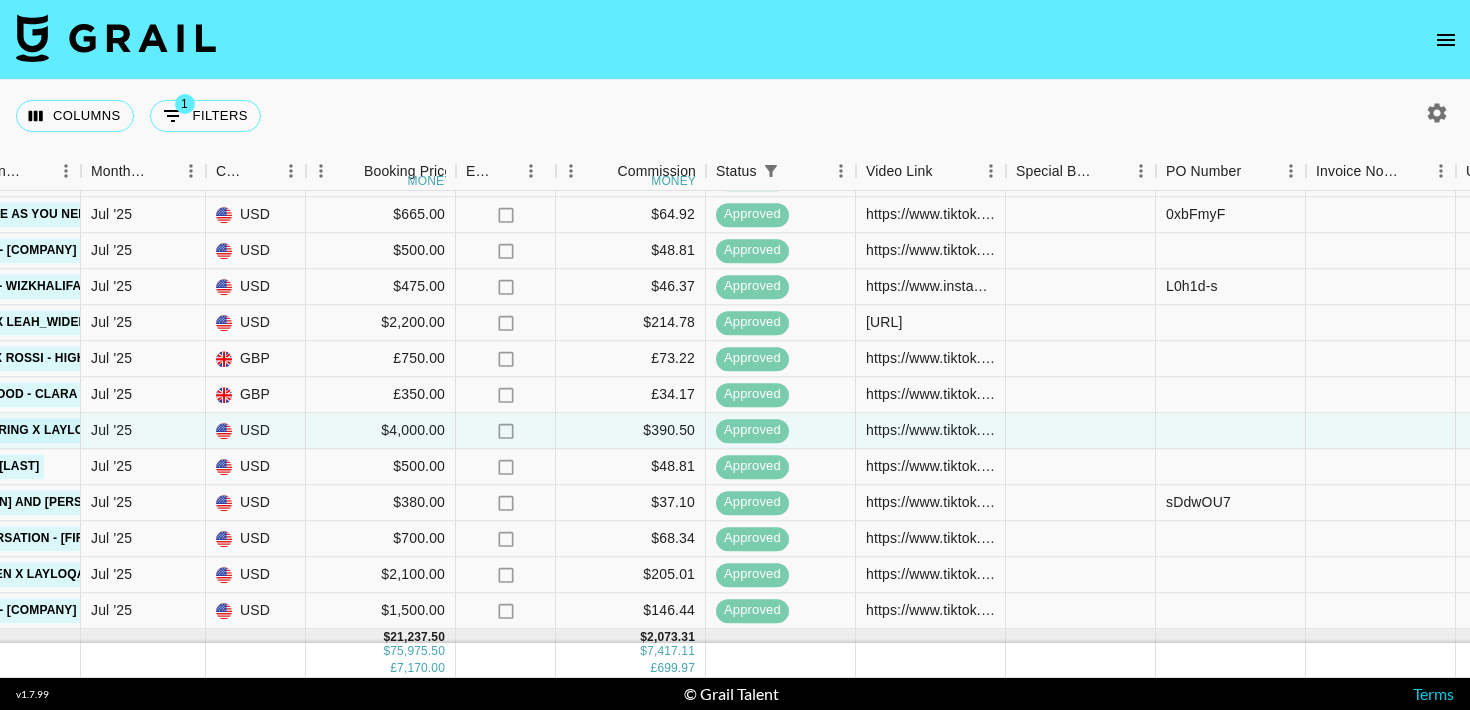click 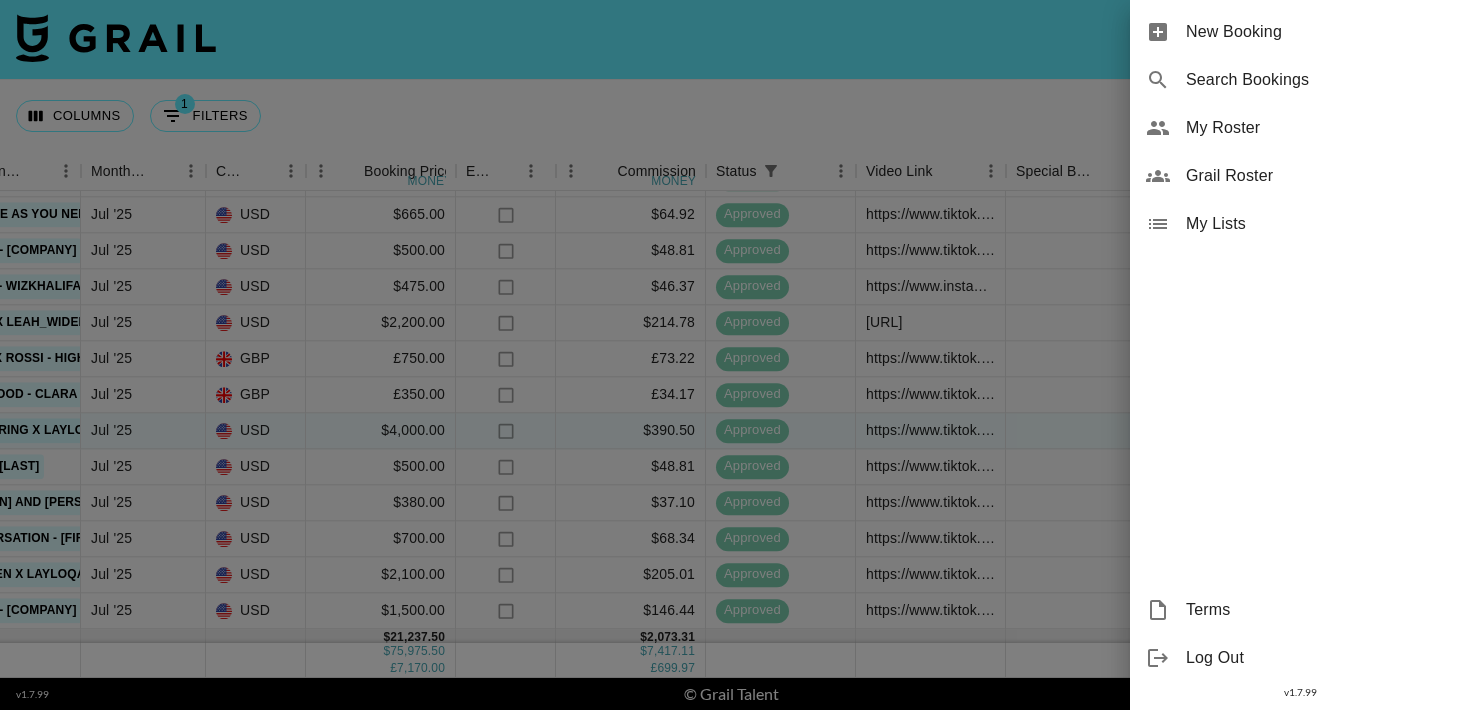 click on "My Roster" at bounding box center [1320, 128] 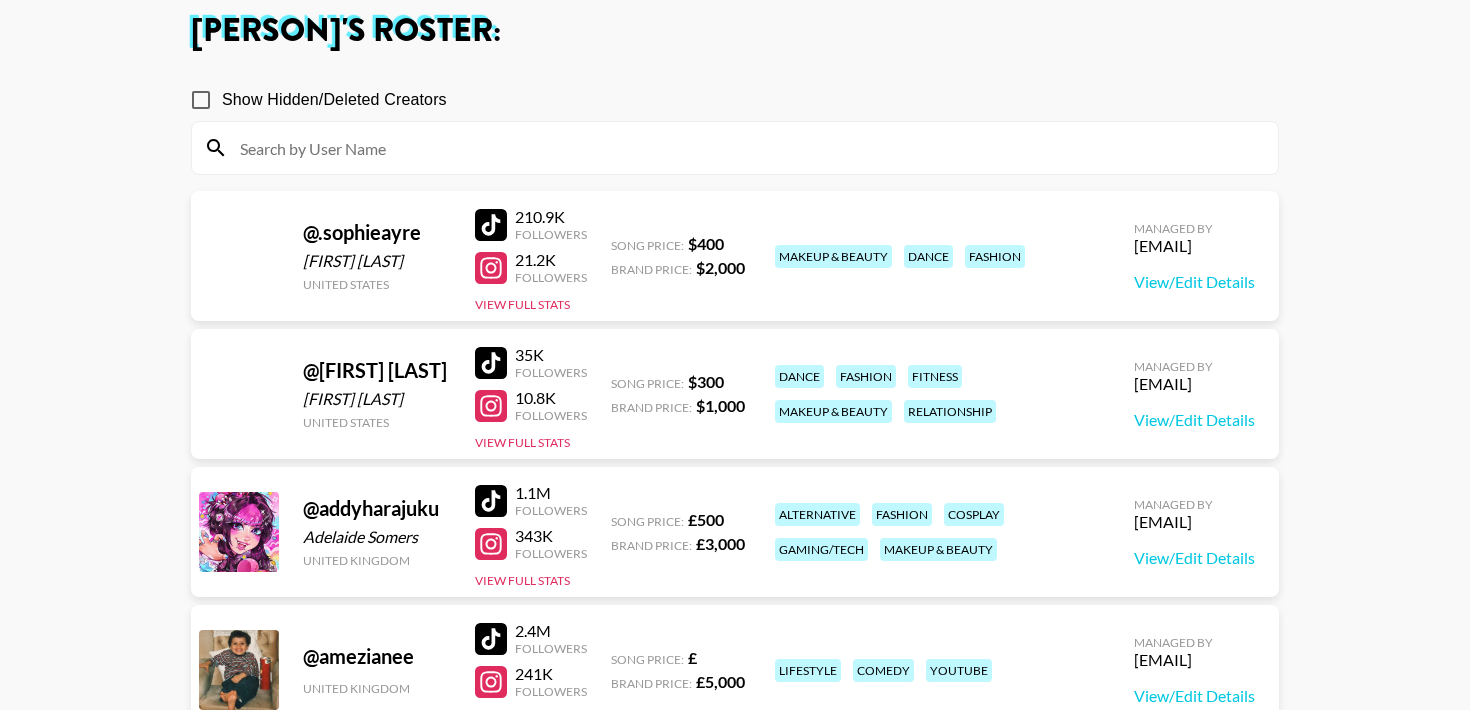 scroll, scrollTop: 0, scrollLeft: 0, axis: both 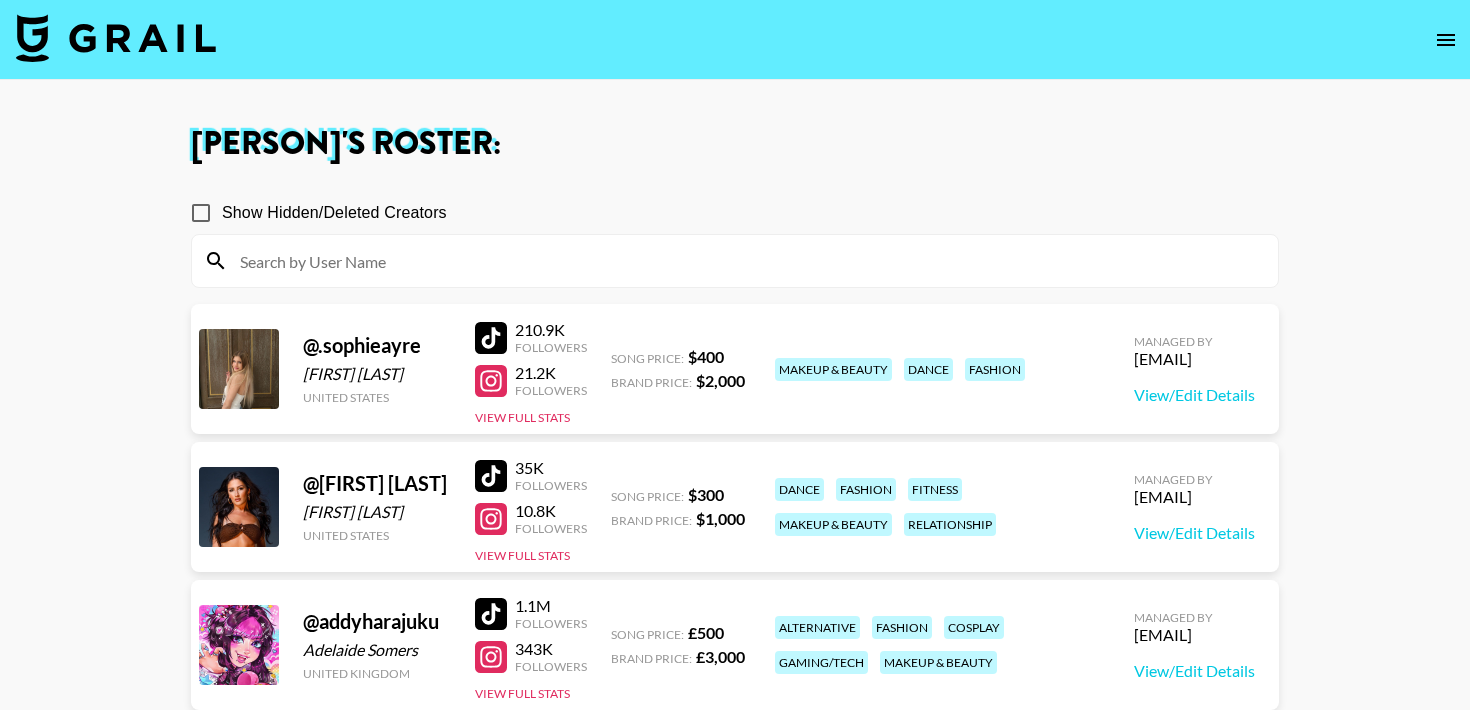 click at bounding box center (116, 38) 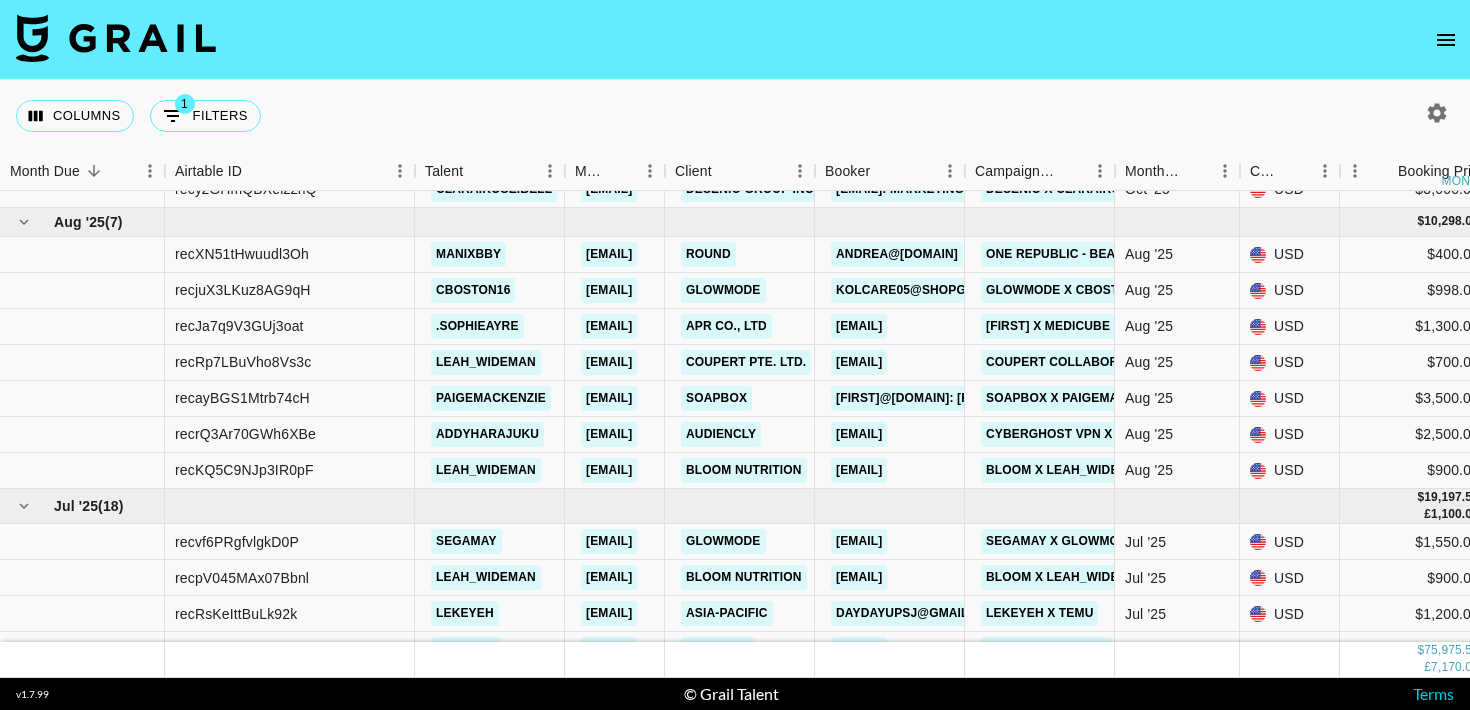 scroll, scrollTop: 44, scrollLeft: 0, axis: vertical 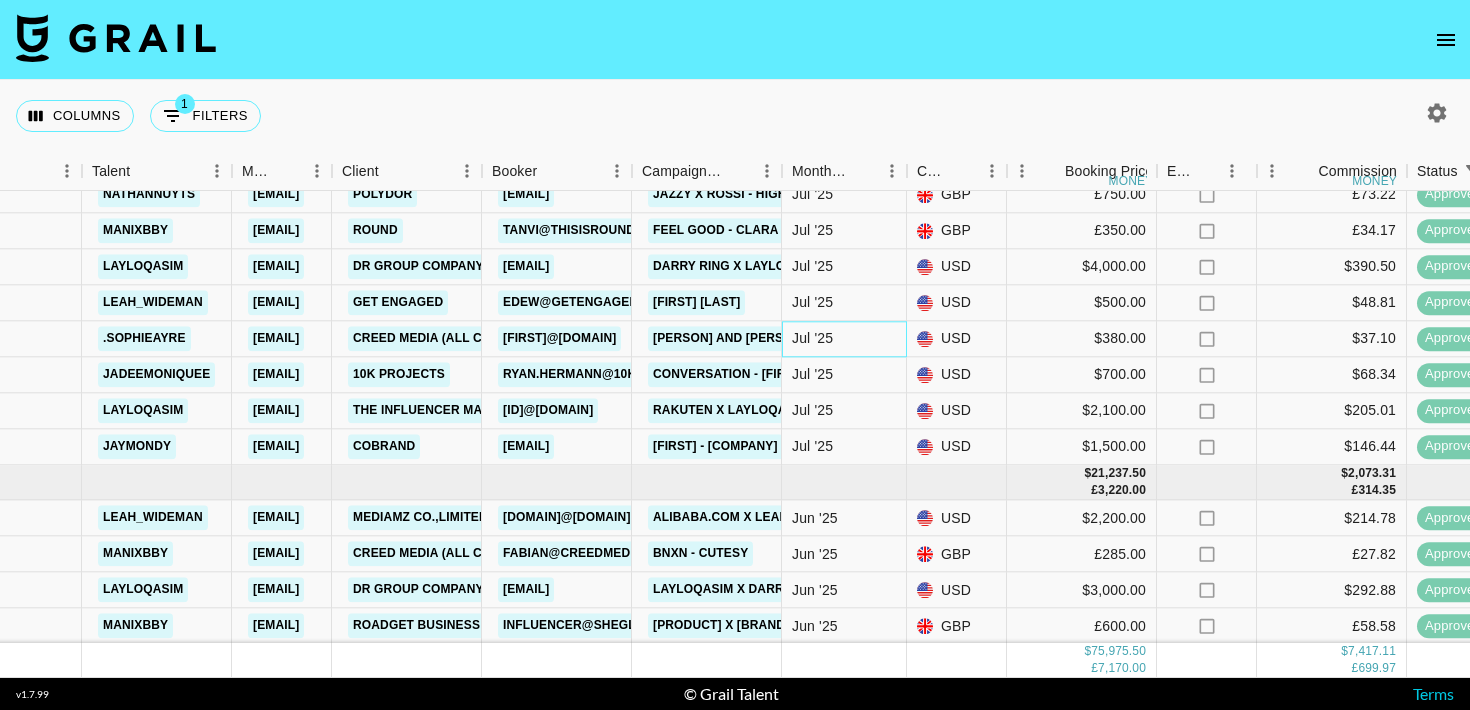 click on "Jul '25" at bounding box center [844, 339] 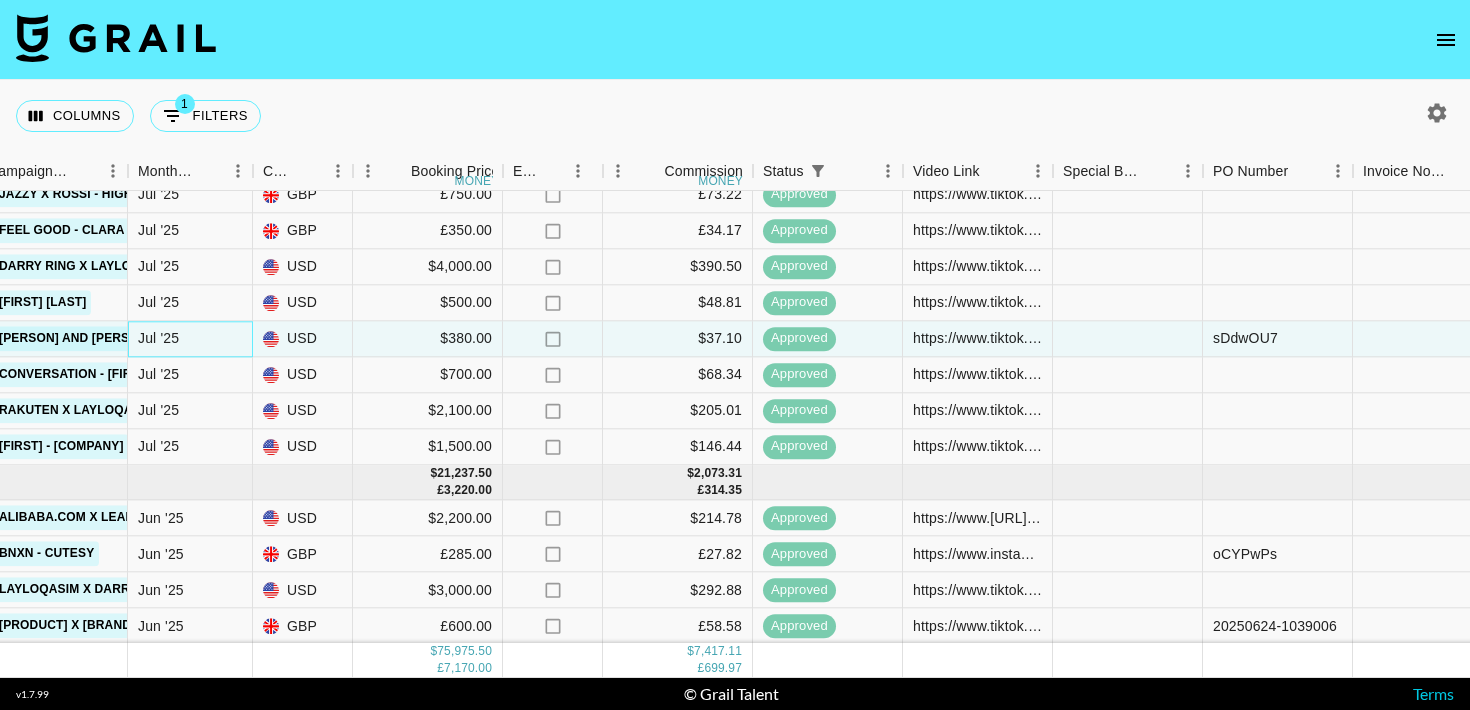 scroll, scrollTop: 755, scrollLeft: 1850, axis: both 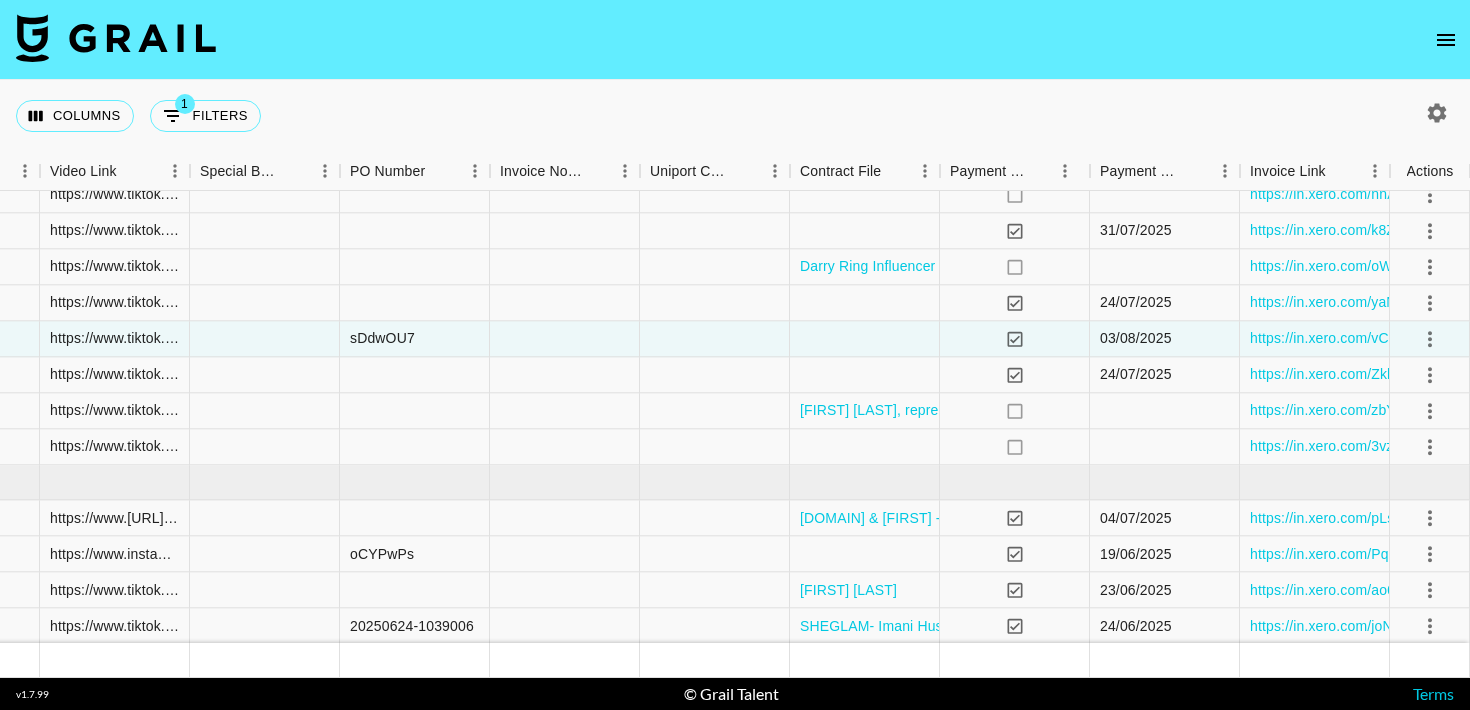 click at bounding box center (116, 38) 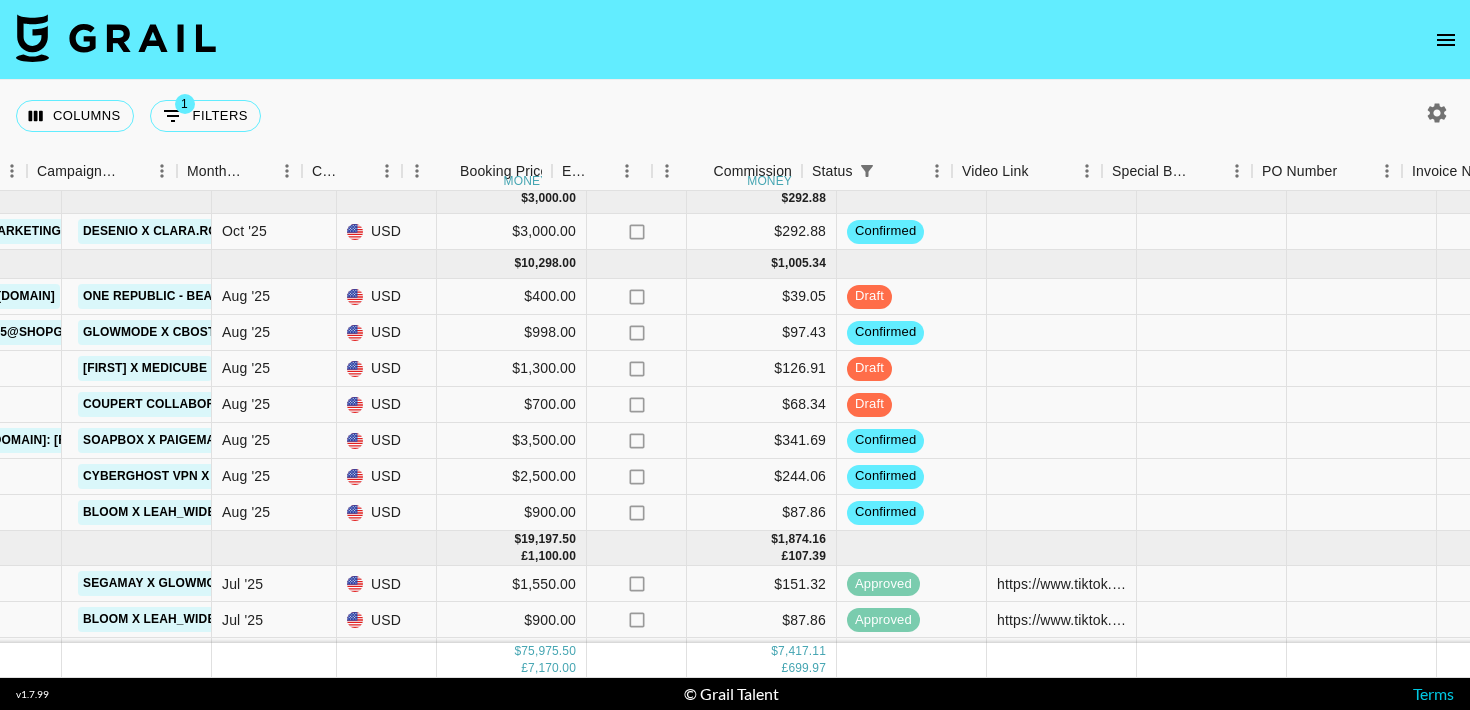 scroll, scrollTop: 6, scrollLeft: 886, axis: both 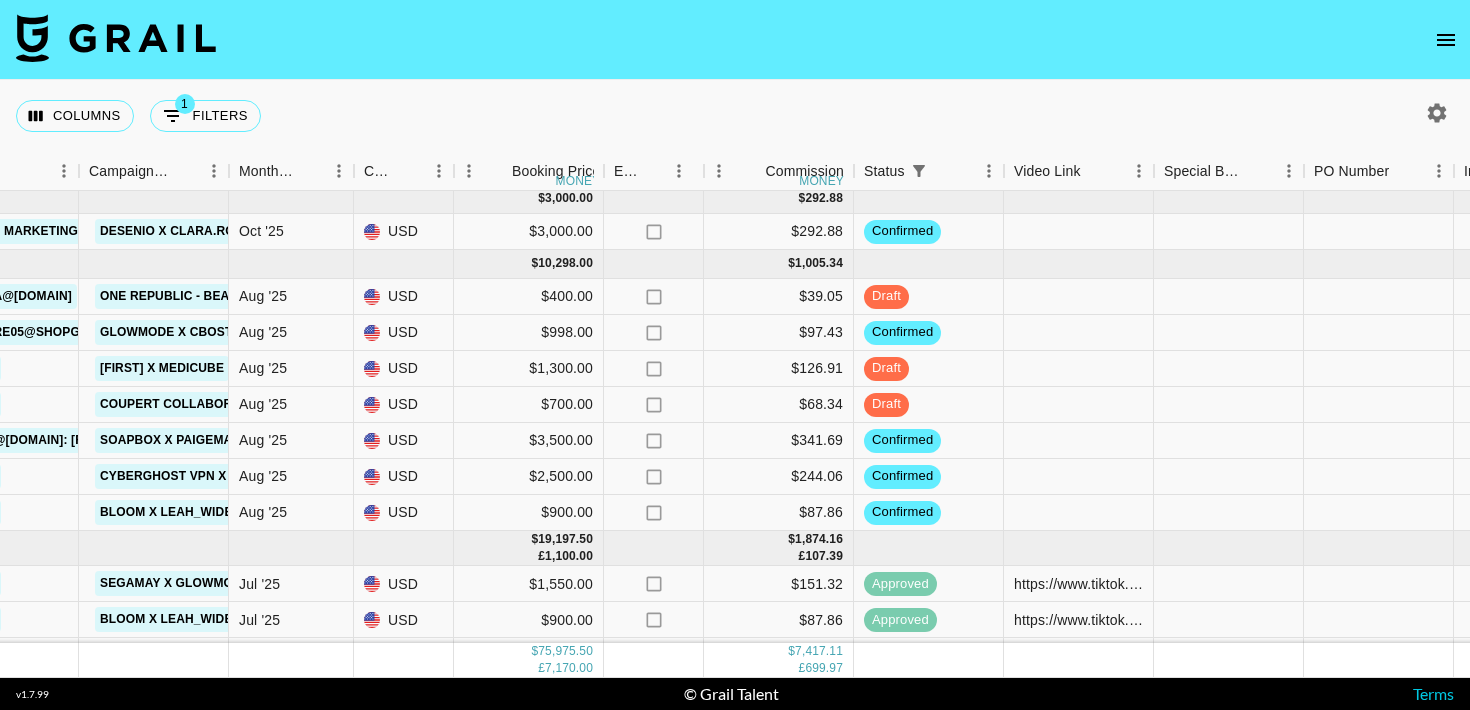 click at bounding box center [1446, 40] 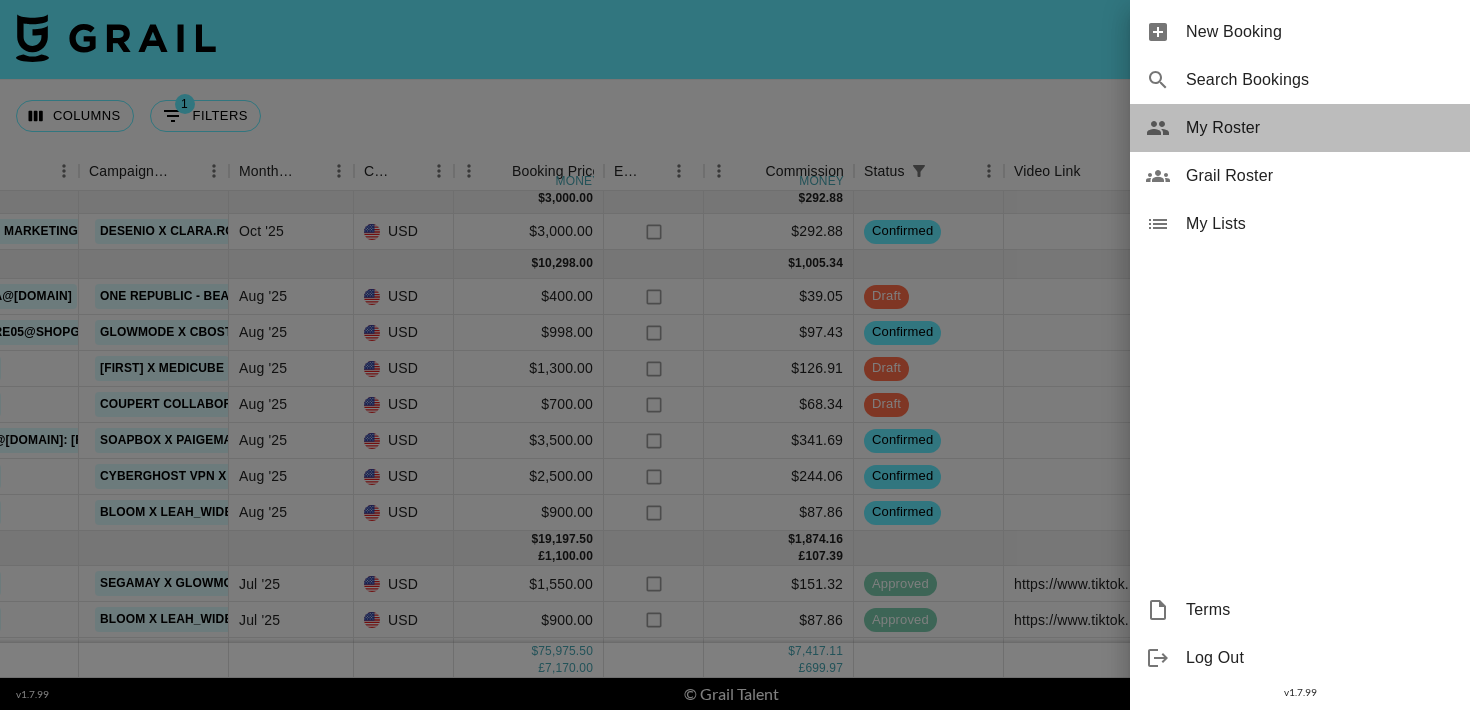 click on "My Roster" at bounding box center (1320, 128) 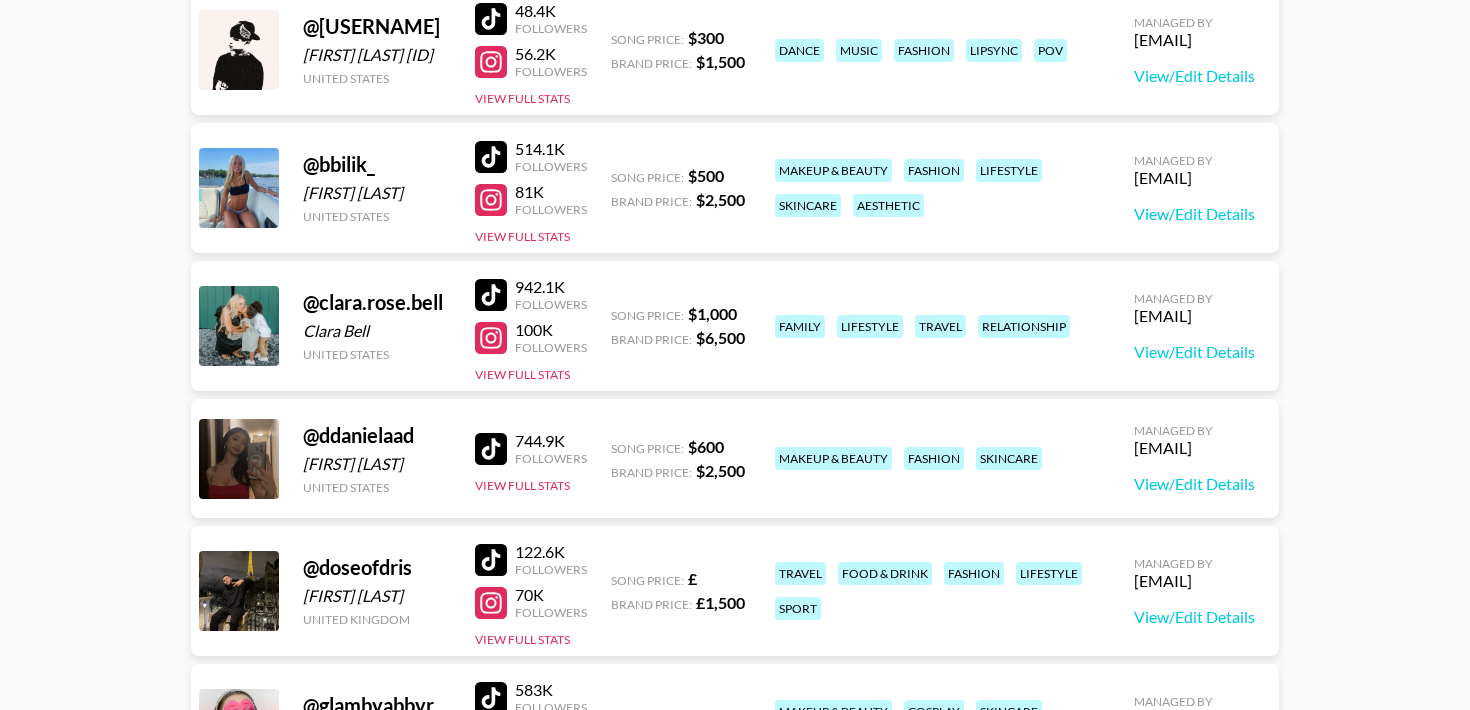 scroll, scrollTop: 1005, scrollLeft: 0, axis: vertical 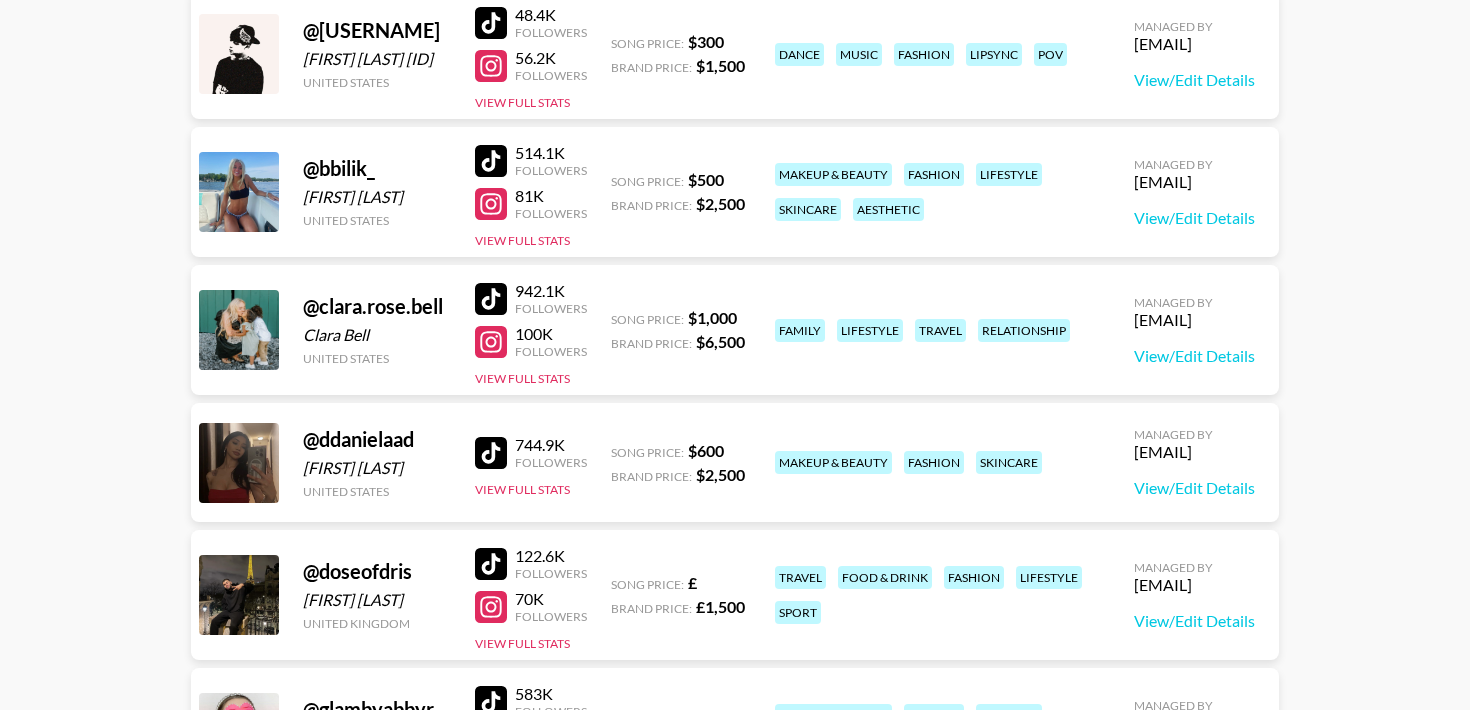 click at bounding box center (491, 161) 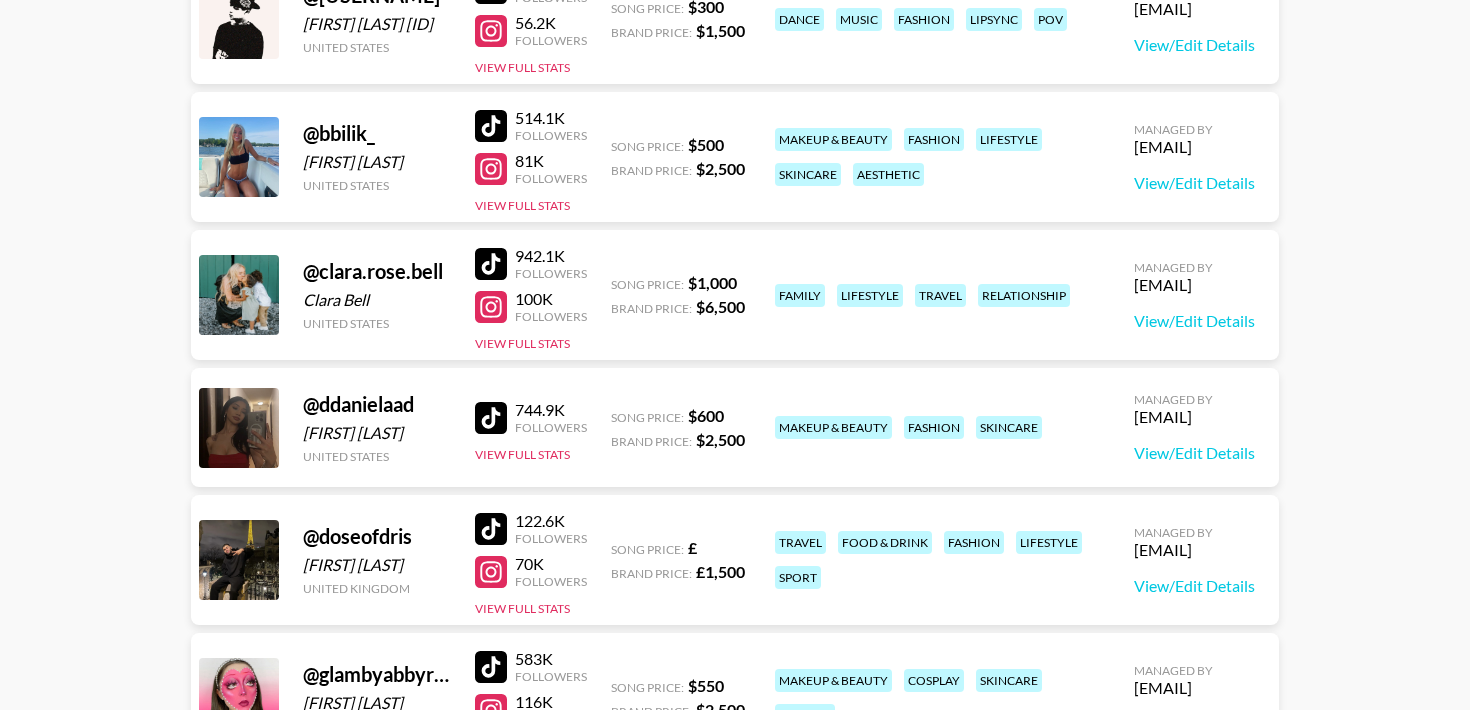 scroll, scrollTop: 1075, scrollLeft: 0, axis: vertical 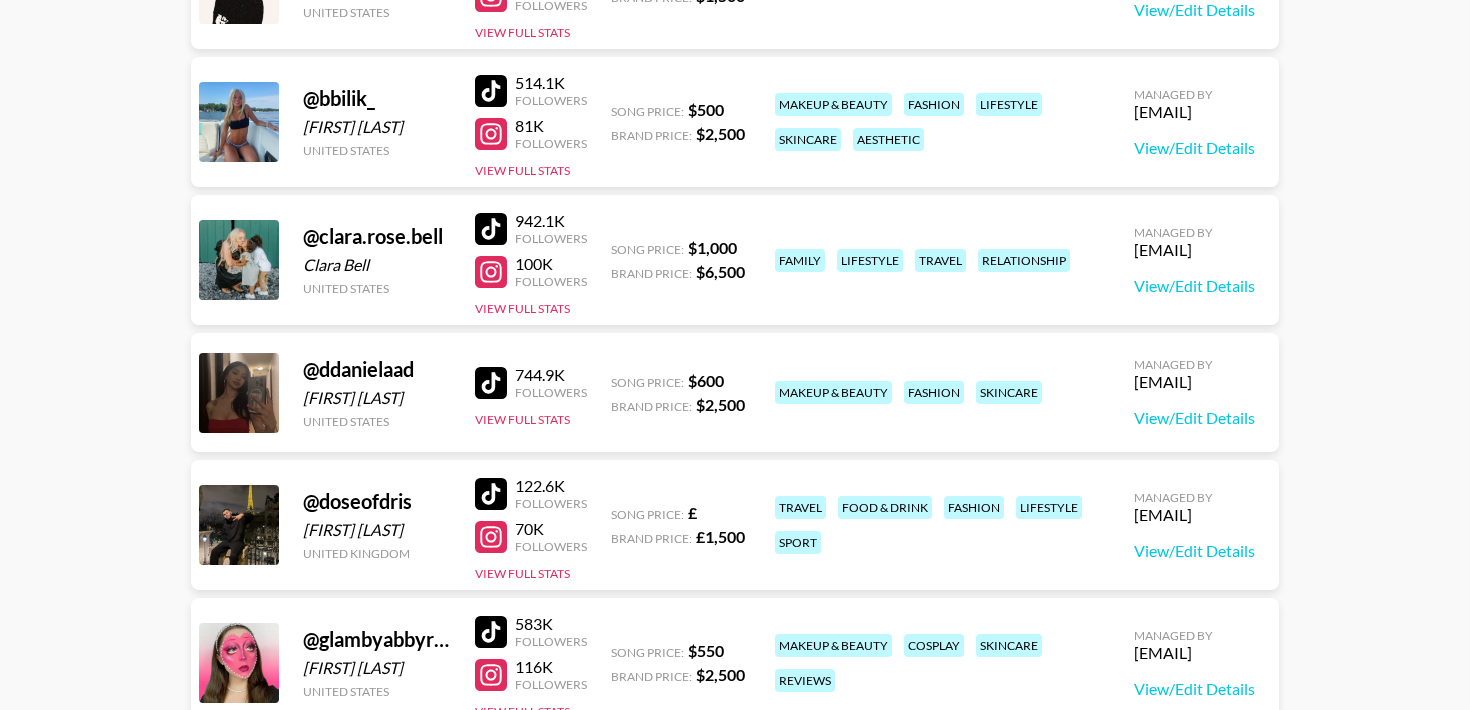 click at bounding box center [491, 383] 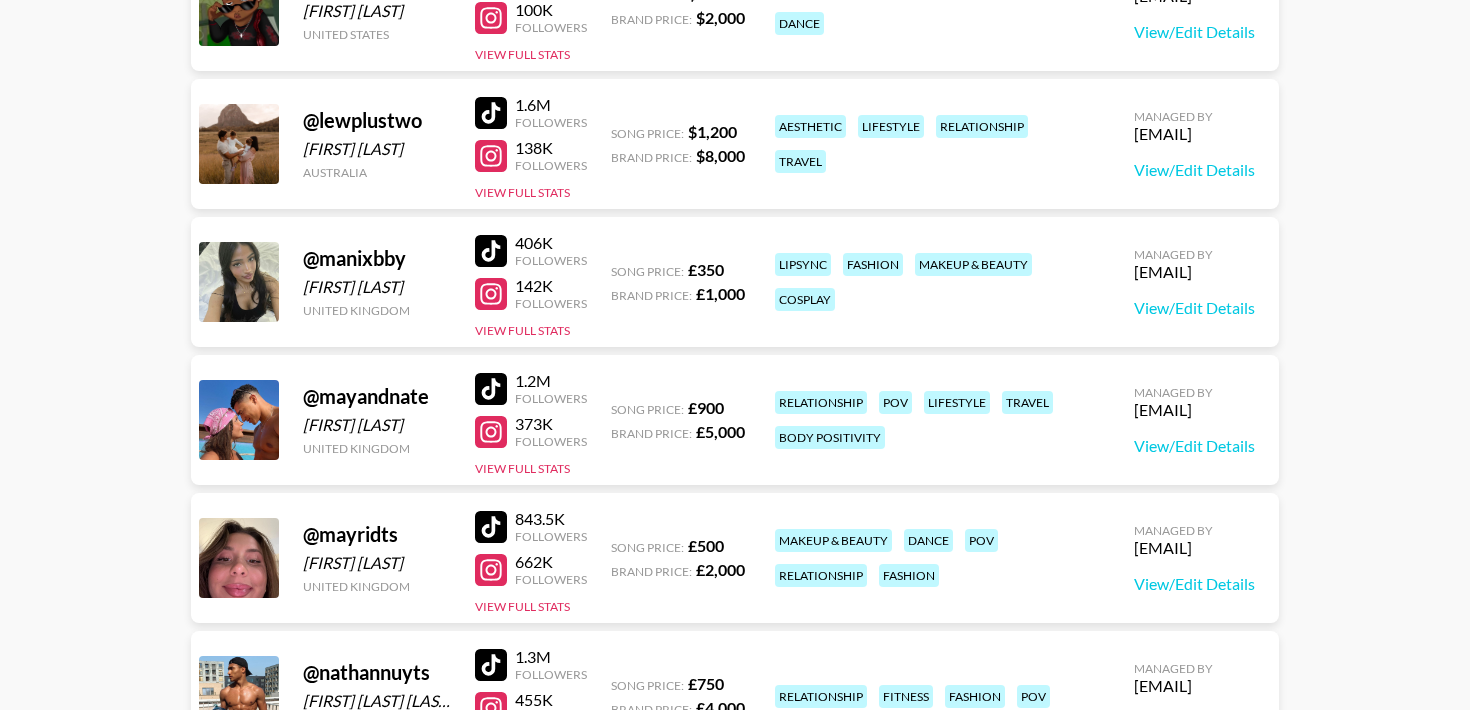 scroll, scrollTop: 2562, scrollLeft: 0, axis: vertical 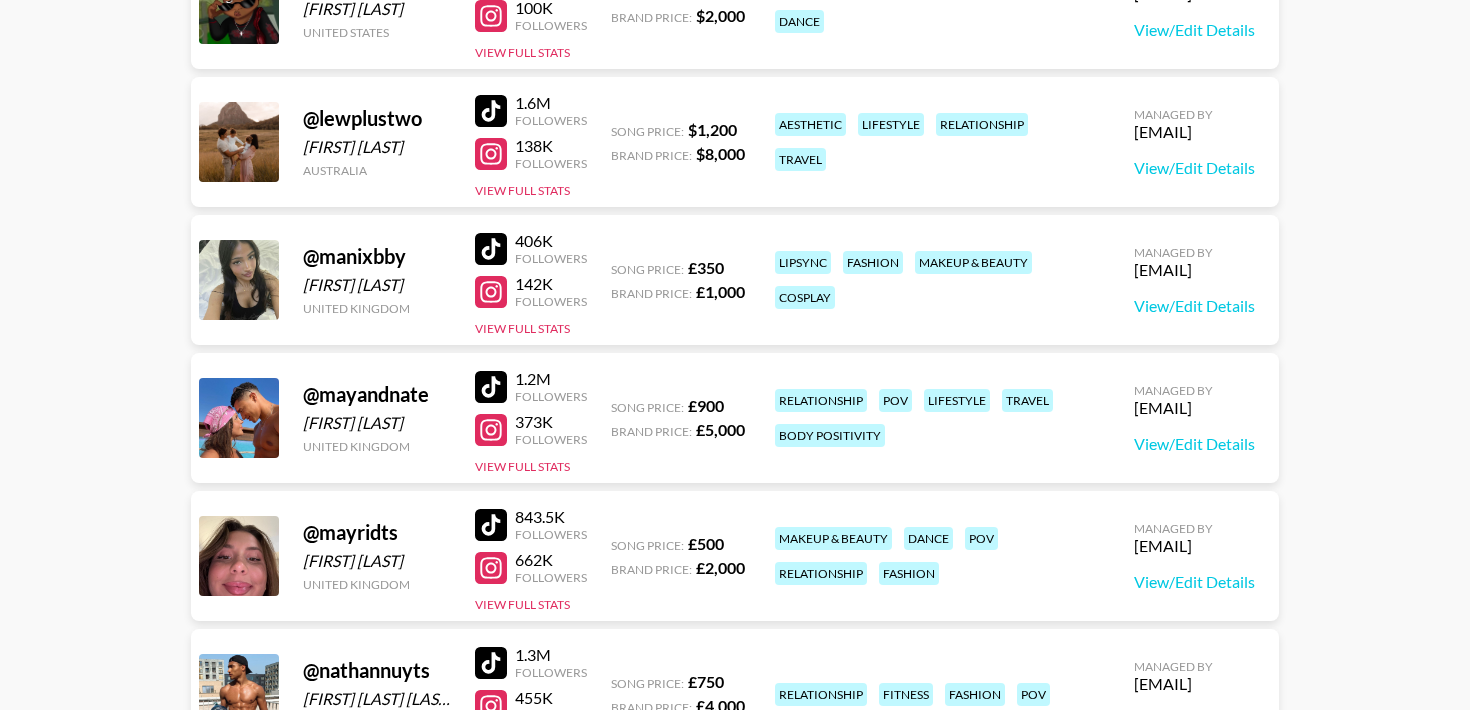 click at bounding box center (491, 249) 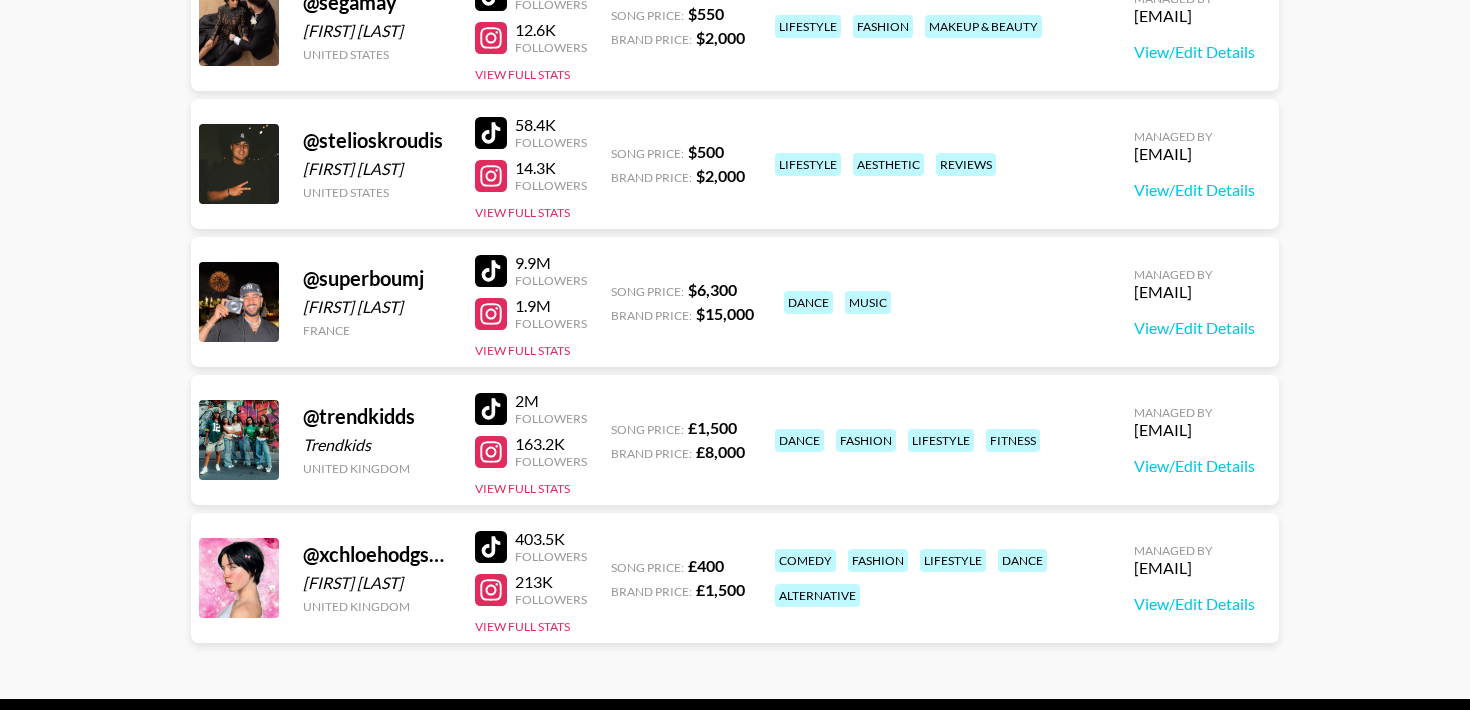 scroll, scrollTop: 3851, scrollLeft: 0, axis: vertical 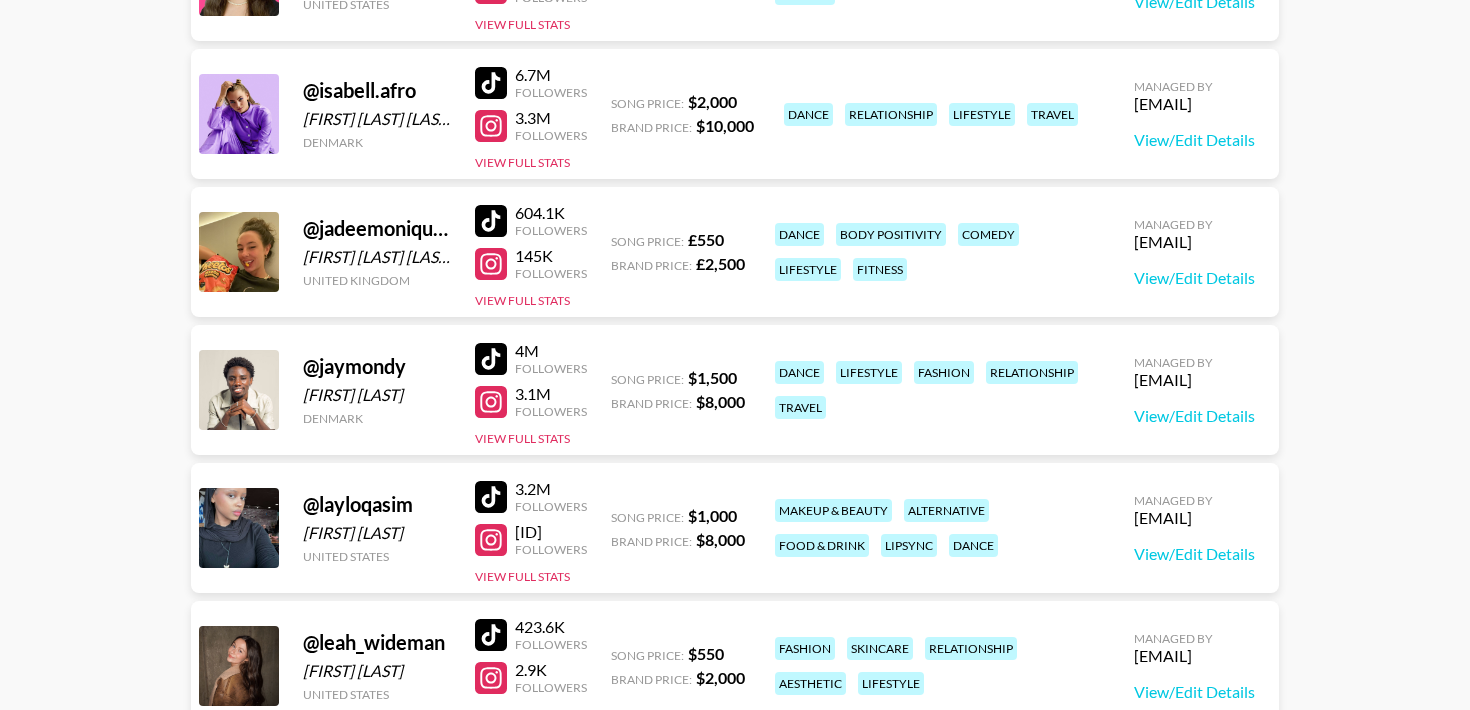 click at bounding box center [491, 221] 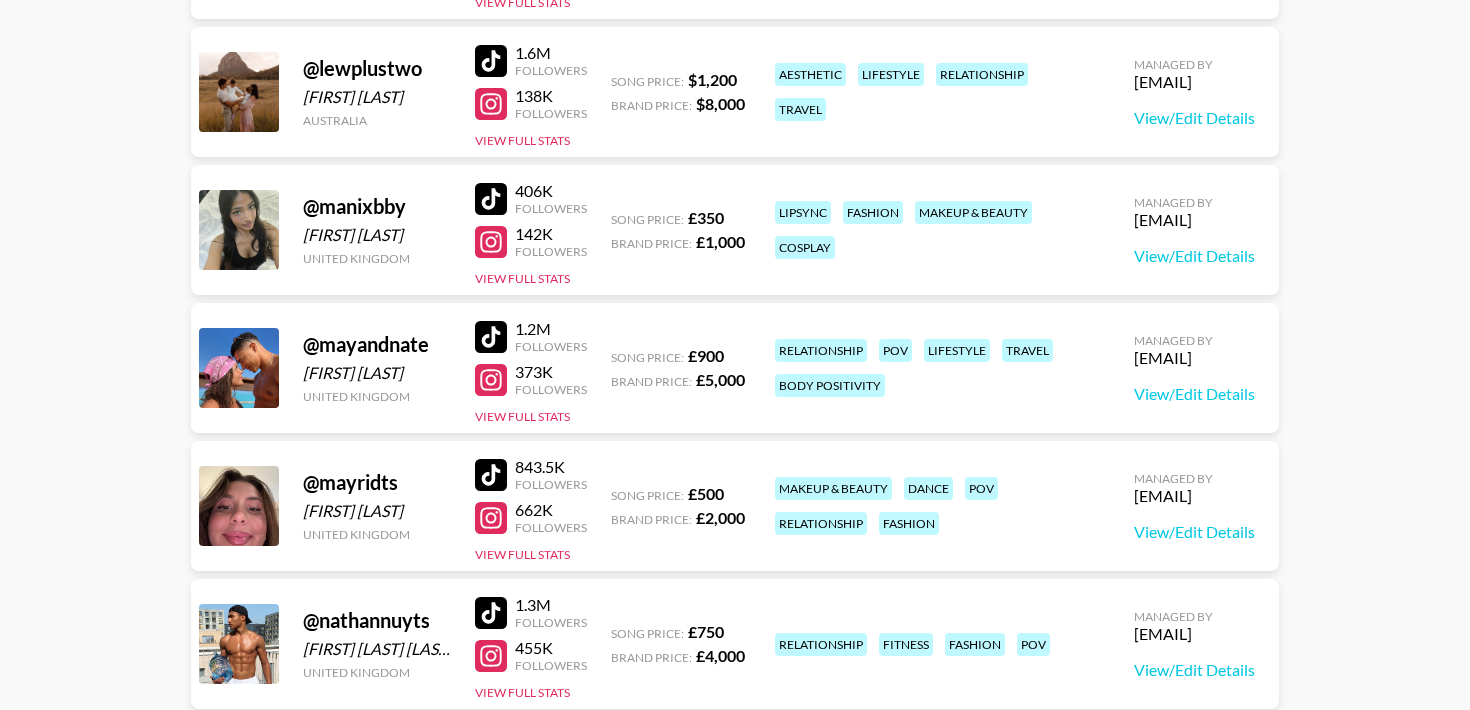 scroll, scrollTop: 2626, scrollLeft: 0, axis: vertical 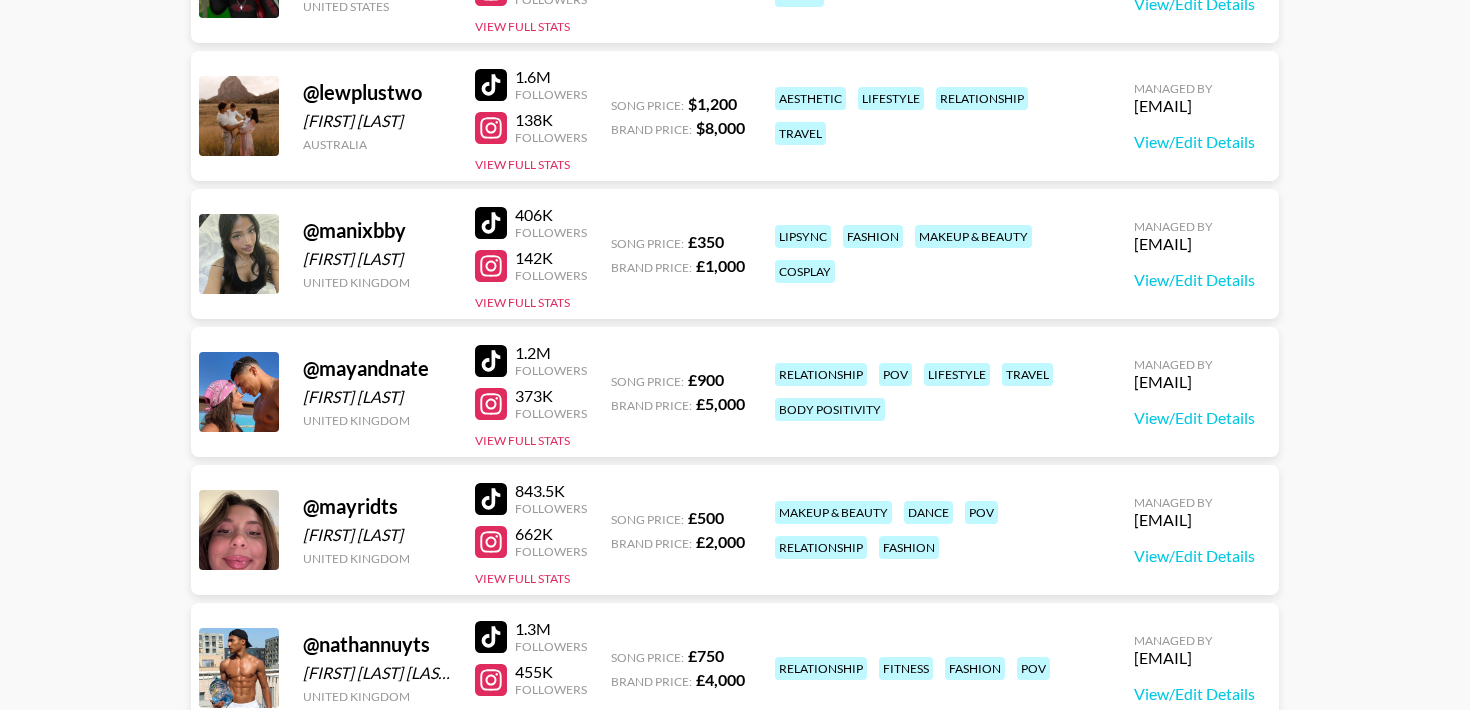 click at bounding box center (491, 223) 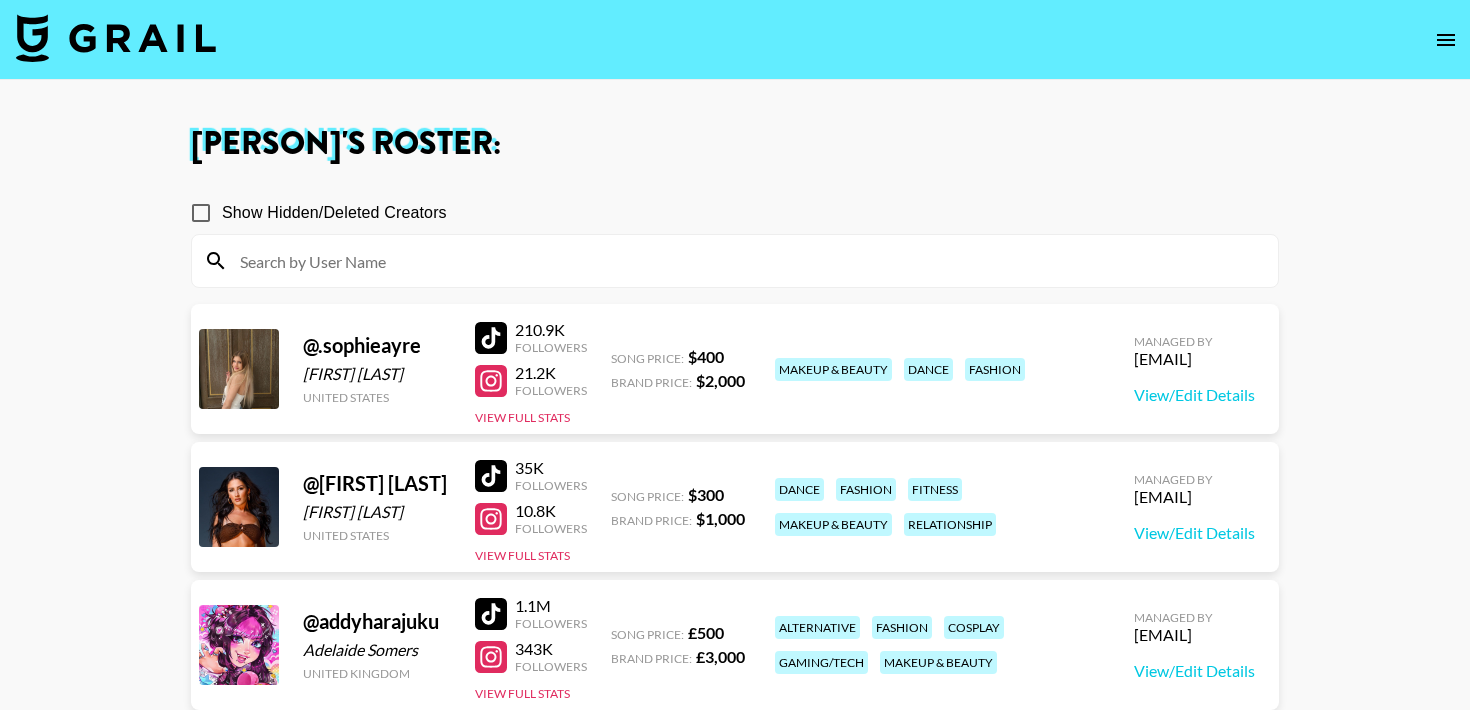scroll, scrollTop: 16, scrollLeft: 0, axis: vertical 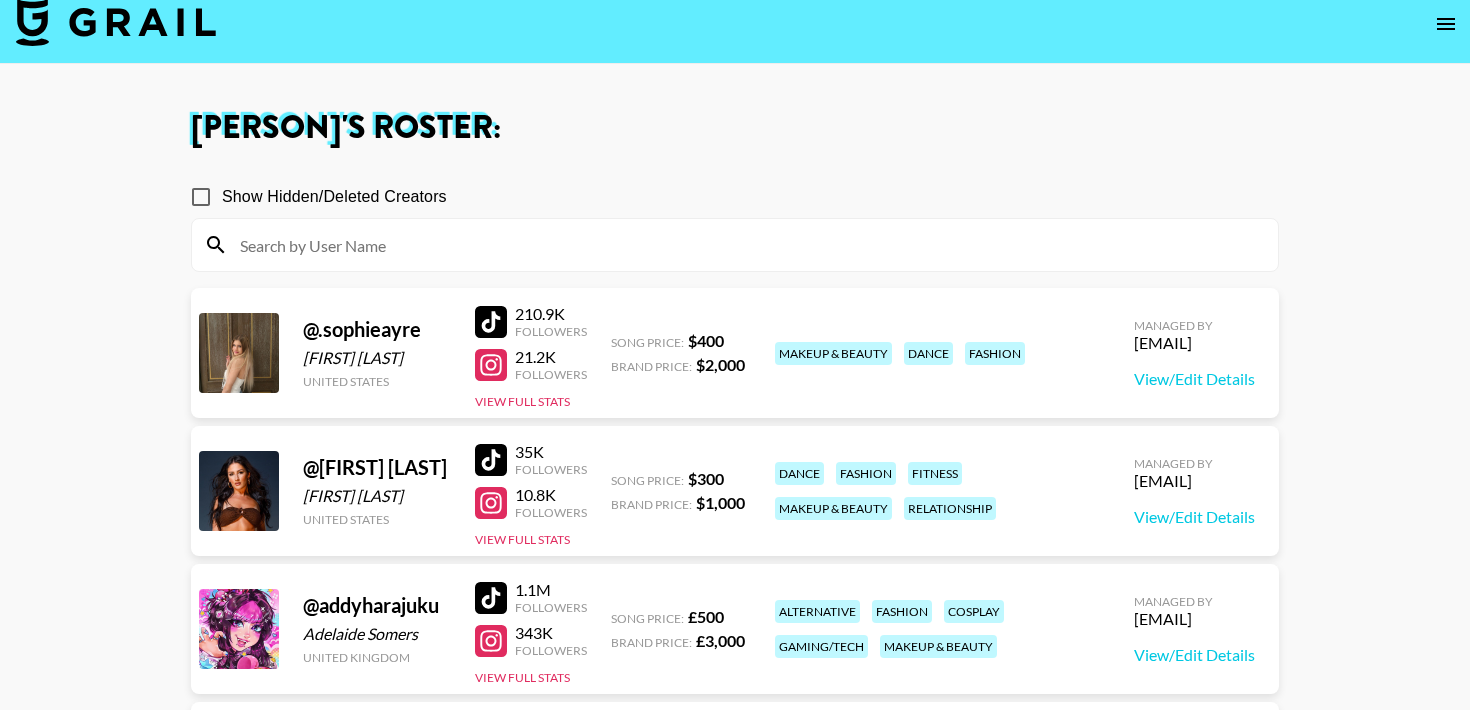 click at bounding box center [491, 322] 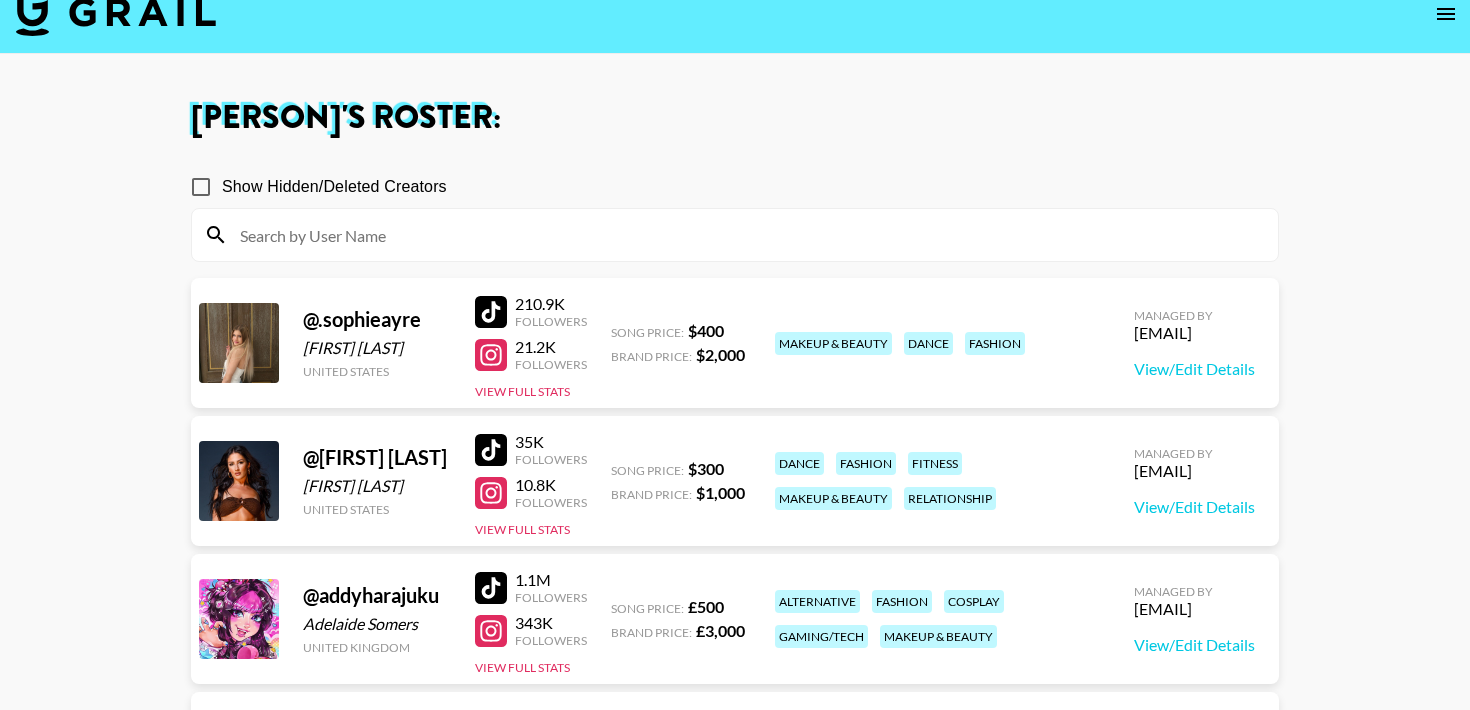 scroll, scrollTop: 15, scrollLeft: 0, axis: vertical 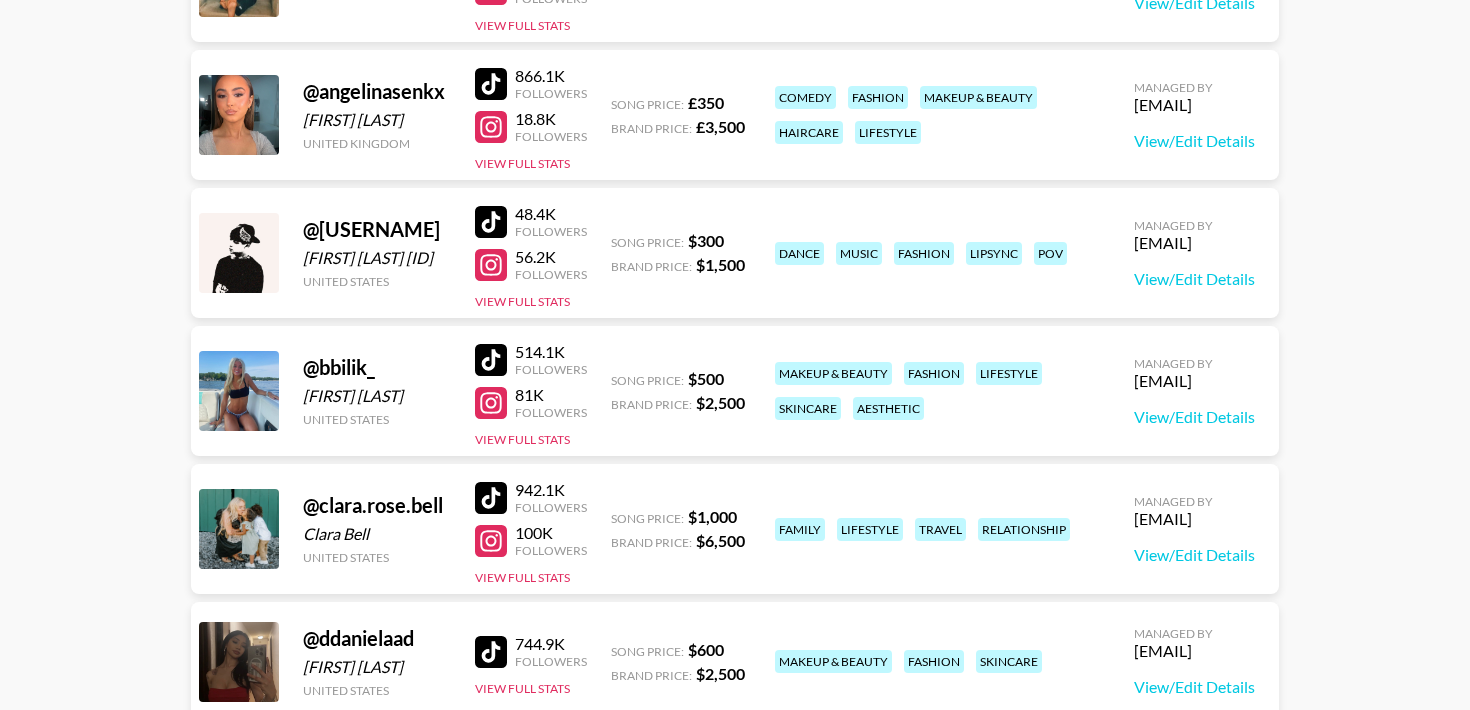 click at bounding box center (491, 360) 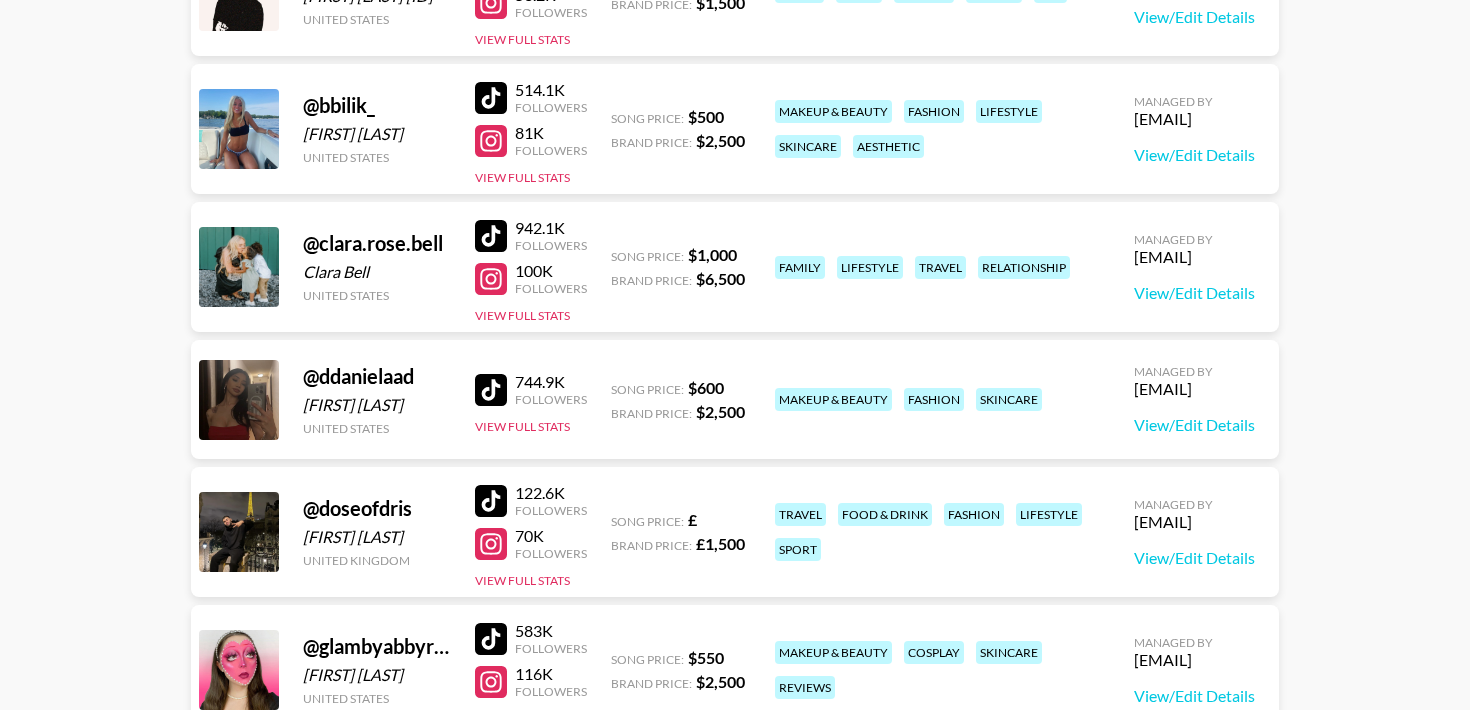 scroll, scrollTop: 1152, scrollLeft: 0, axis: vertical 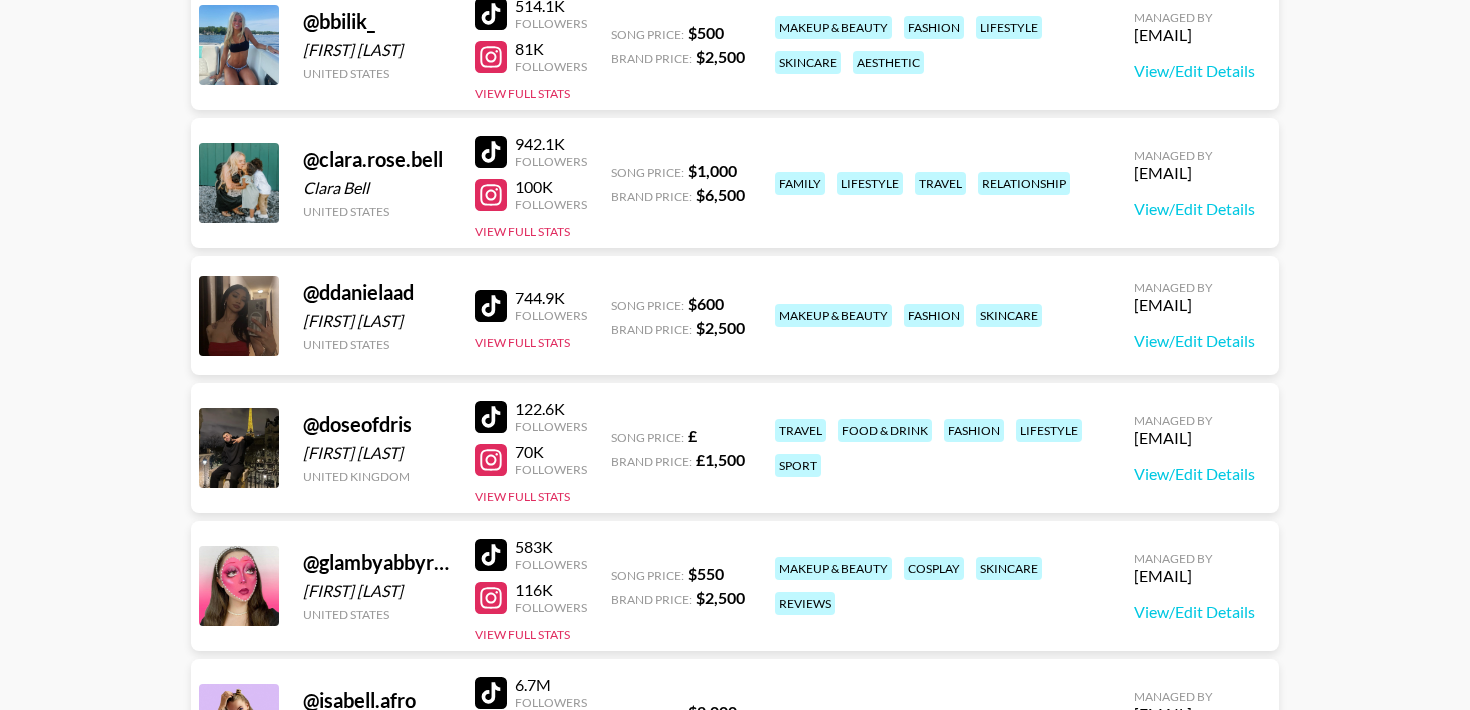 click at bounding box center (491, 306) 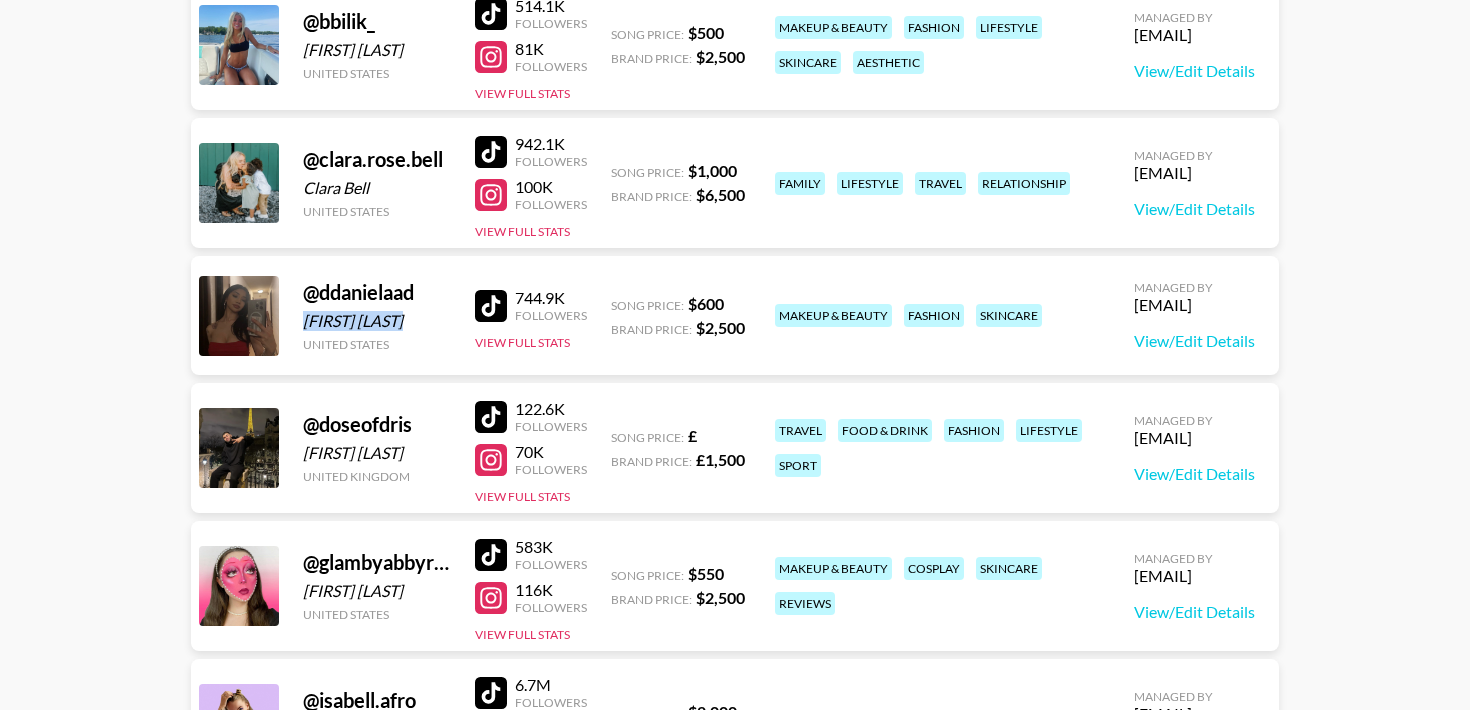 drag, startPoint x: 415, startPoint y: 317, endPoint x: 301, endPoint y: 317, distance: 114 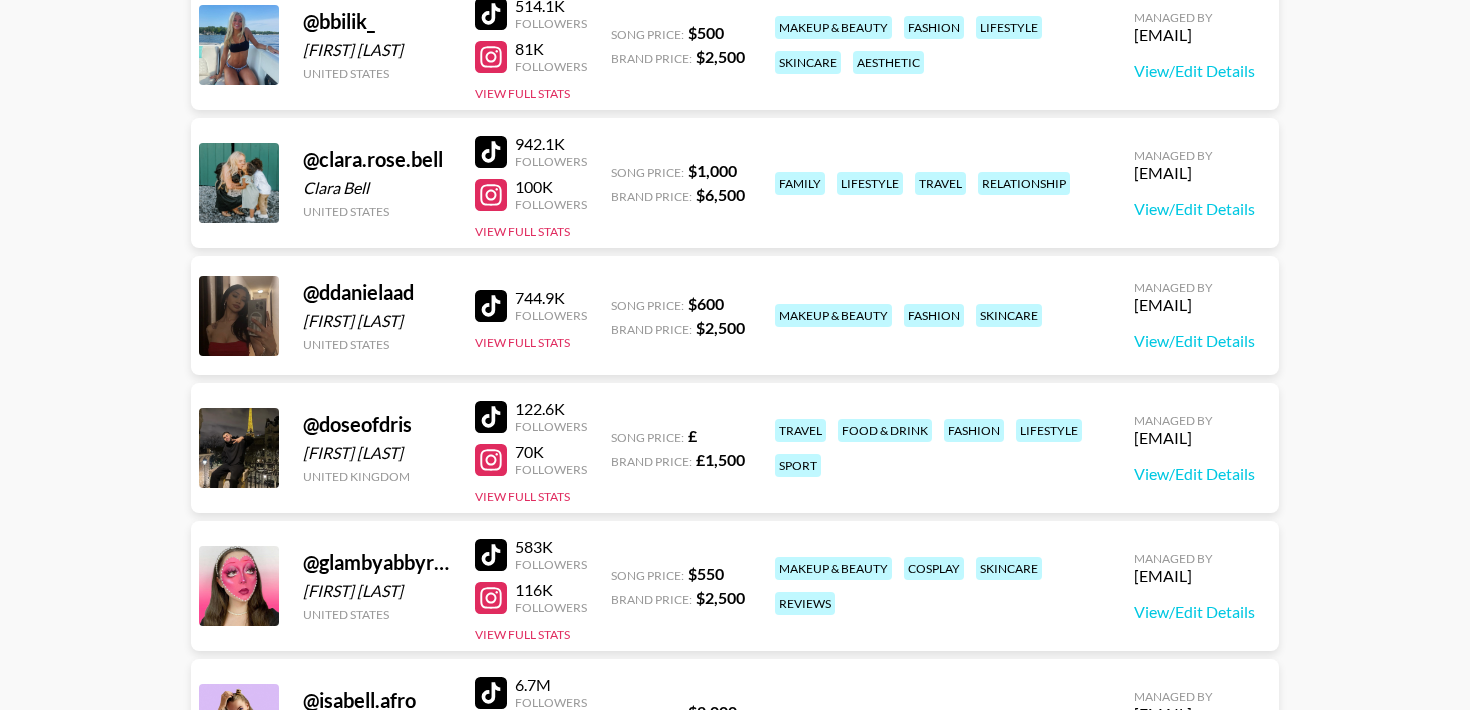 click on "[FIRST] [LAST]'s Roster: Show Hidden/Deleted Creators @ .[FIRST] [LAST] [COUNTRY] [FOLLOWERS] Followers [FOLLOWERS] Followers View Full Stats Song Price: [PRICE] Brand Price: [PRICE] [CATEGORY] [CATEGORY] [CATEGORY] [CATEGORY] Managed By [FIRST]@[DOMAIN] View/Edit Details @ [ID] [FIRST] [LAST] [COUNTRY] [FOLLOWERS] Followers [FOLLOWERS] Followers View Full Stats Song Price: [PRICE] Brand Price: [PRICE] [CATEGORY] [CATEGORY] [CATEGORY] [CATEGORY] Managed By [FIRST]@[DOMAIN] View/Edit Details @ [ID] [FIRST] [LAST] [COUNTRY] [FOLLOWERS] Followers [FOLLOWERS] Followers View Full Stats Song Price: [PRICE] Brand Price: [PRICE] [CATEGORY] [CATEGORY] [CATEGORY] [CATEGORY] Managed By [FIRST]@[DOMAIN] View/Edit Details @ [ID] [COUNTRY] [FOLLOWERS] Followers [FOLLOWERS] Followers View Full Stats Song Price: [PRICE] Brand Price: [PRICE] [CATEGORY] [CATEGORY] [CATEGORY] Managed By [FIRST]@[DOMAIN] View/Edit Details @ [FIRST] [LAST] [COUNTRY] [FOLLOWERS] Followers [FOLLOWERS] Followers Song Price: [PRICE]" at bounding box center [735, 1128] 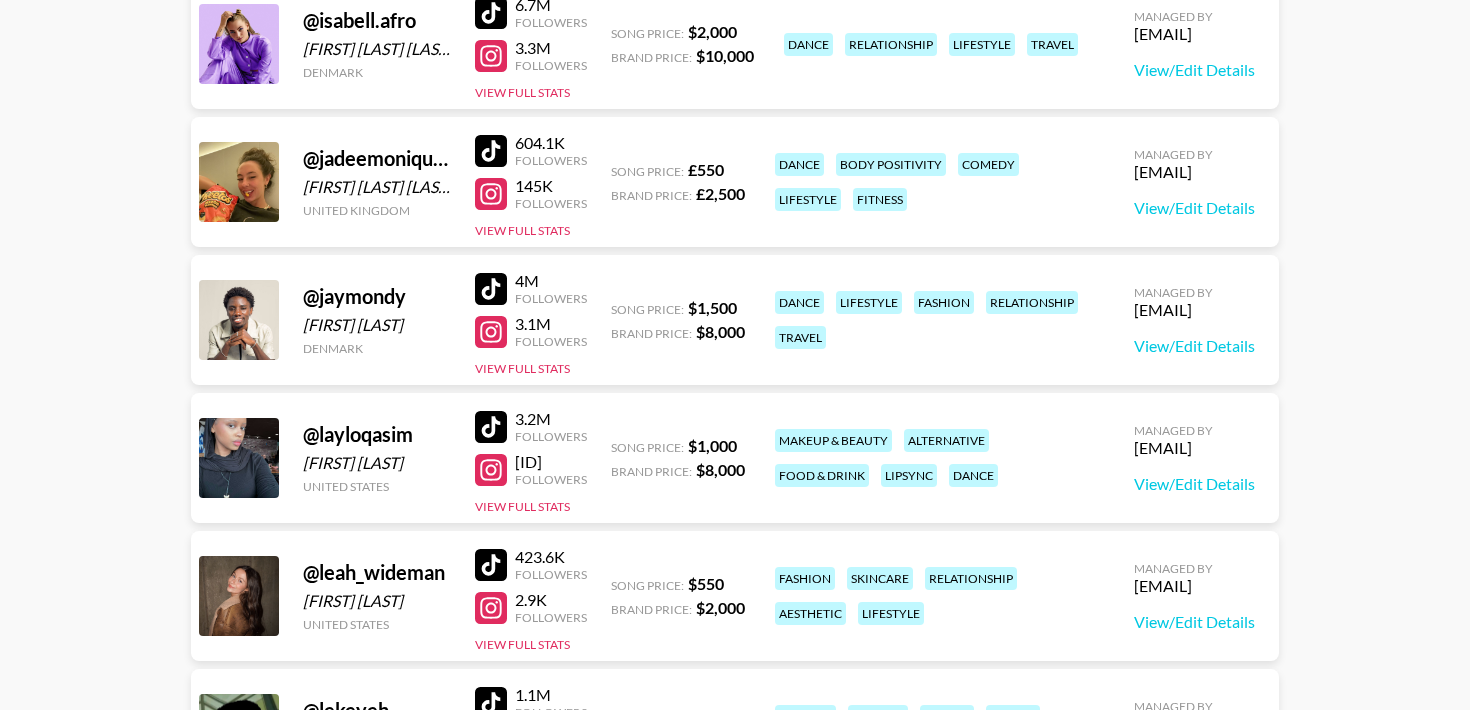 scroll, scrollTop: 1915, scrollLeft: 0, axis: vertical 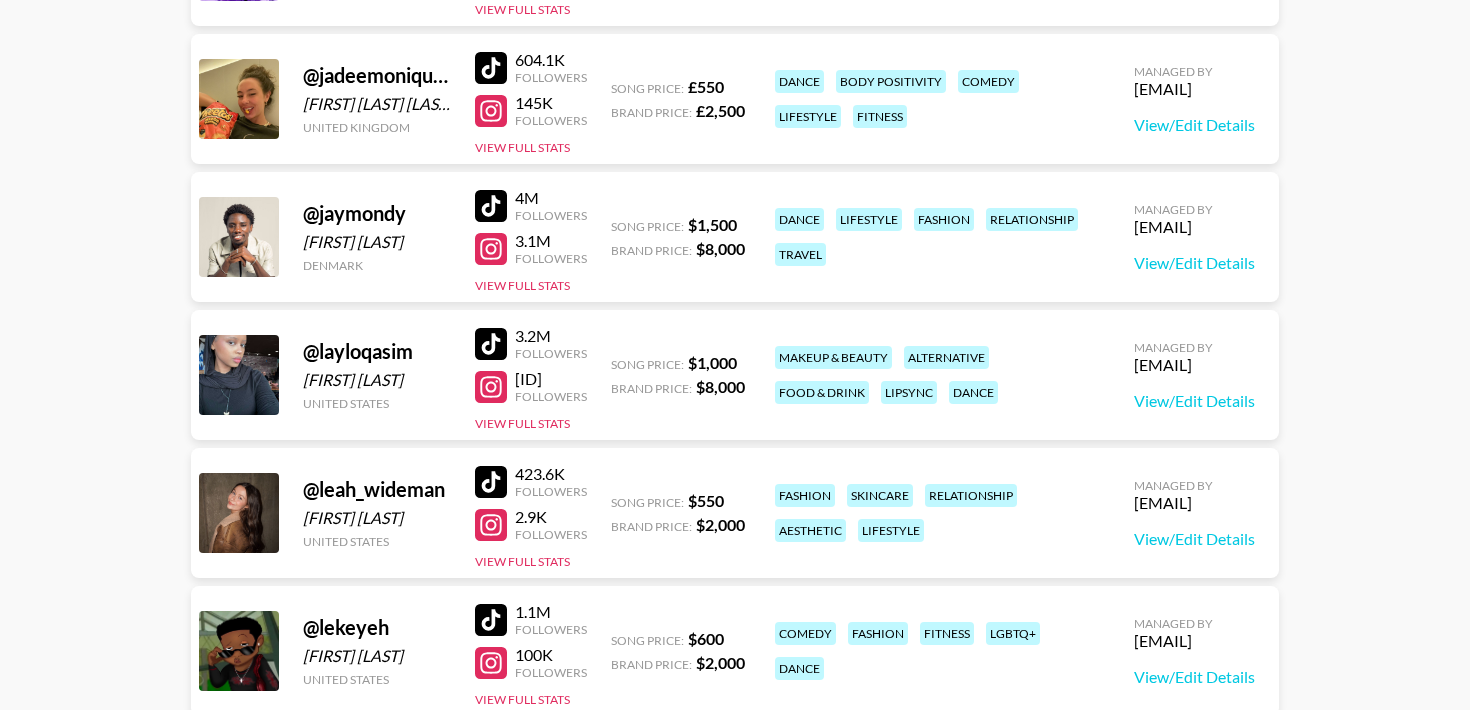 click at bounding box center [491, 344] 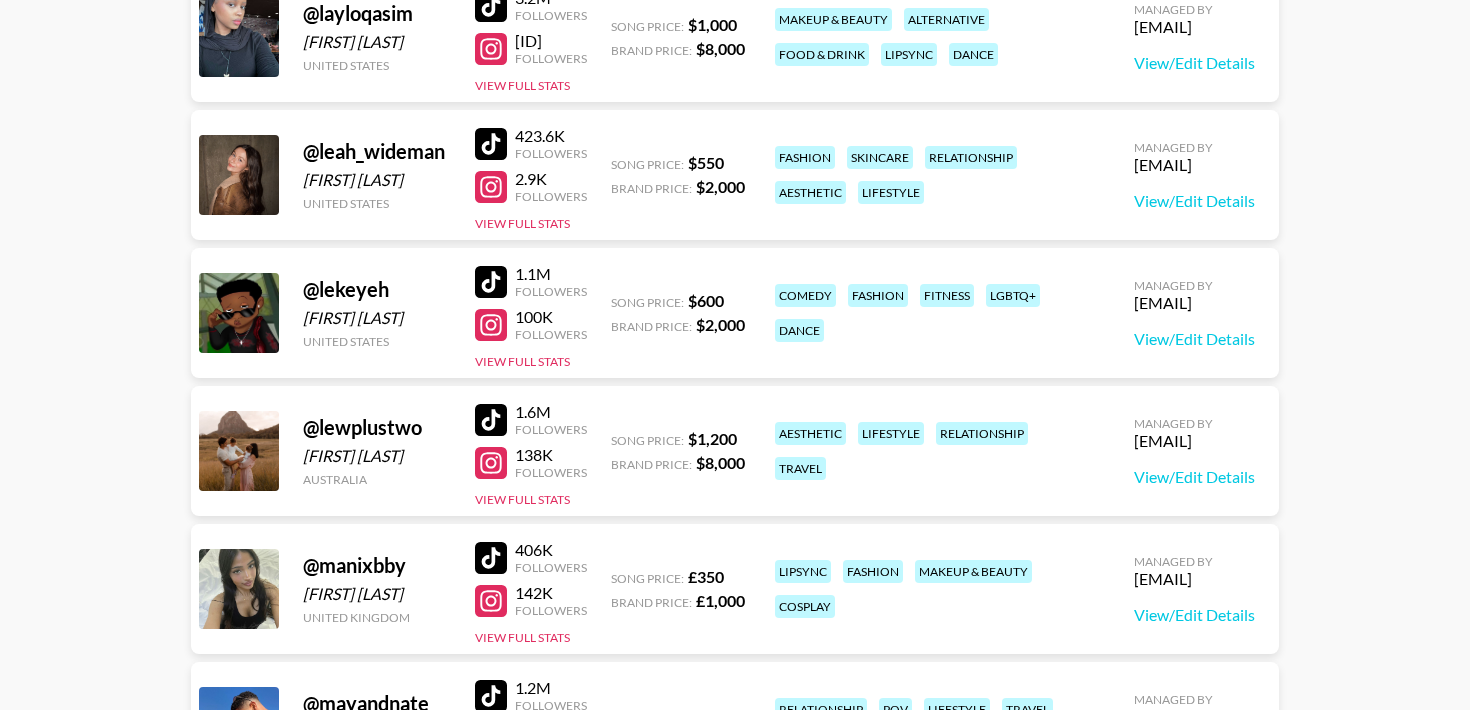 scroll, scrollTop: 2254, scrollLeft: 0, axis: vertical 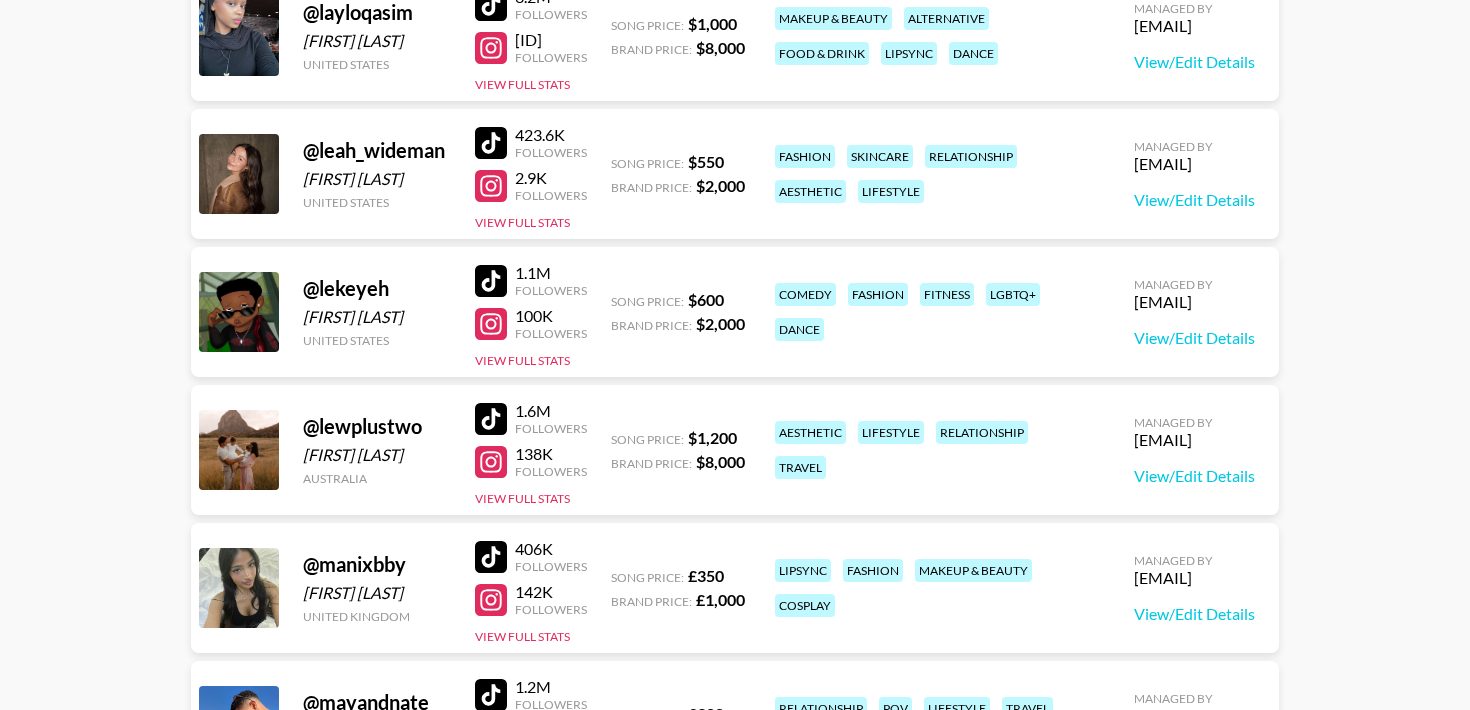 click at bounding box center [491, 143] 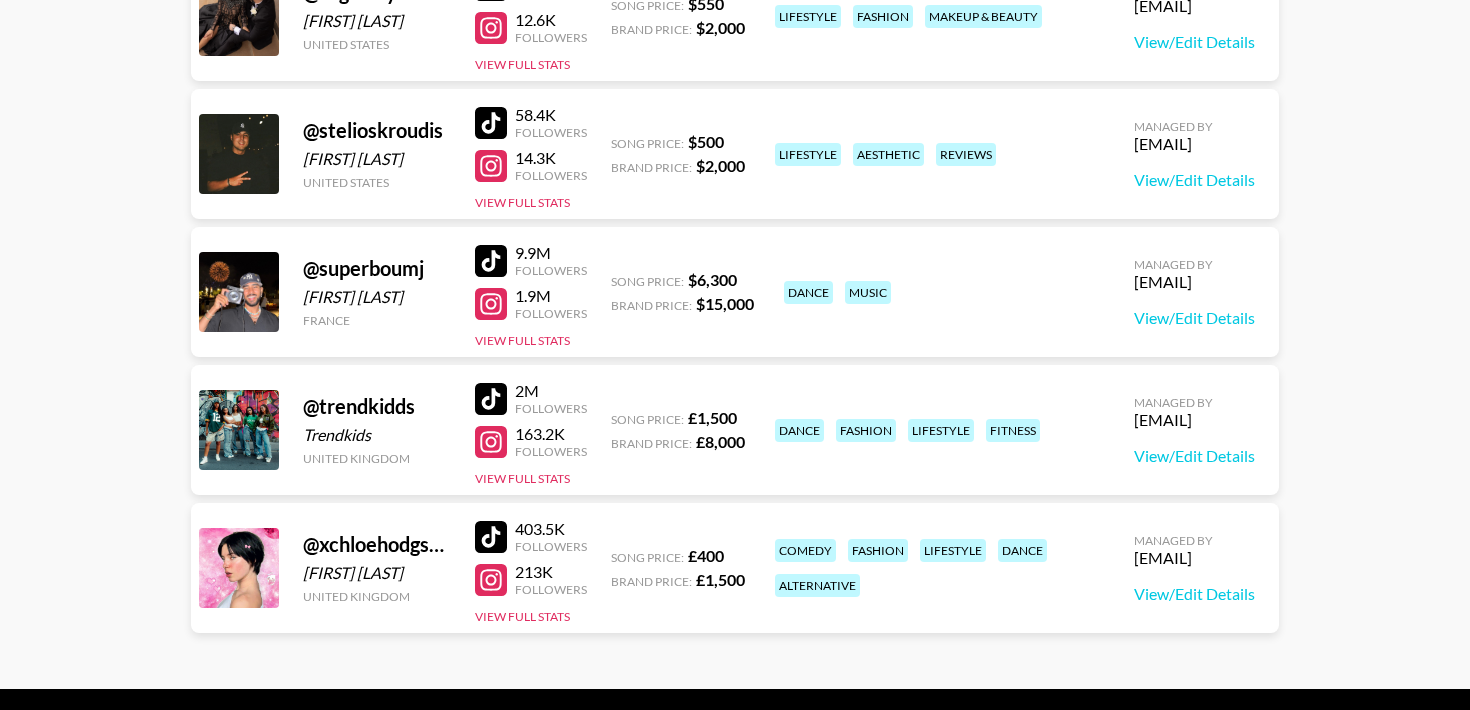 scroll, scrollTop: 3851, scrollLeft: 0, axis: vertical 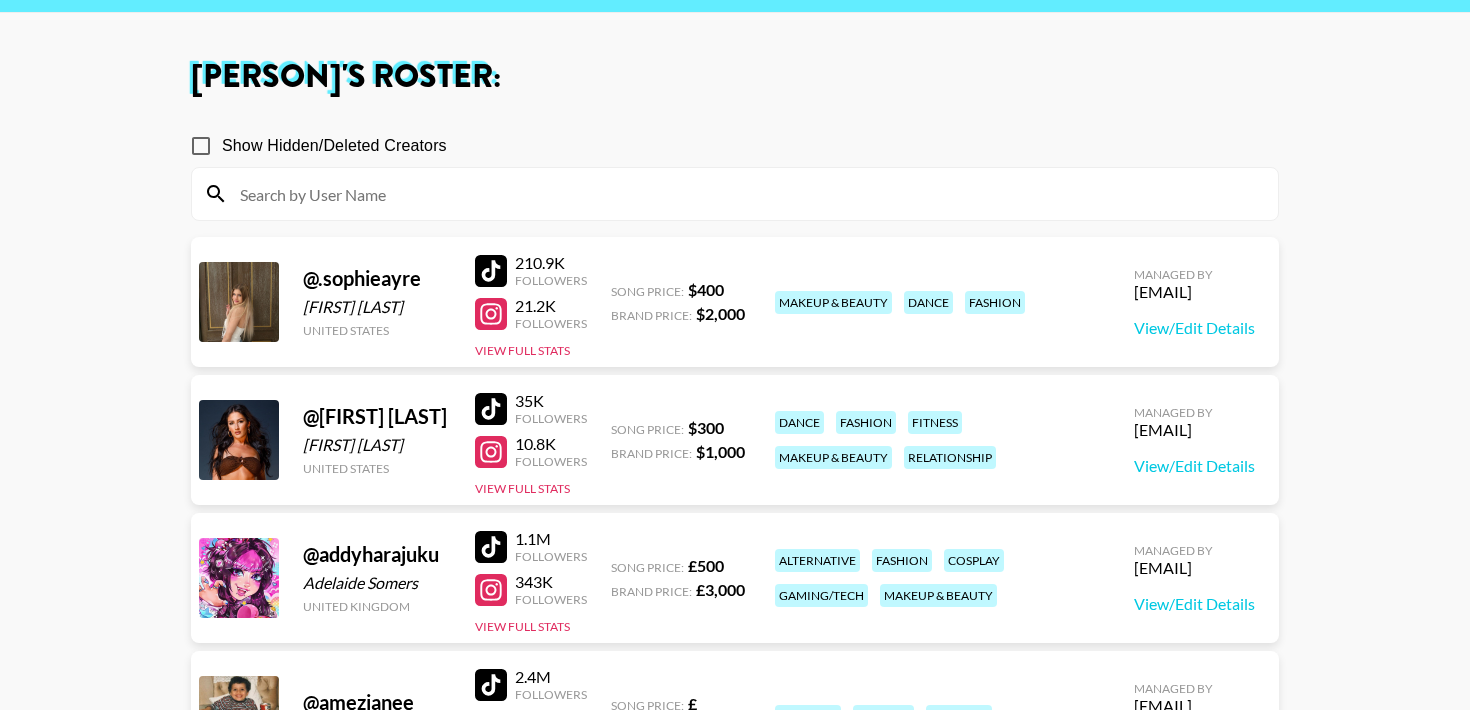 click at bounding box center (491, 271) 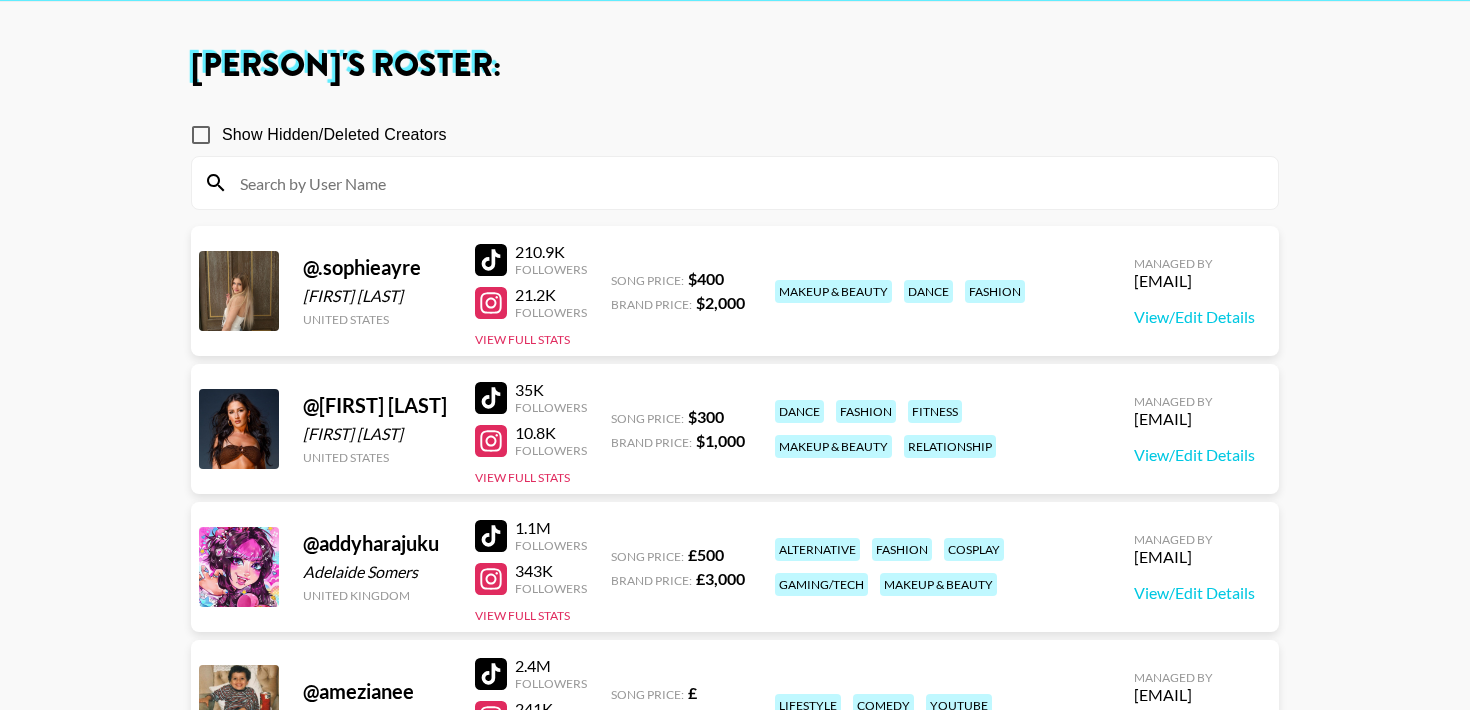 scroll, scrollTop: 0, scrollLeft: 0, axis: both 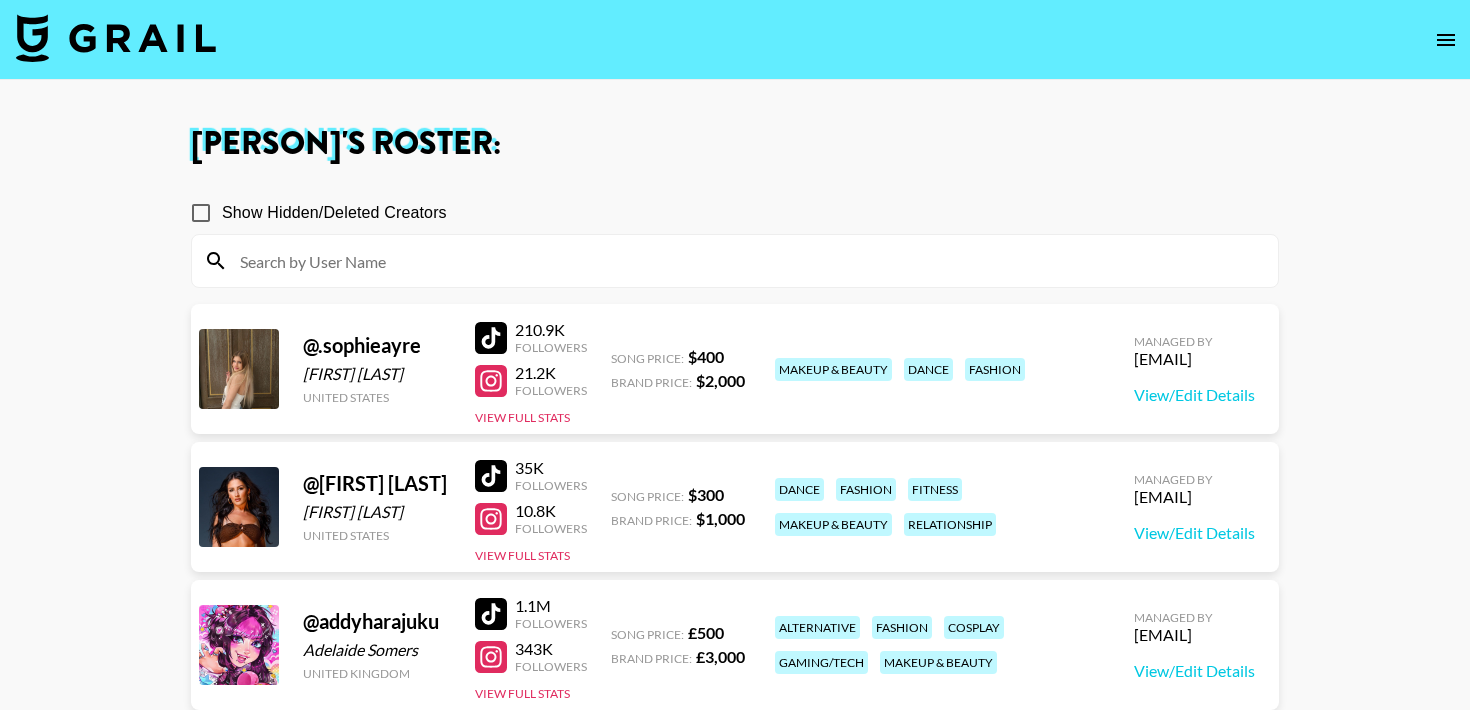 click at bounding box center [116, 38] 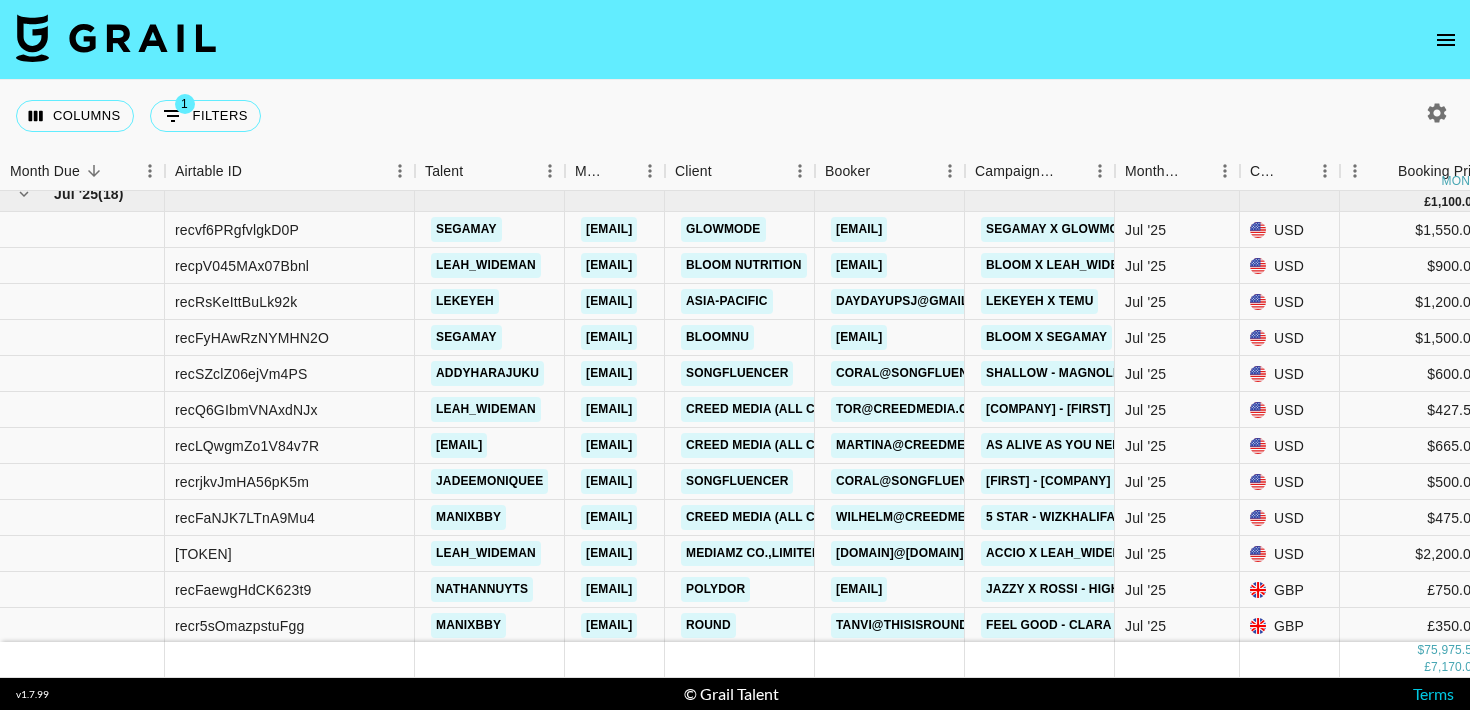 scroll, scrollTop: 397, scrollLeft: 0, axis: vertical 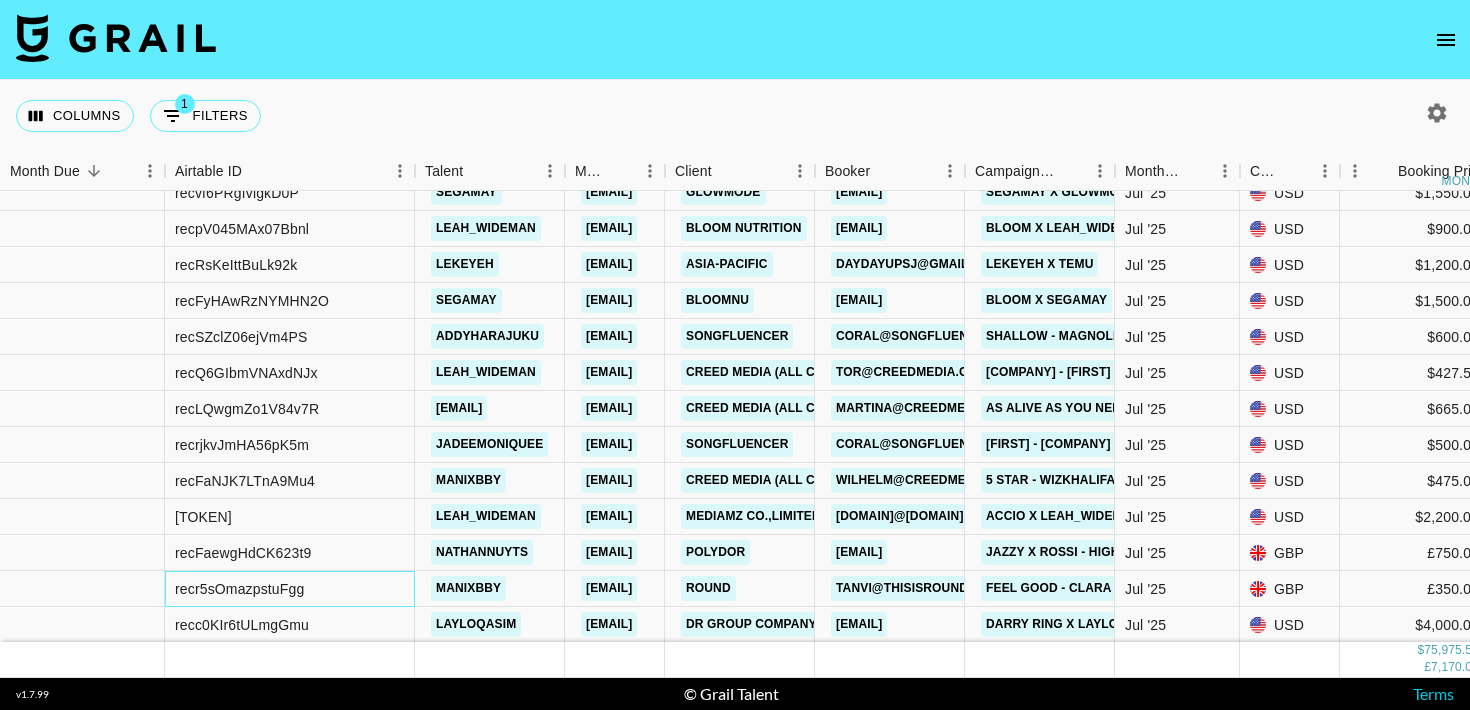 click on "recr5sOmazpstuFgg" at bounding box center [290, 589] 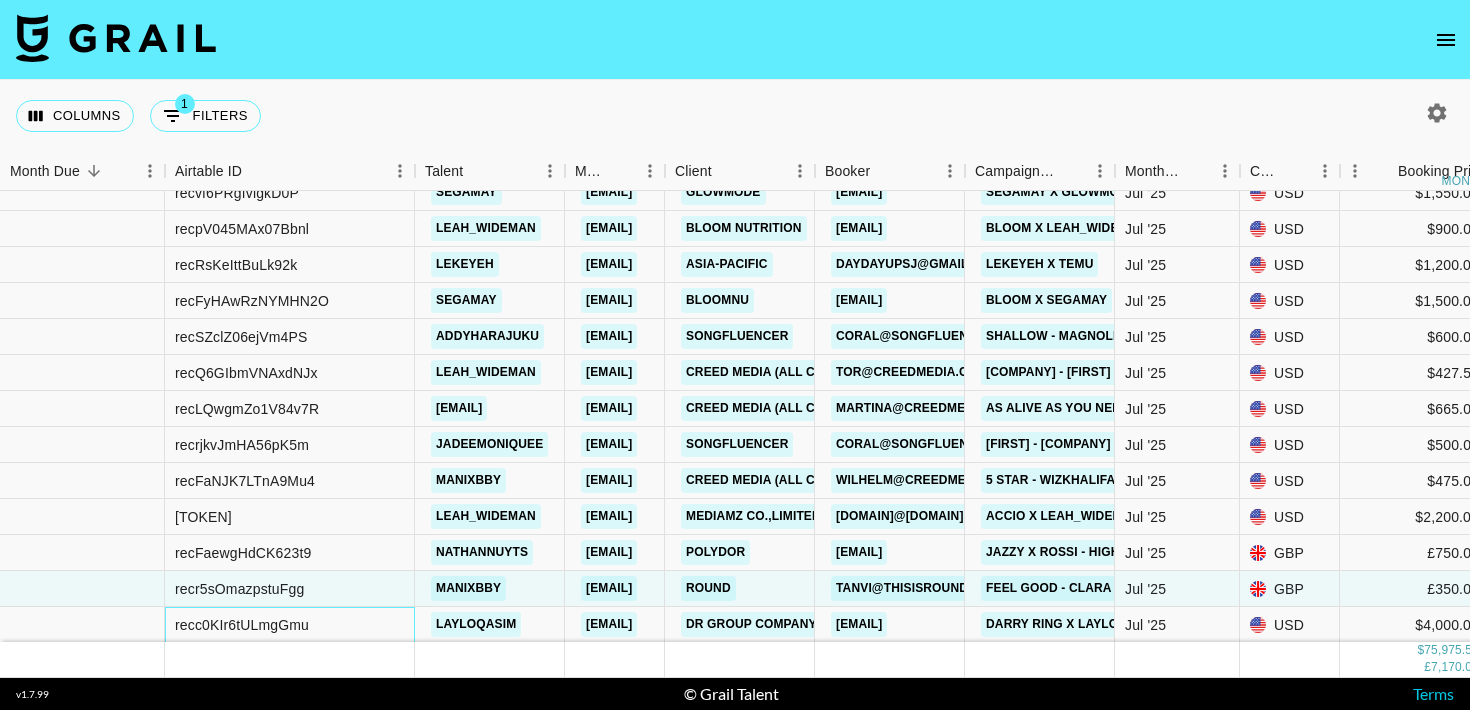 click on "recc0KIr6tULmgGmu" at bounding box center (290, 625) 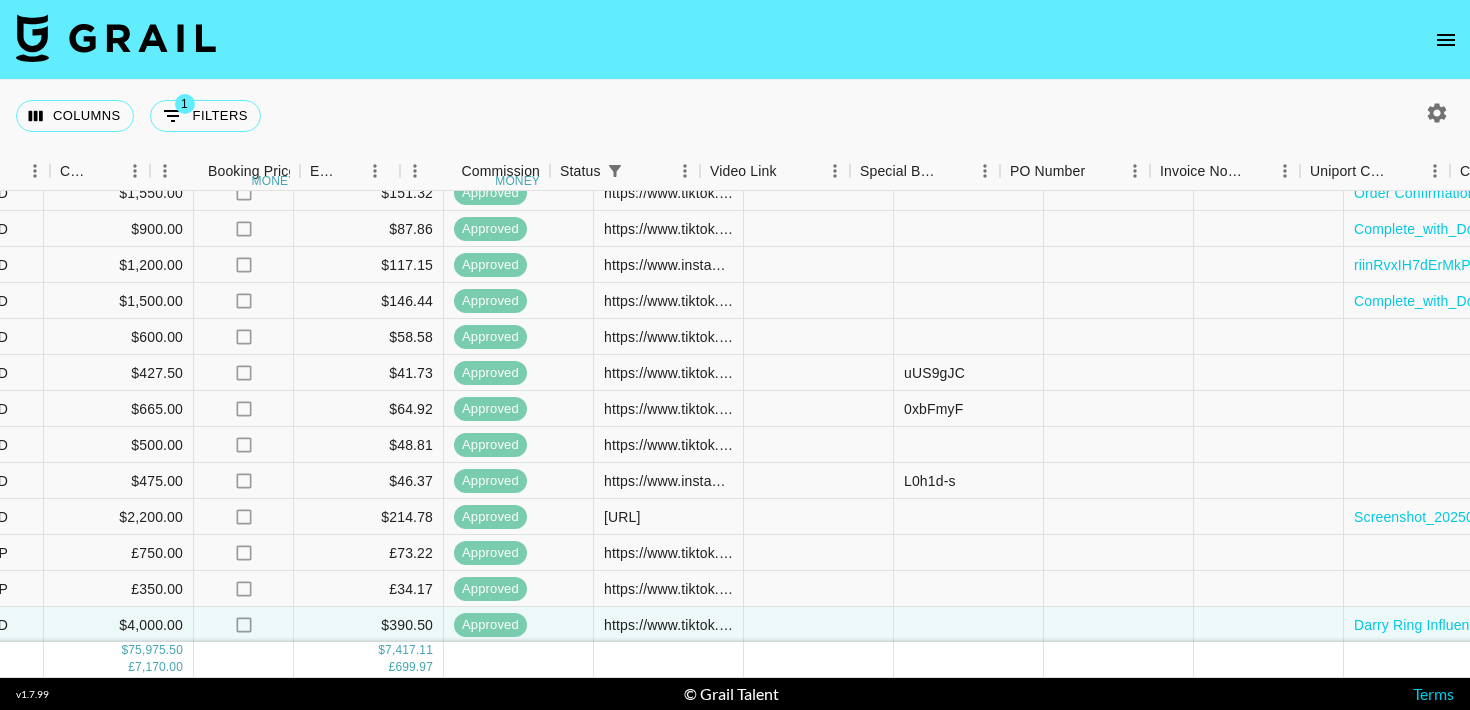 scroll, scrollTop: 397, scrollLeft: 1850, axis: both 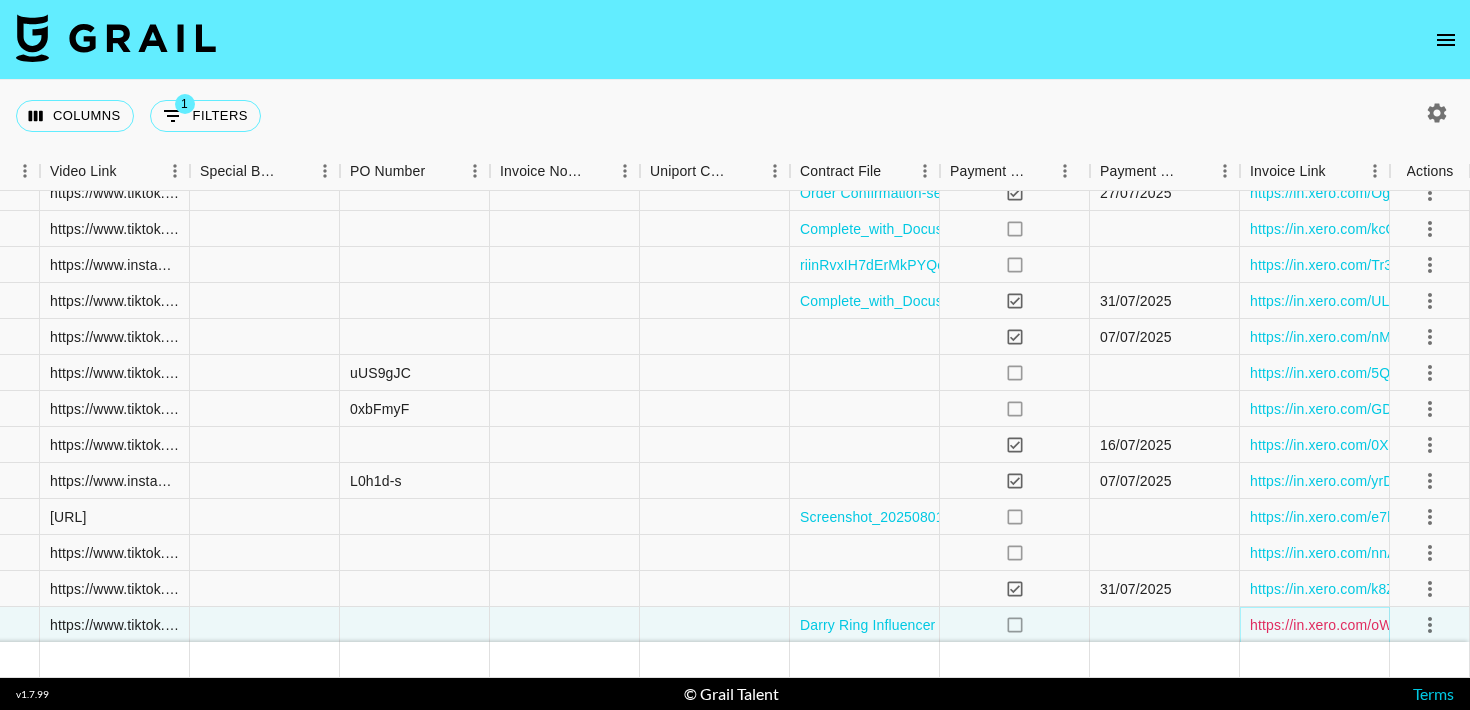 click on "https://in.xero.com/oWK42SeEO9LuyXxGu75Em3Ihz15DZH32EOpOiw26" at bounding box center [1483, 625] 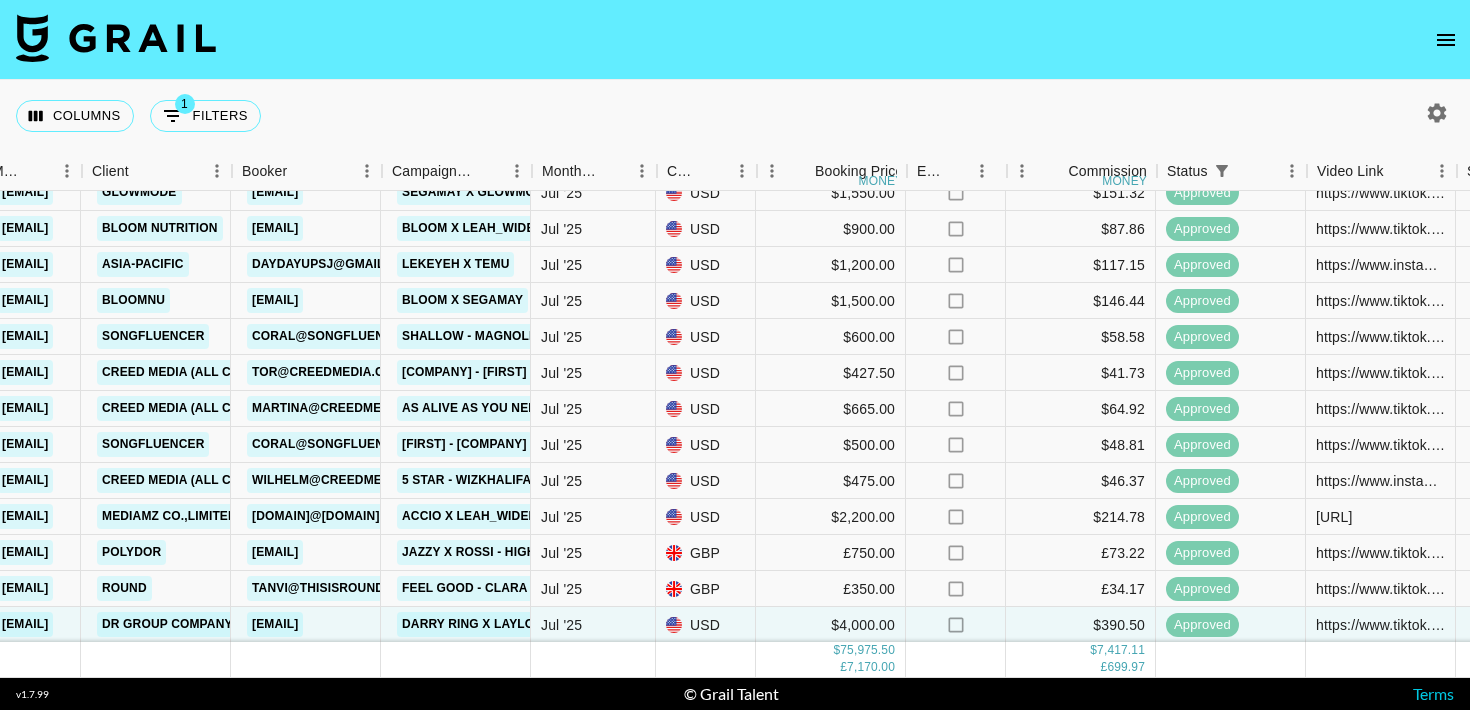 scroll, scrollTop: 397, scrollLeft: 359, axis: both 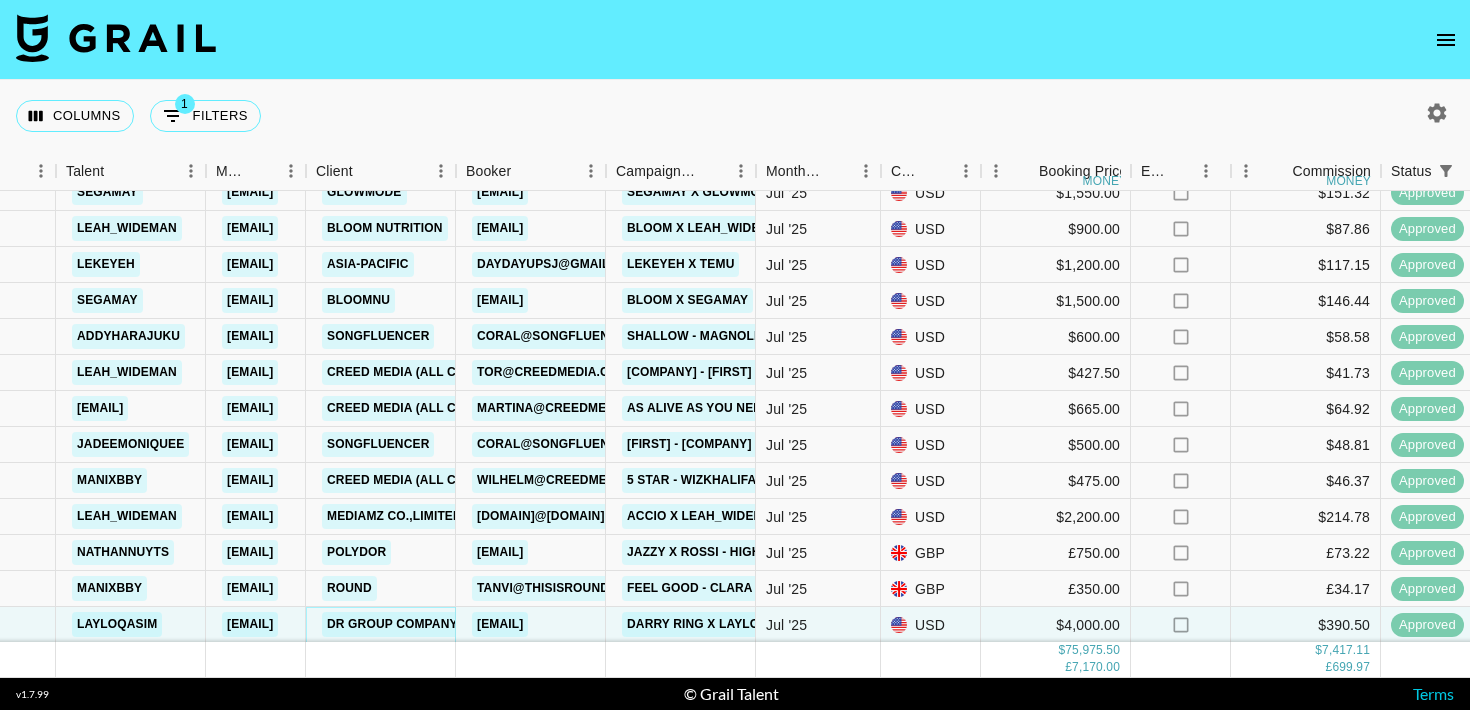 click on "DR Group Company Limited (Darry Ring Hong Kong)" at bounding box center (503, 624) 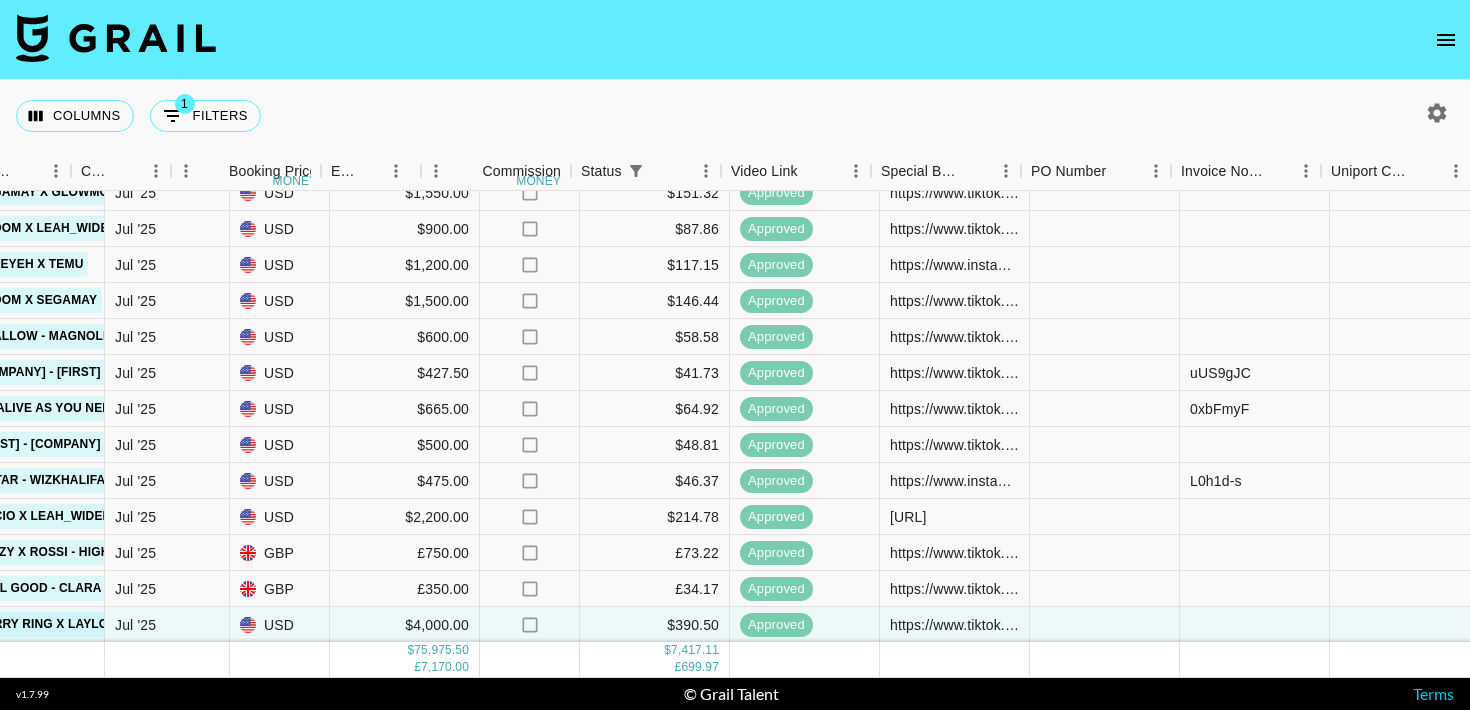 scroll, scrollTop: 397, scrollLeft: 1190, axis: both 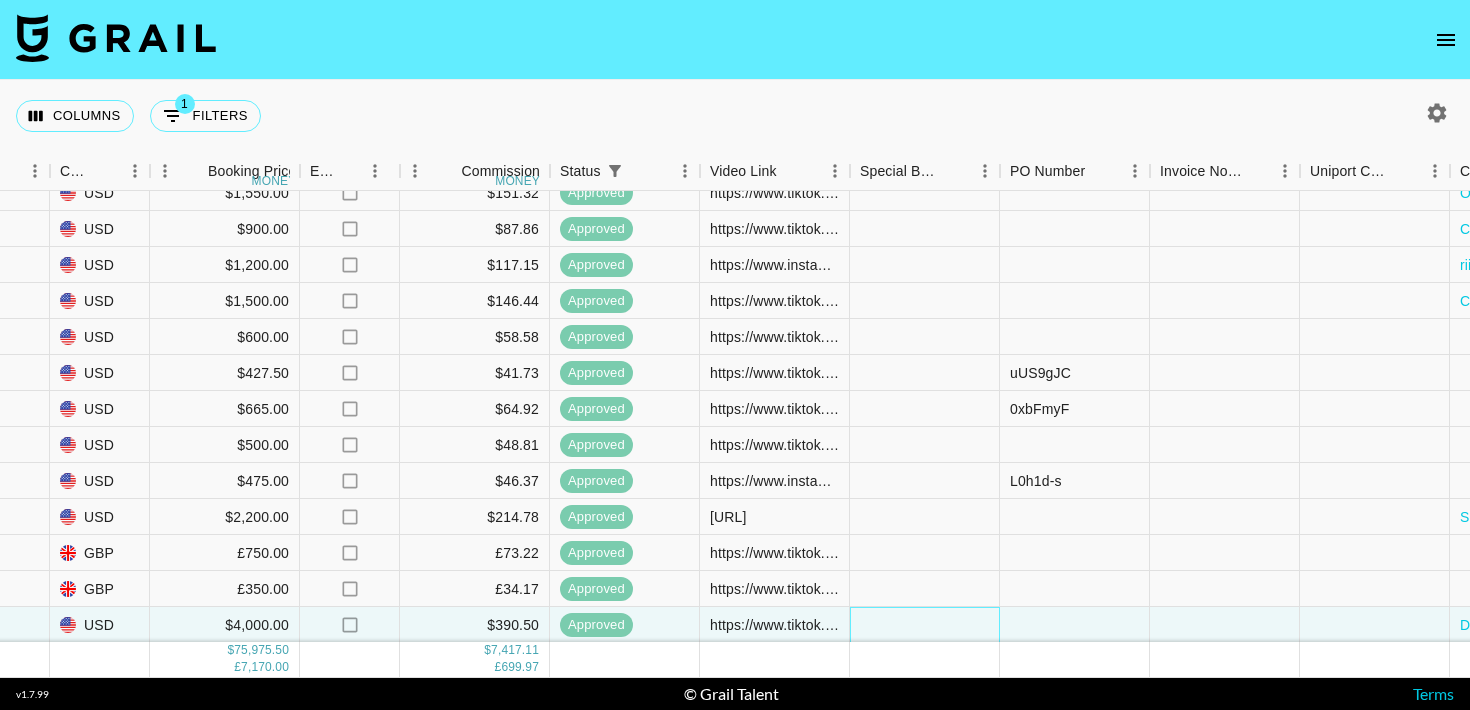 click at bounding box center [925, 625] 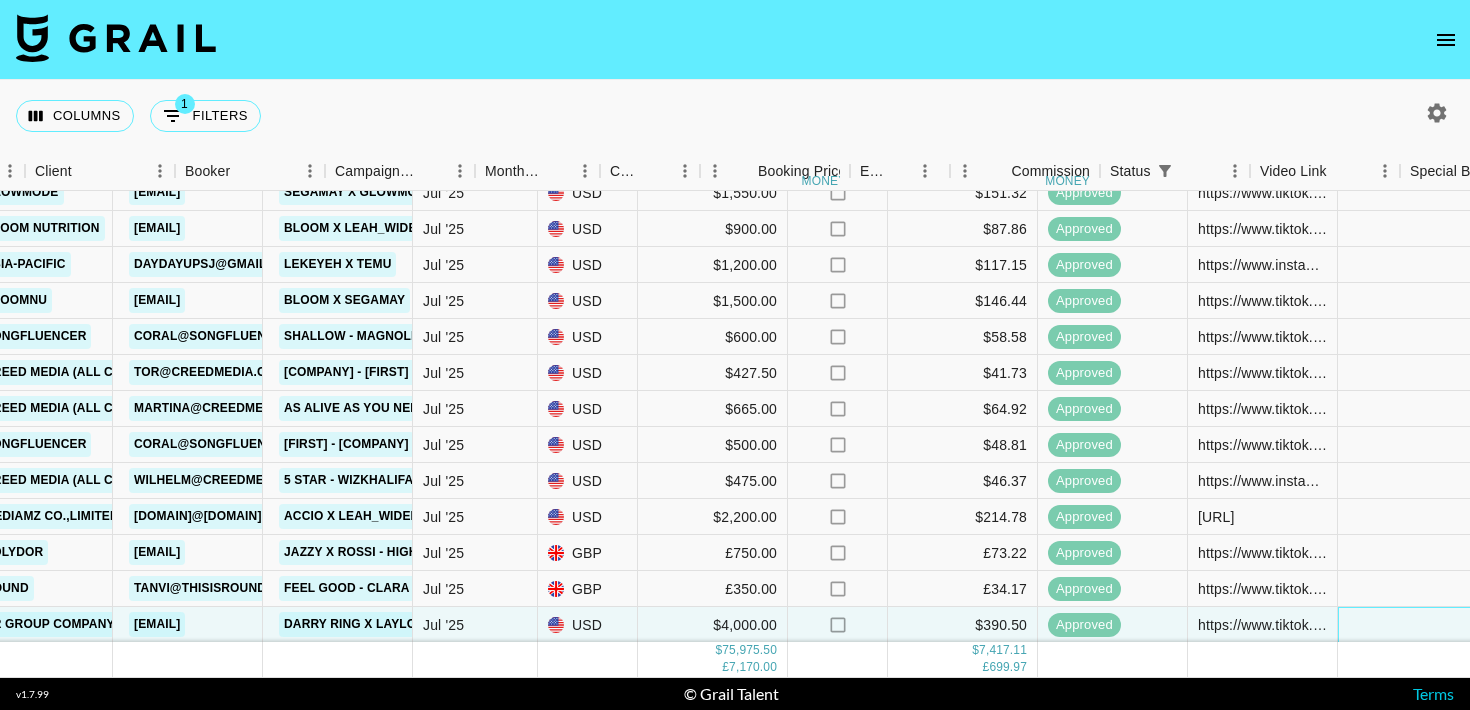 scroll, scrollTop: 397, scrollLeft: 0, axis: vertical 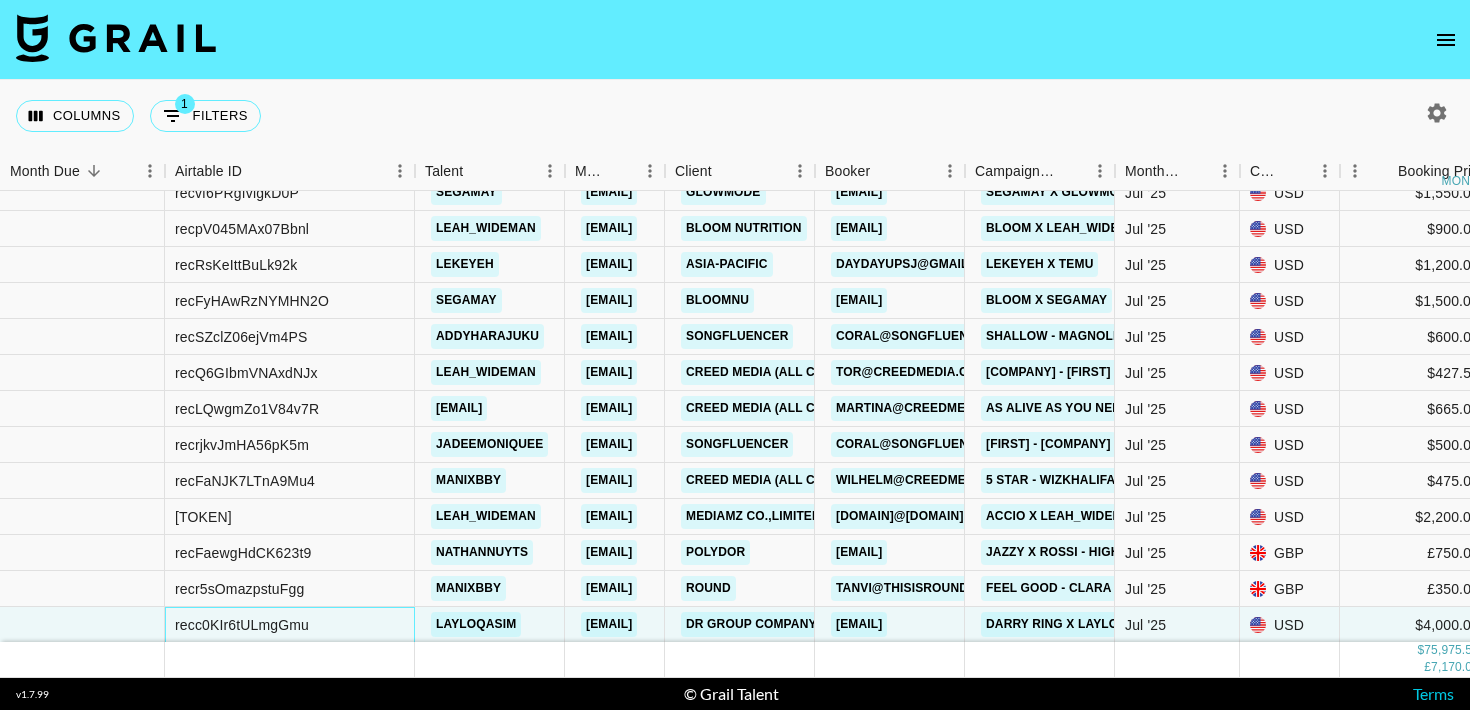 click on "recc0KIr6tULmgGmu" at bounding box center [242, 625] 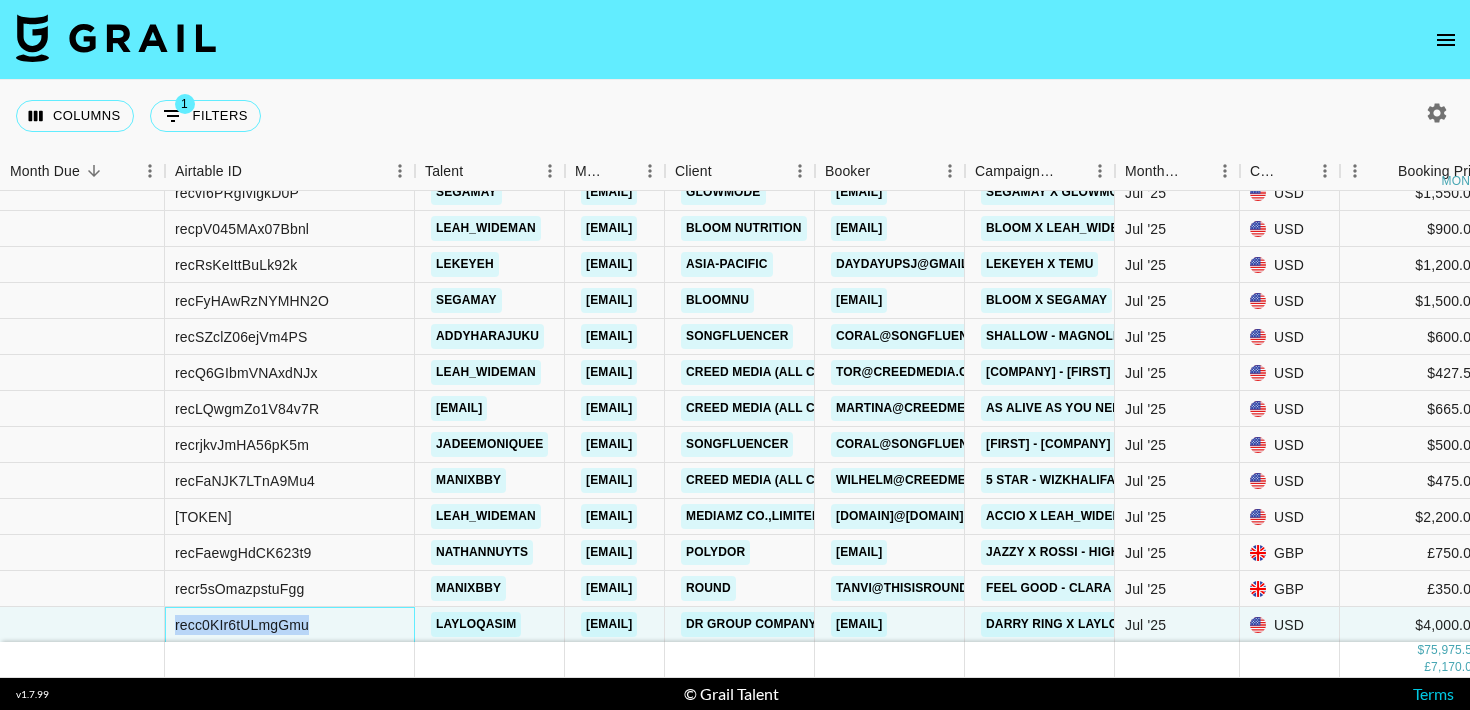 click on "recc0KIr6tULmgGmu" at bounding box center [242, 625] 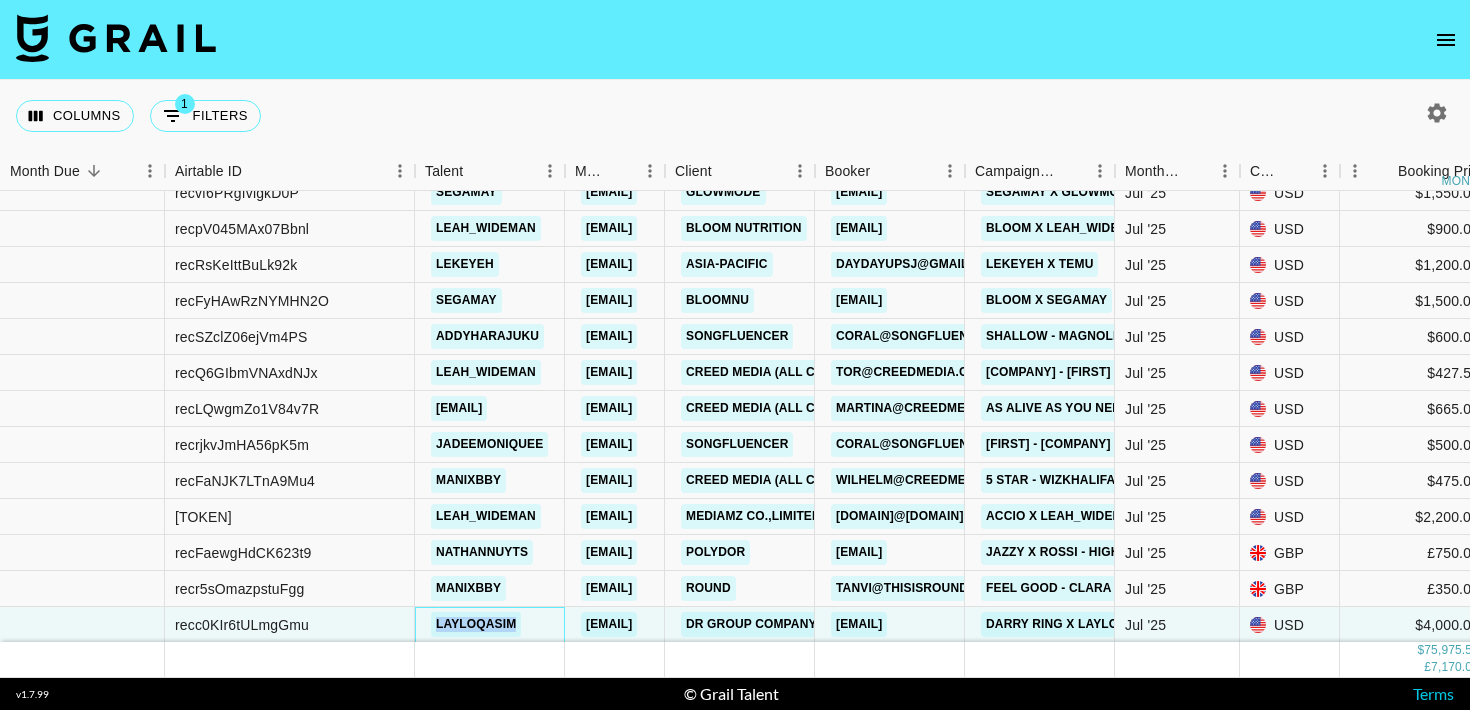 drag, startPoint x: 533, startPoint y: 623, endPoint x: 401, endPoint y: 623, distance: 132 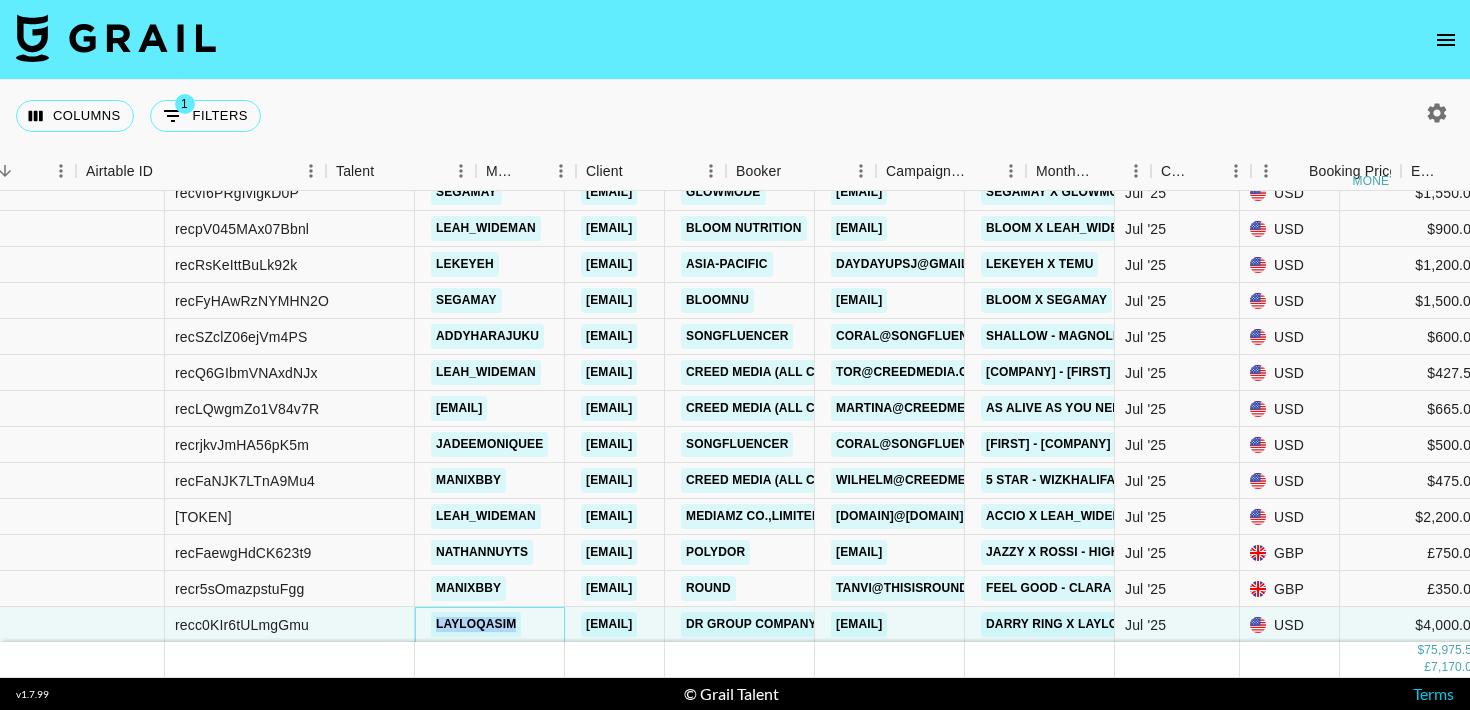 scroll, scrollTop: 397, scrollLeft: 89, axis: both 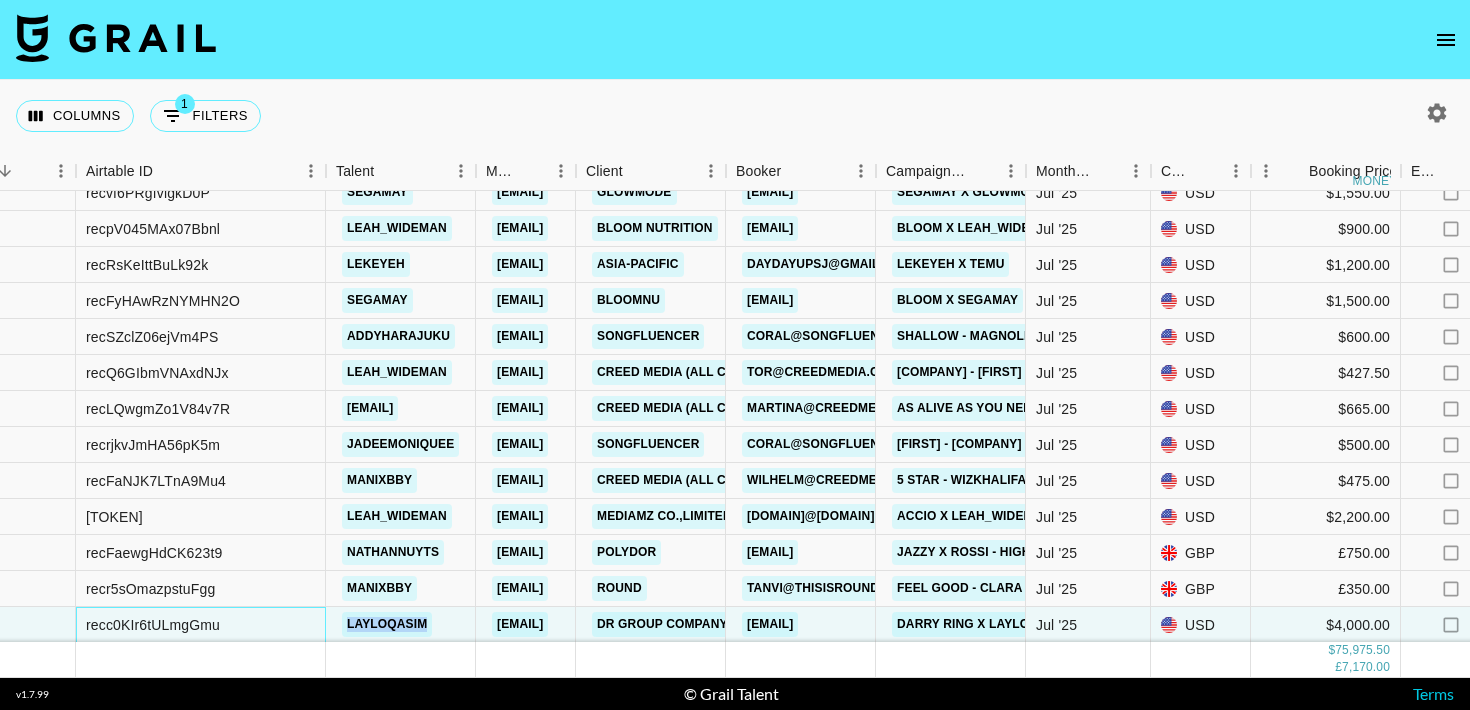 click on "recc0KIr6tULmgGmu" at bounding box center (201, 625) 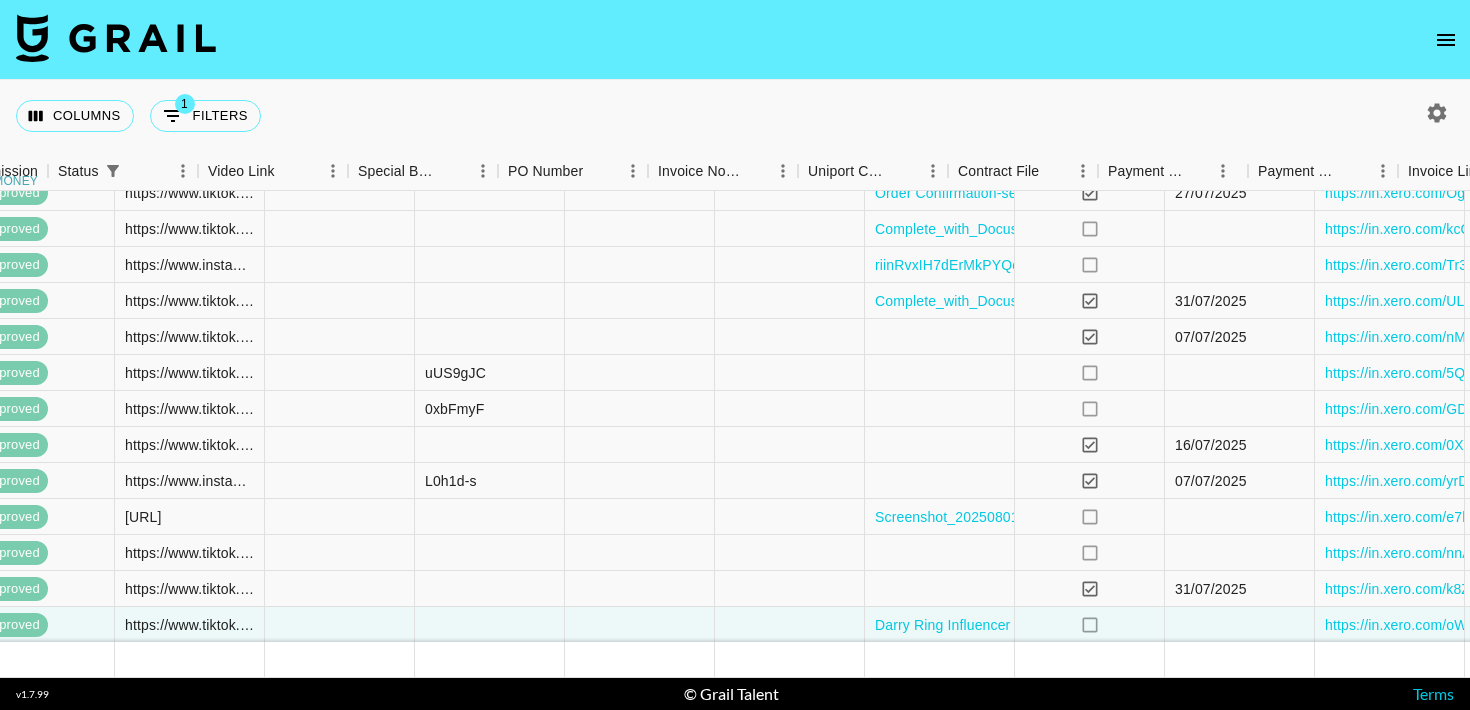 scroll, scrollTop: 397, scrollLeft: 1850, axis: both 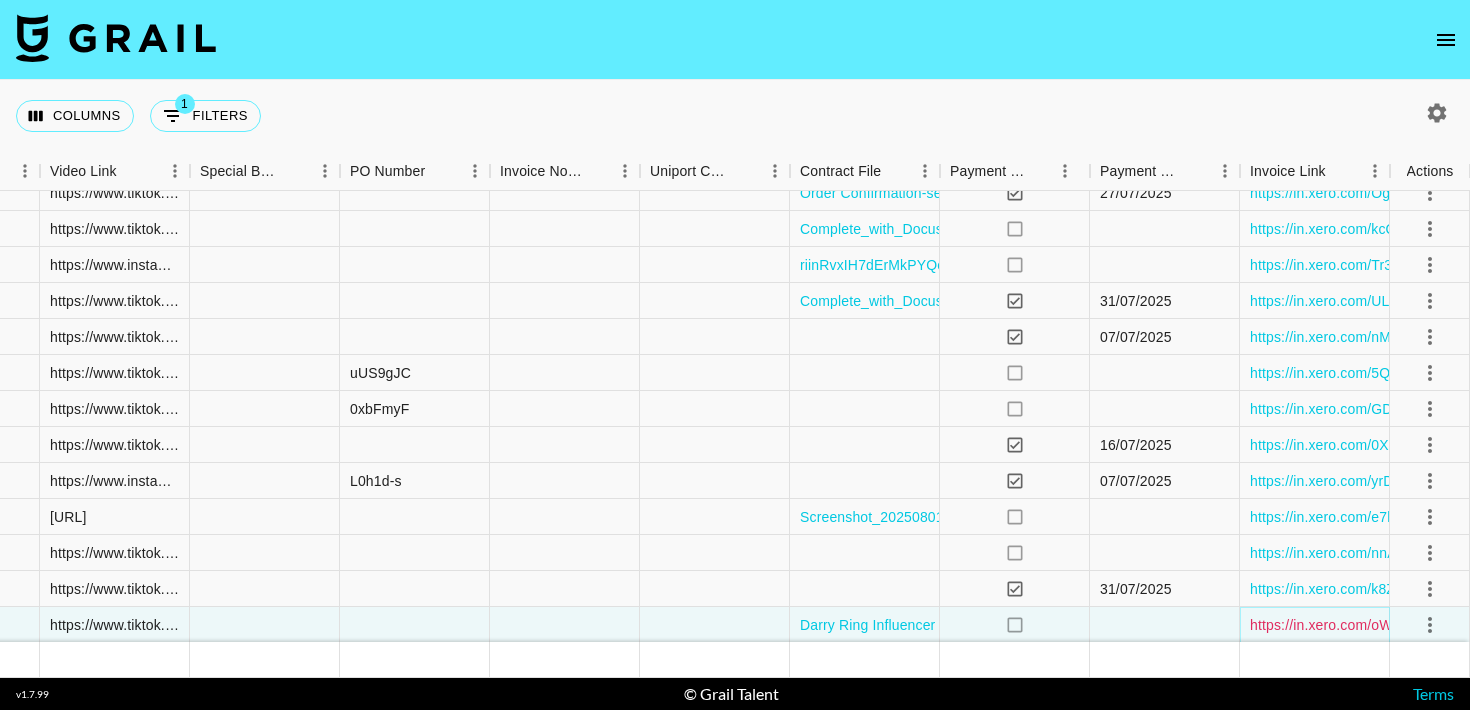 click on "https://in.xero.com/oWK42SeEO9LuyXxGu75Em3Ihz15DZH32EOpOiw26" at bounding box center [1483, 625] 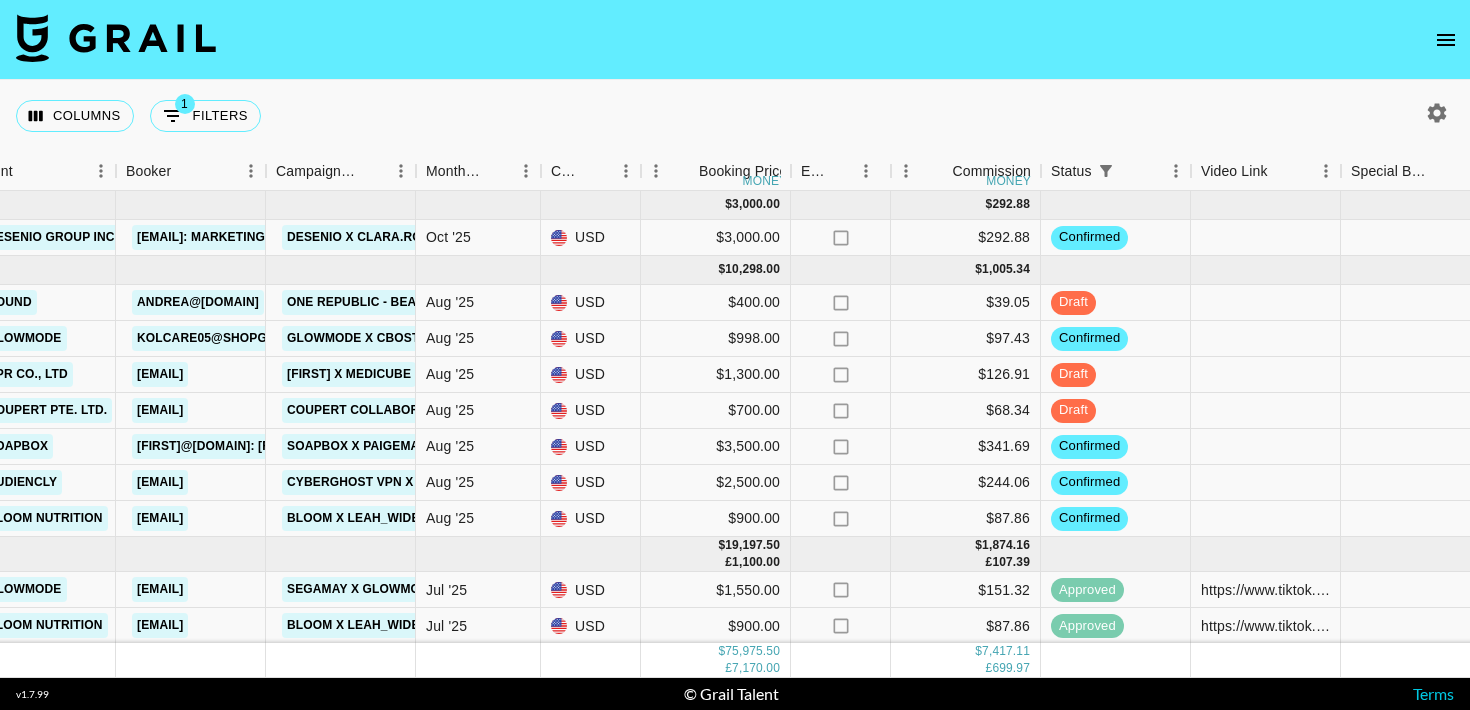 scroll, scrollTop: 64, scrollLeft: 699, axis: both 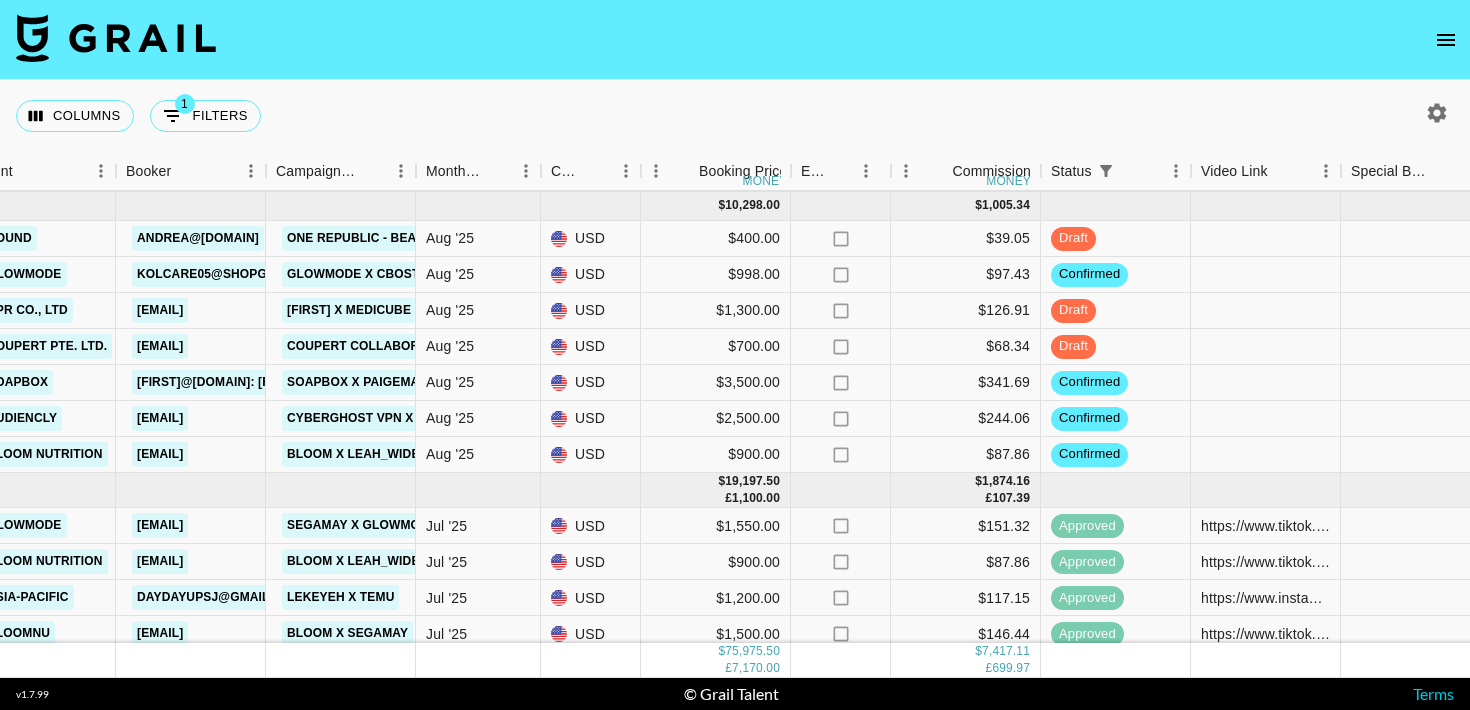 click 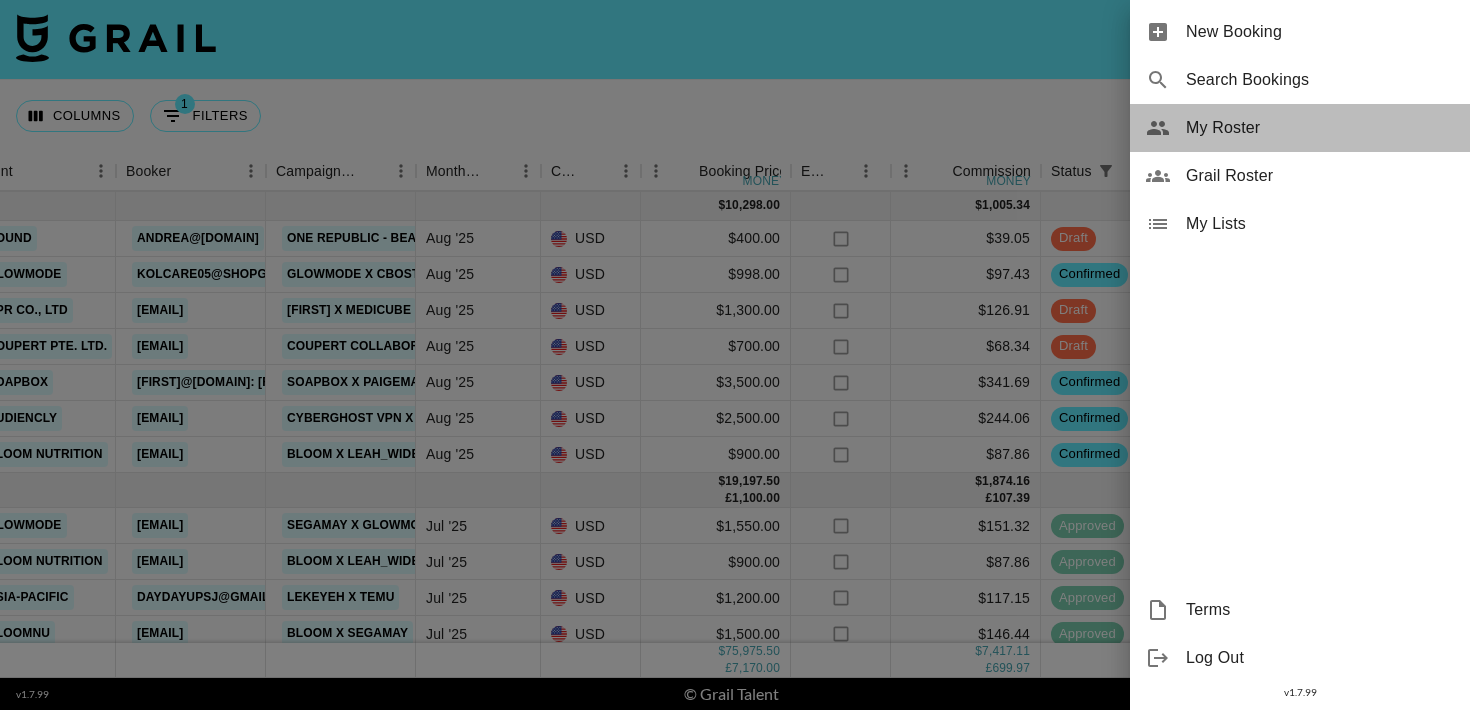 click on "My Roster" at bounding box center [1300, 128] 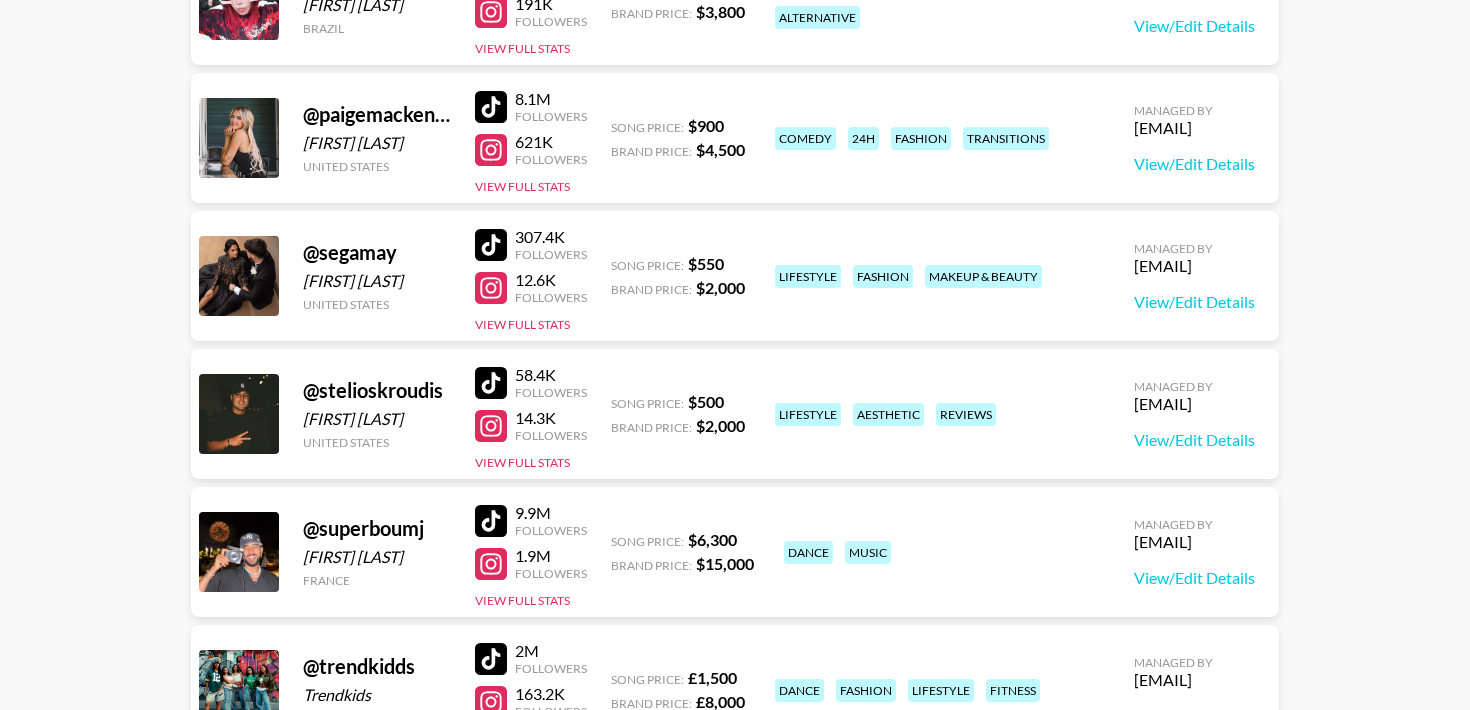 scroll, scrollTop: 3445, scrollLeft: 0, axis: vertical 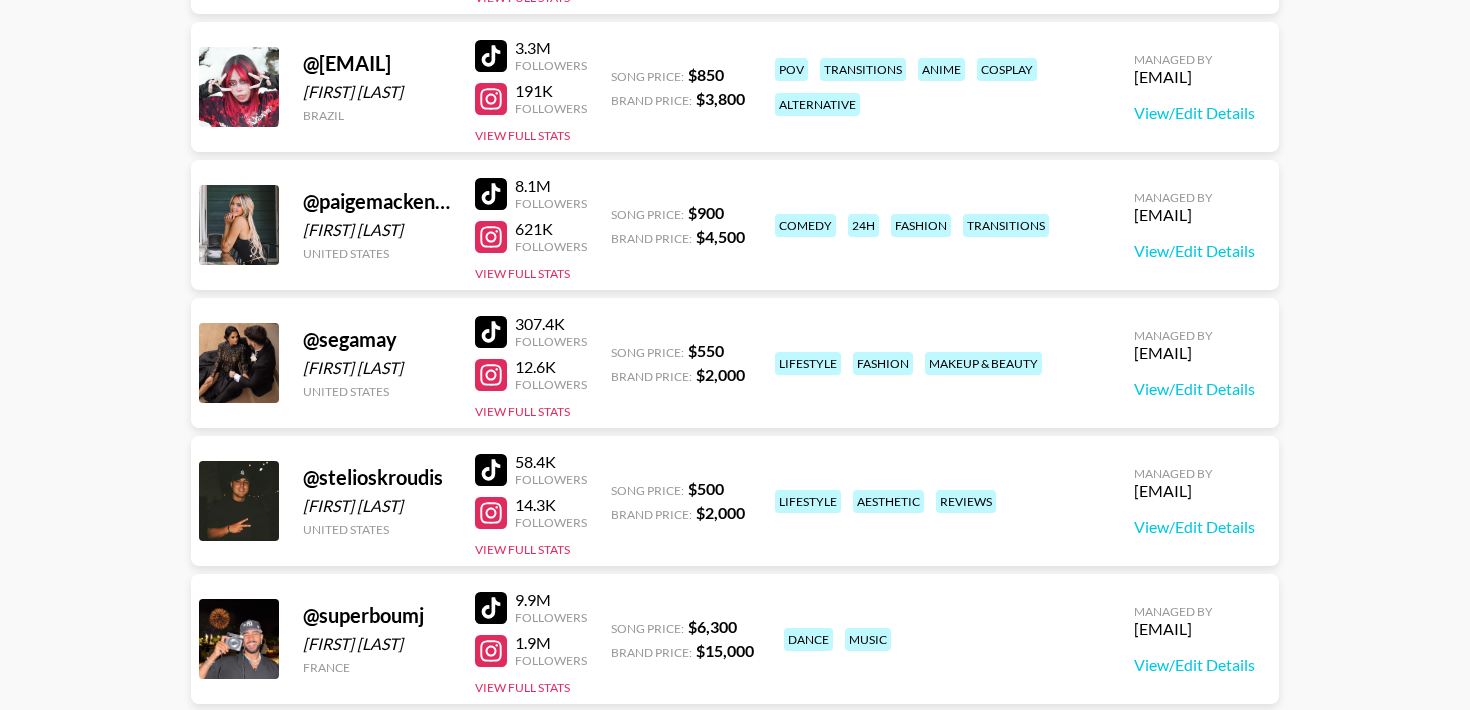 click at bounding box center (491, 332) 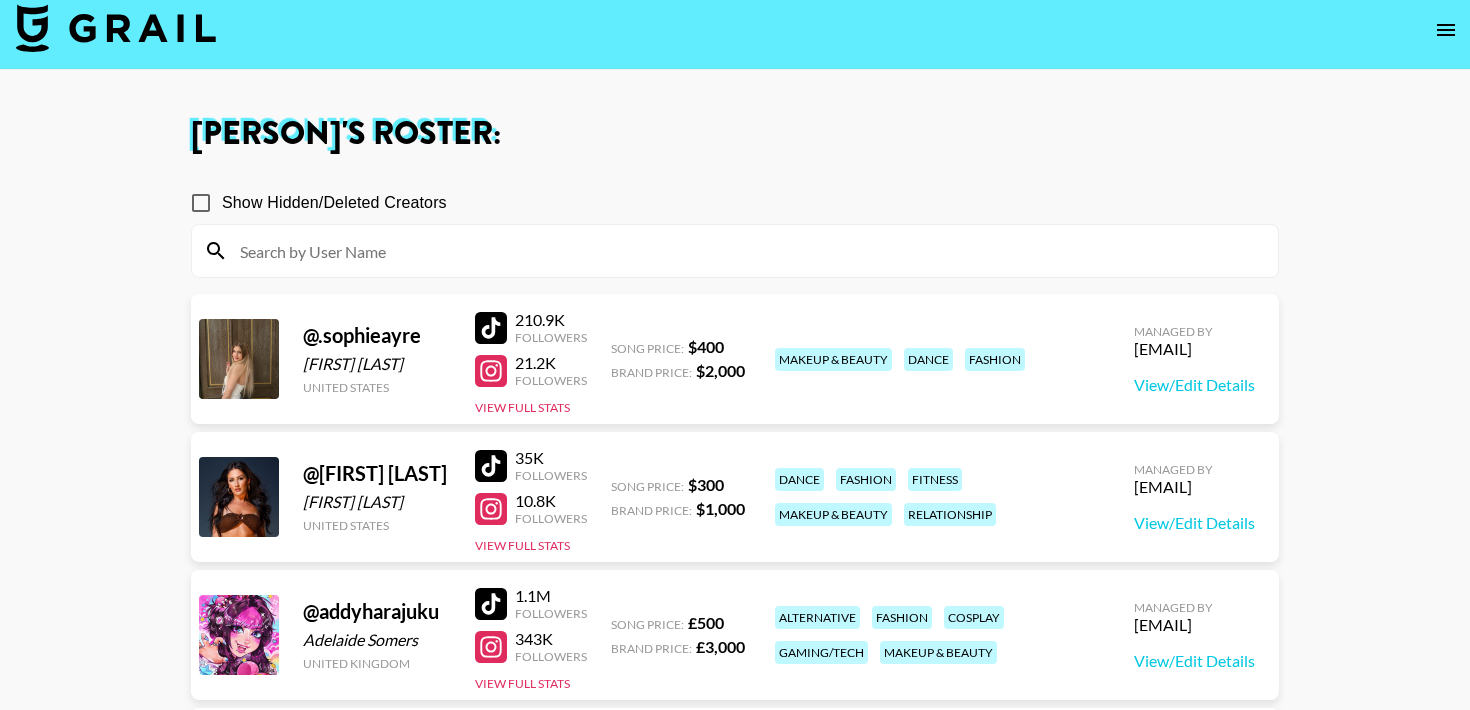 scroll, scrollTop: 0, scrollLeft: 0, axis: both 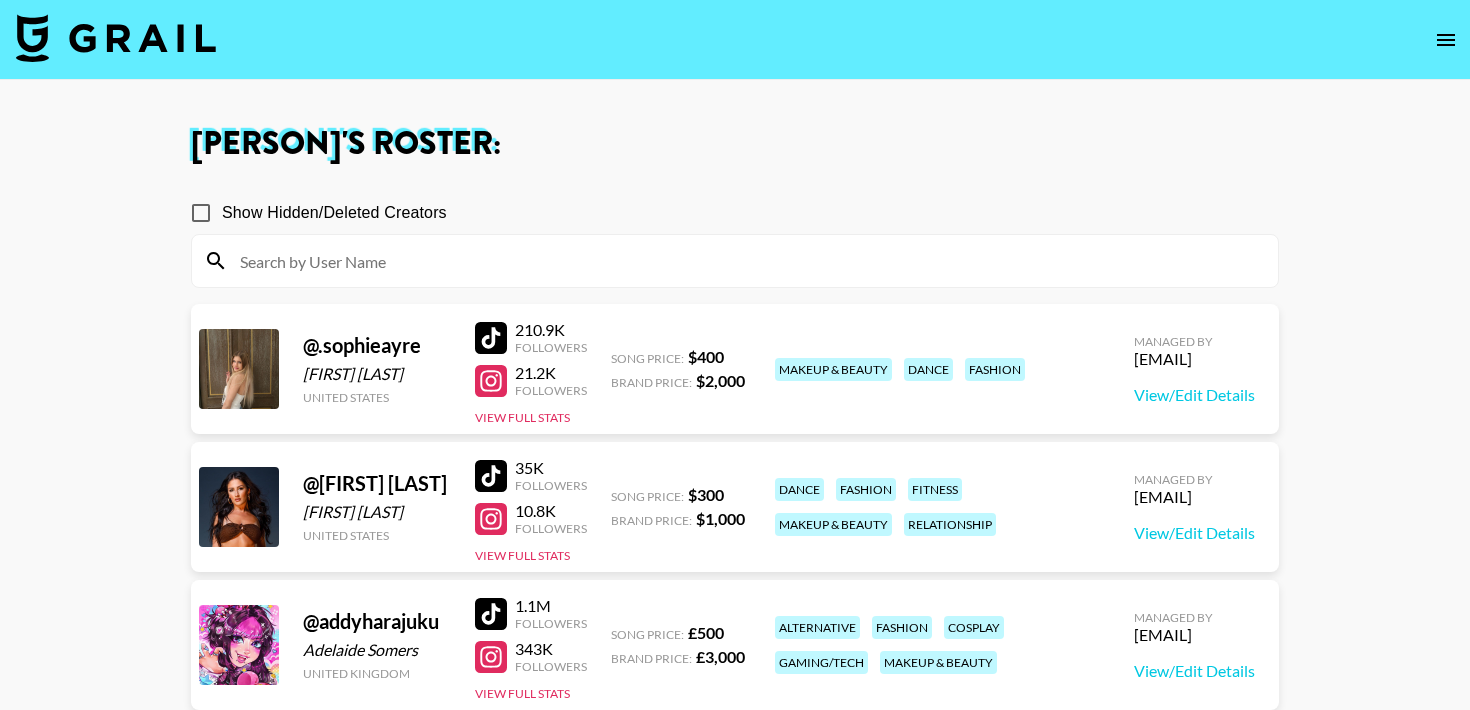 click at bounding box center [116, 38] 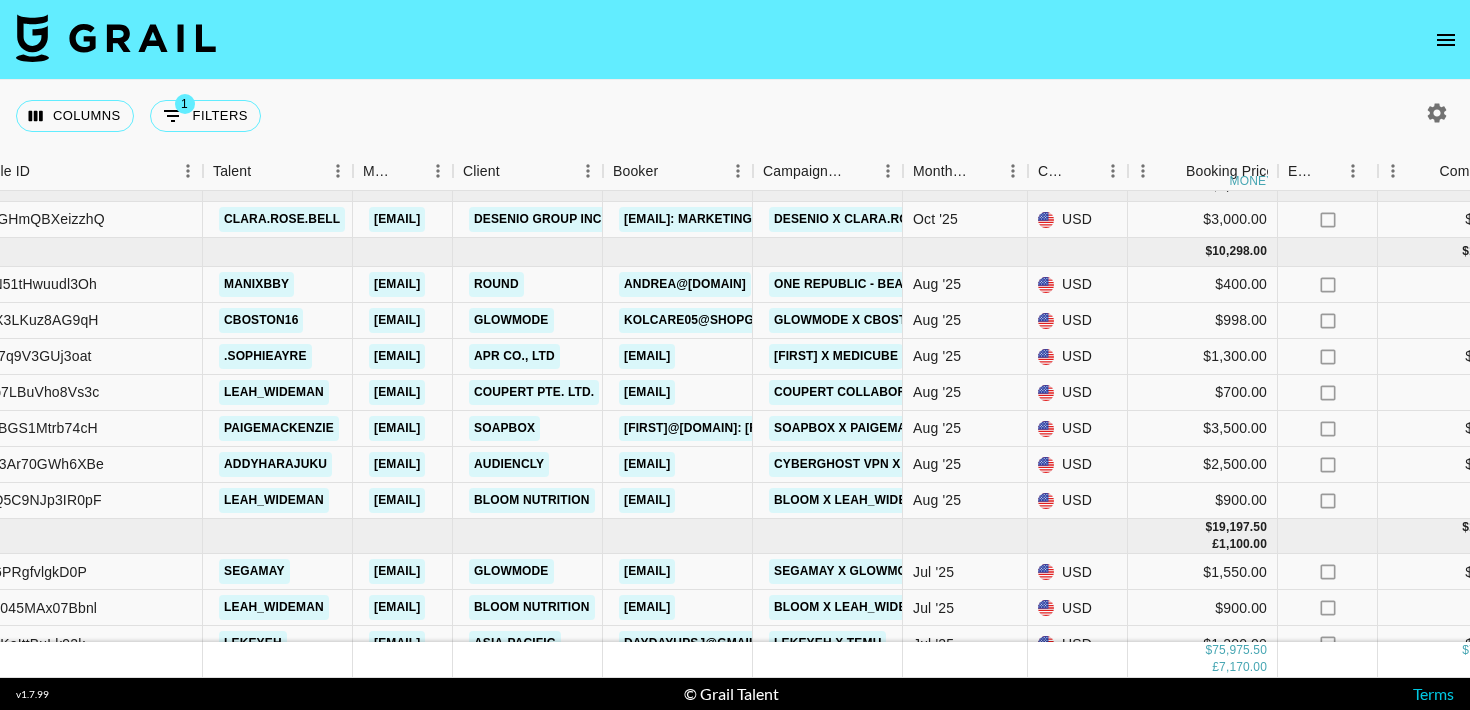 scroll, scrollTop: 0, scrollLeft: 212, axis: horizontal 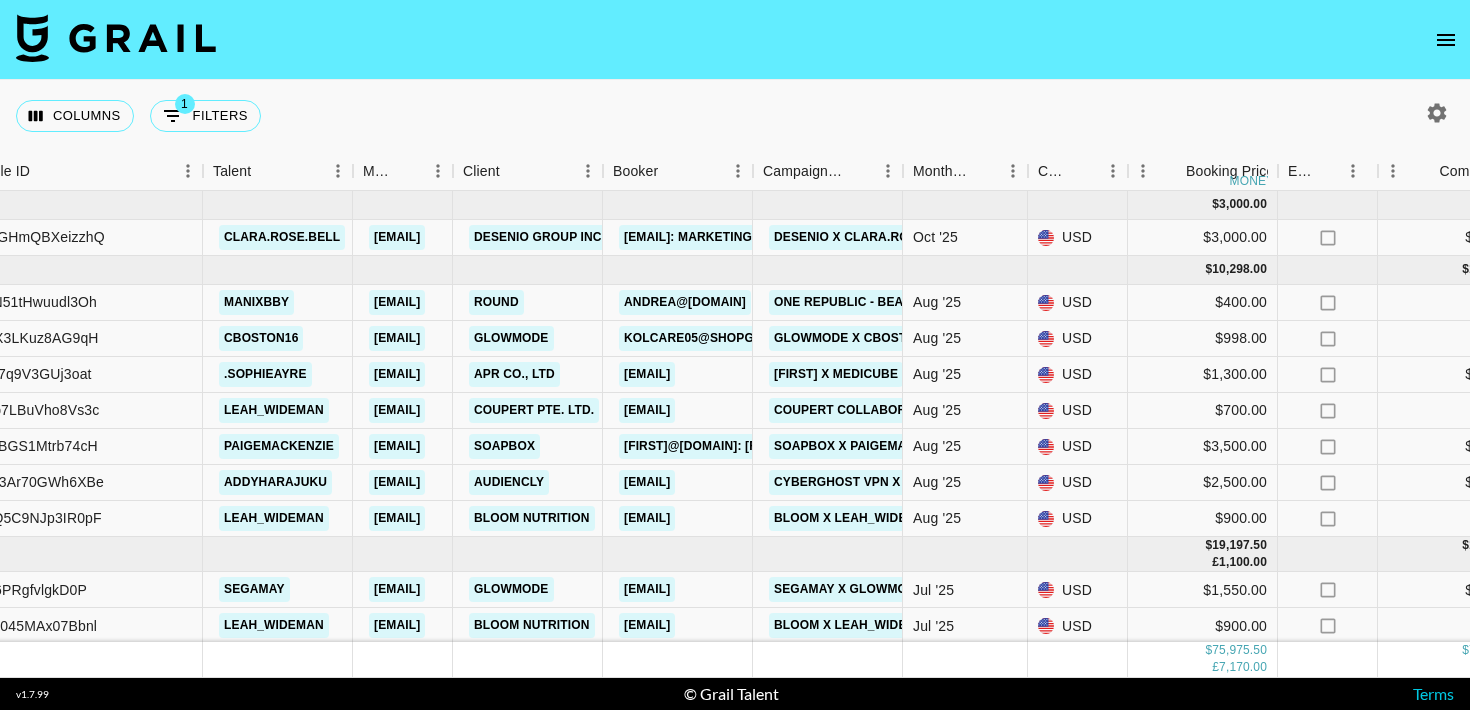 click 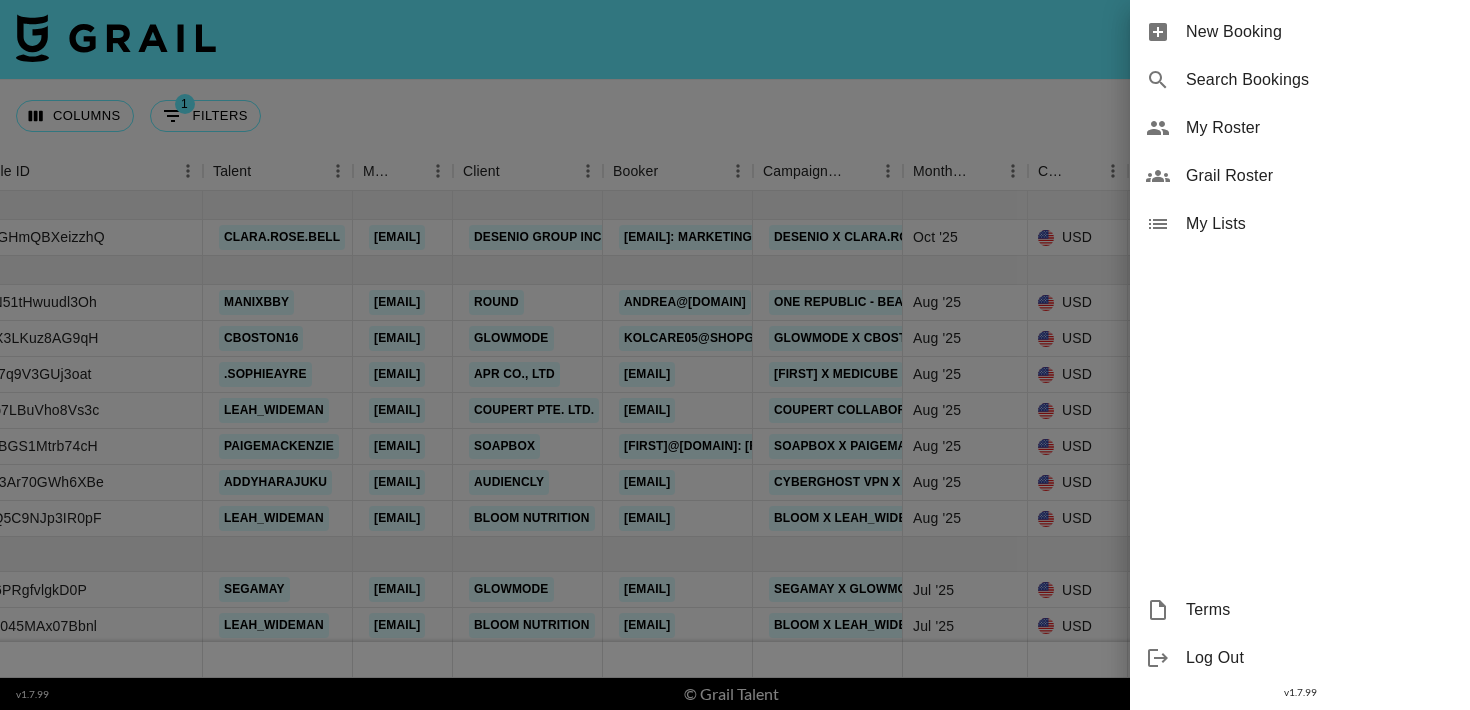 click on "New Booking" at bounding box center [1300, 32] 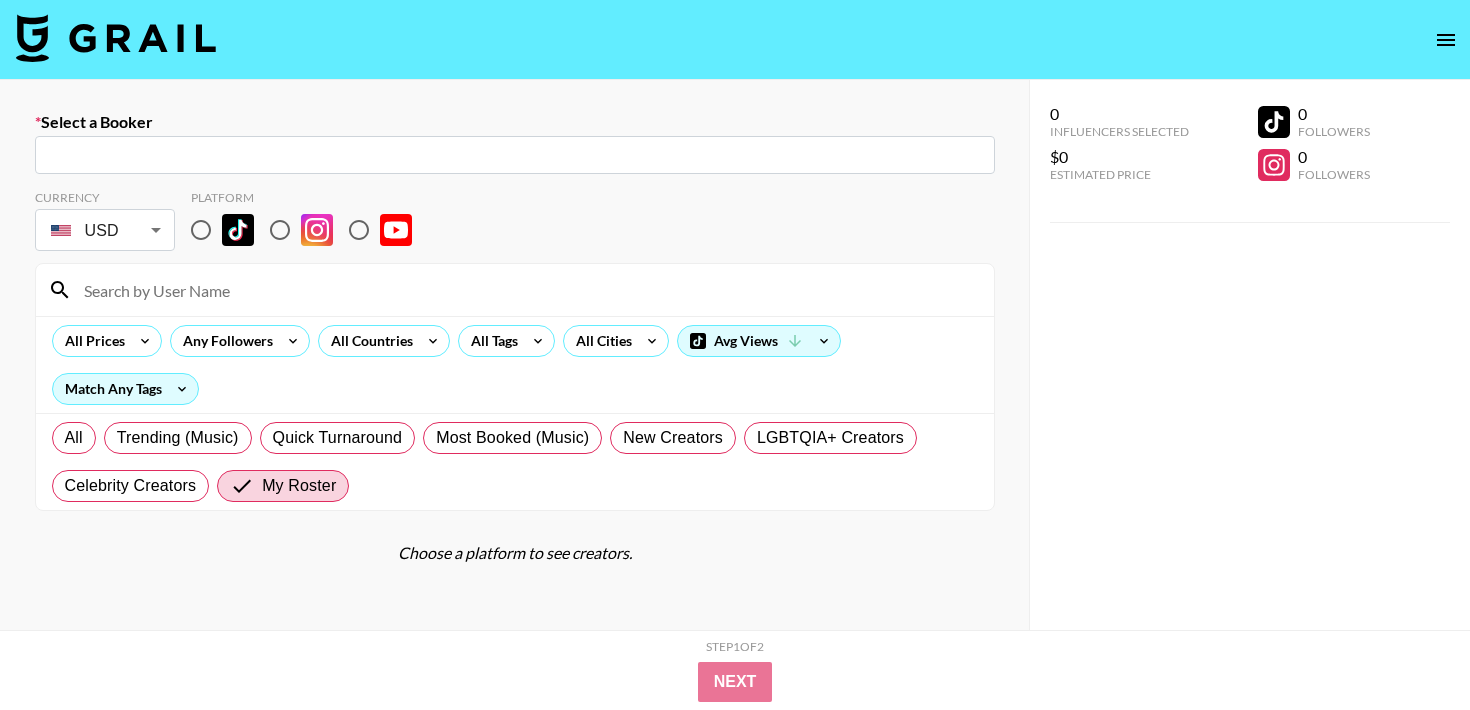 click at bounding box center (515, 155) 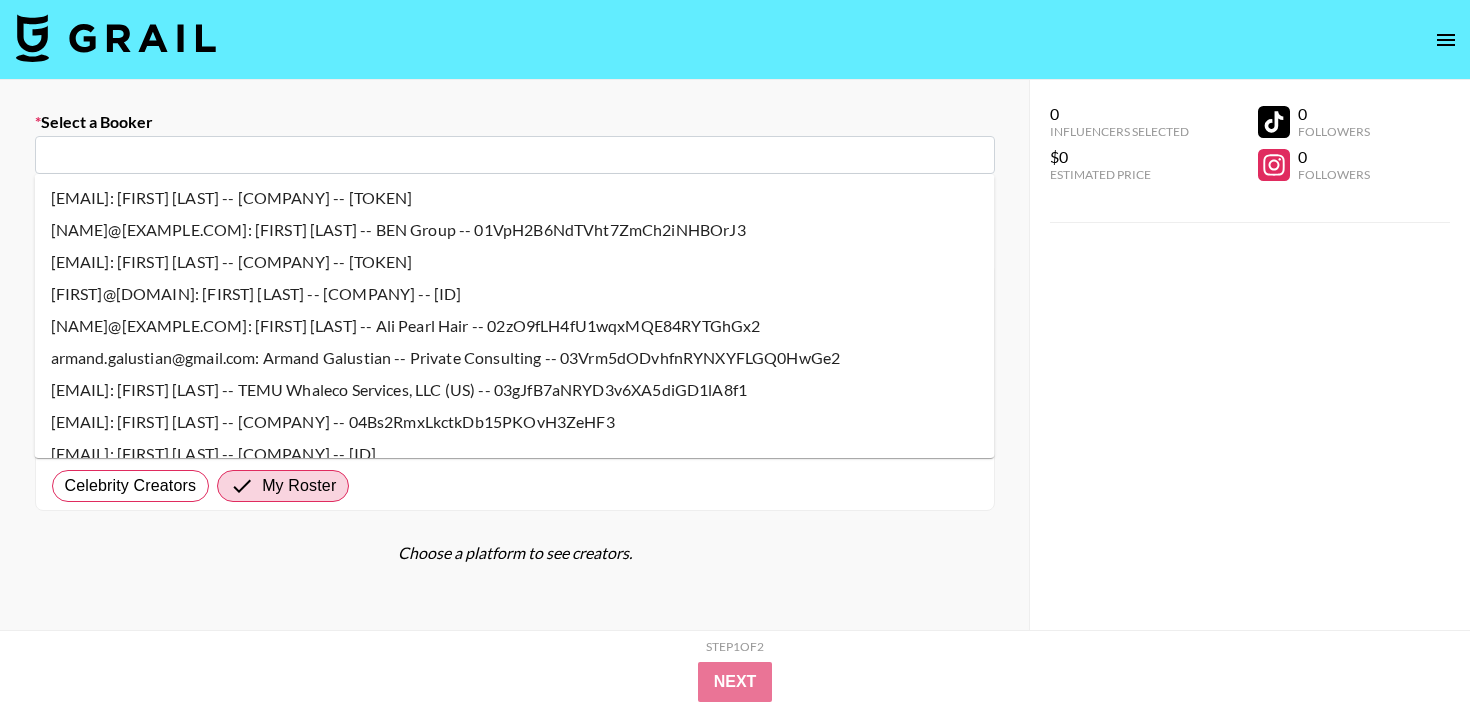 paste on "[EMAIL]" 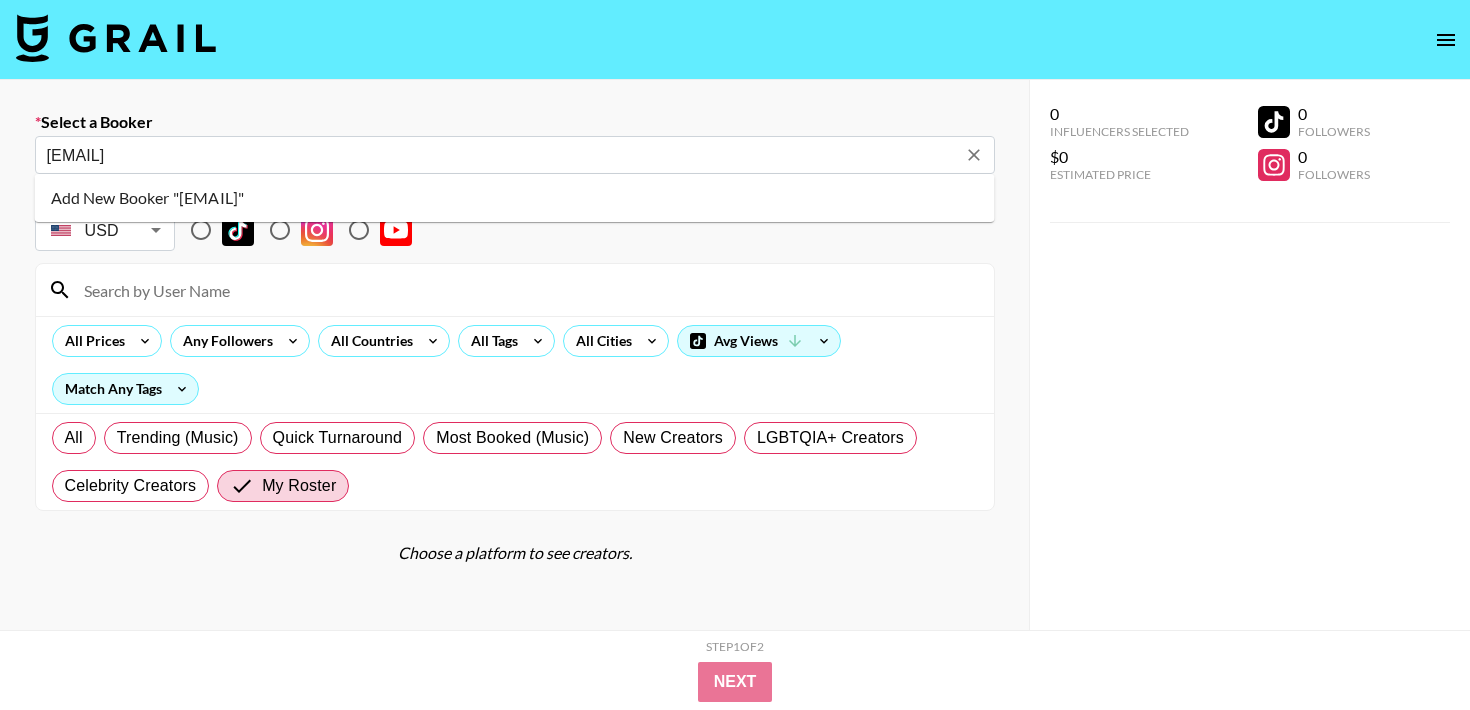 type on "[EMAIL]" 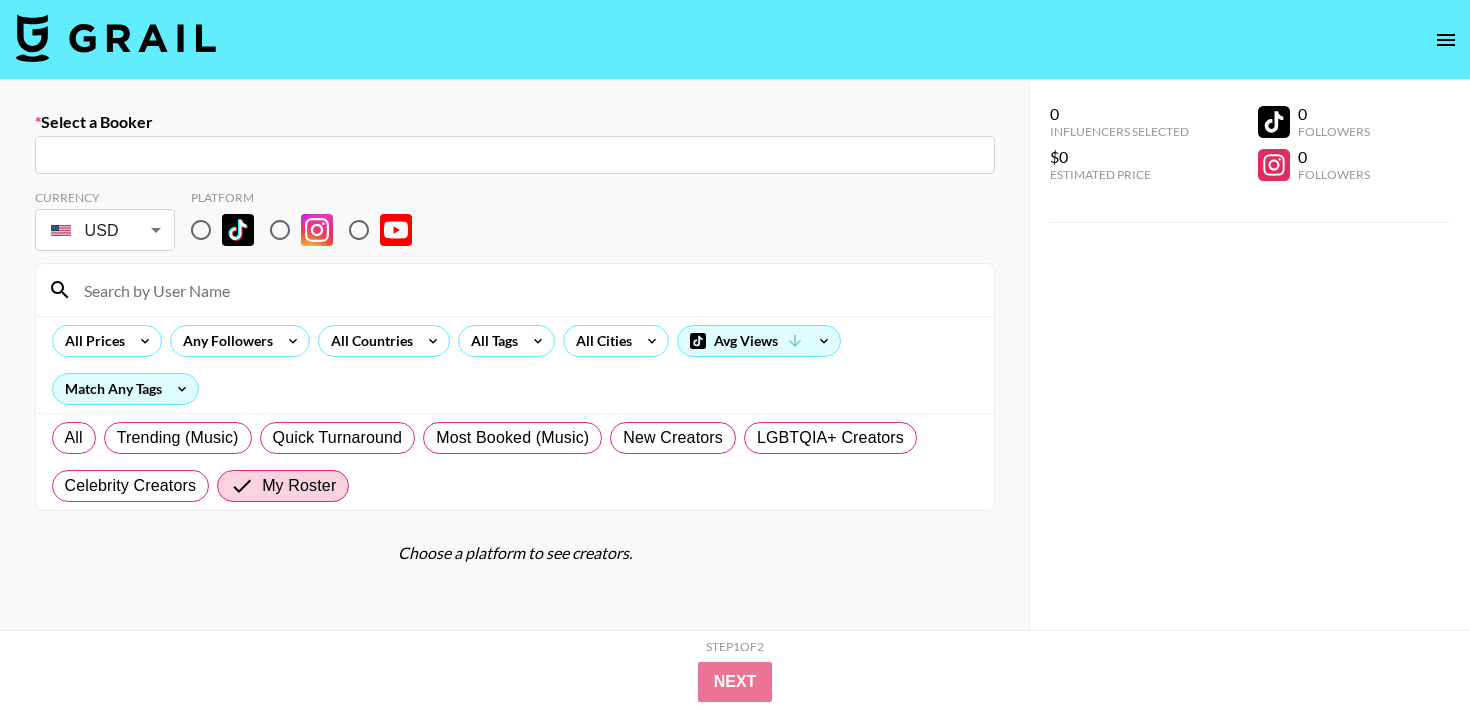 click at bounding box center [515, 155] 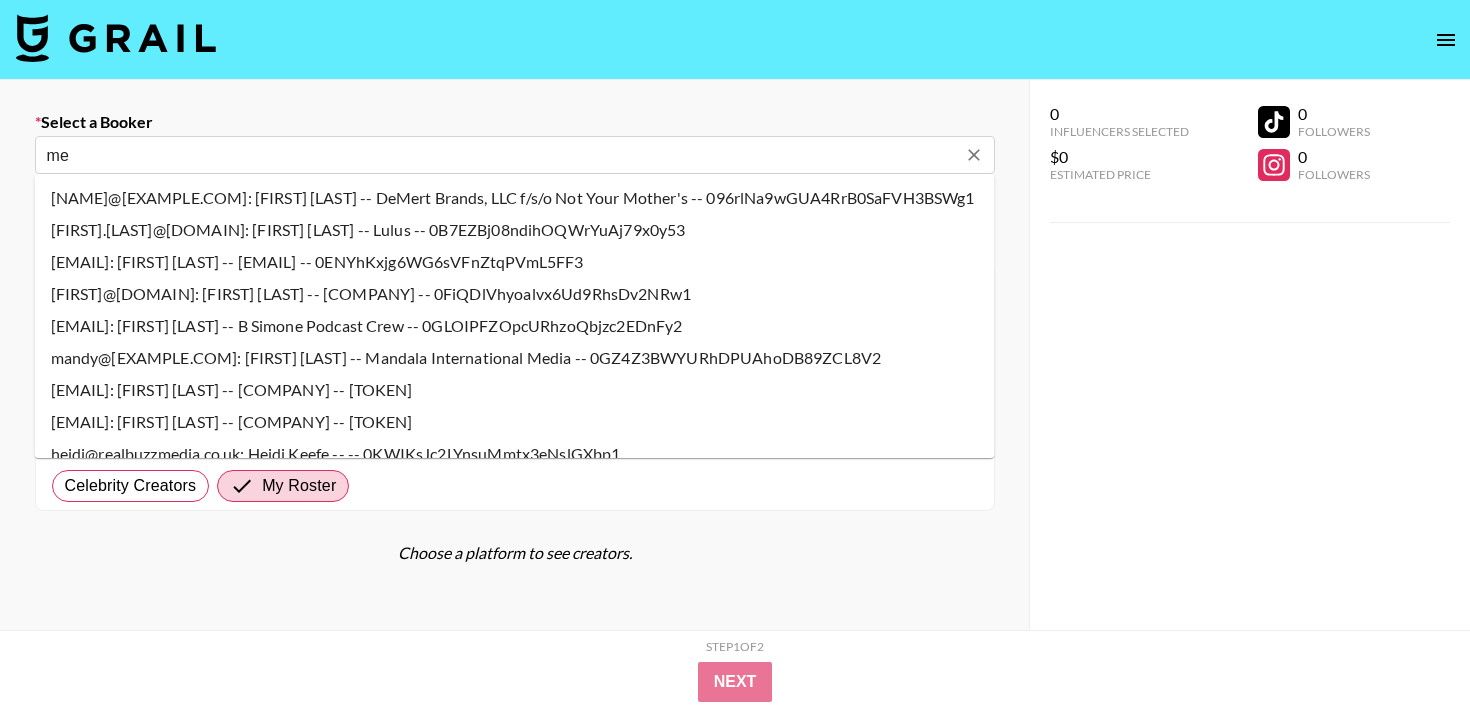 drag, startPoint x: 196, startPoint y: 160, endPoint x: 55, endPoint y: 160, distance: 141 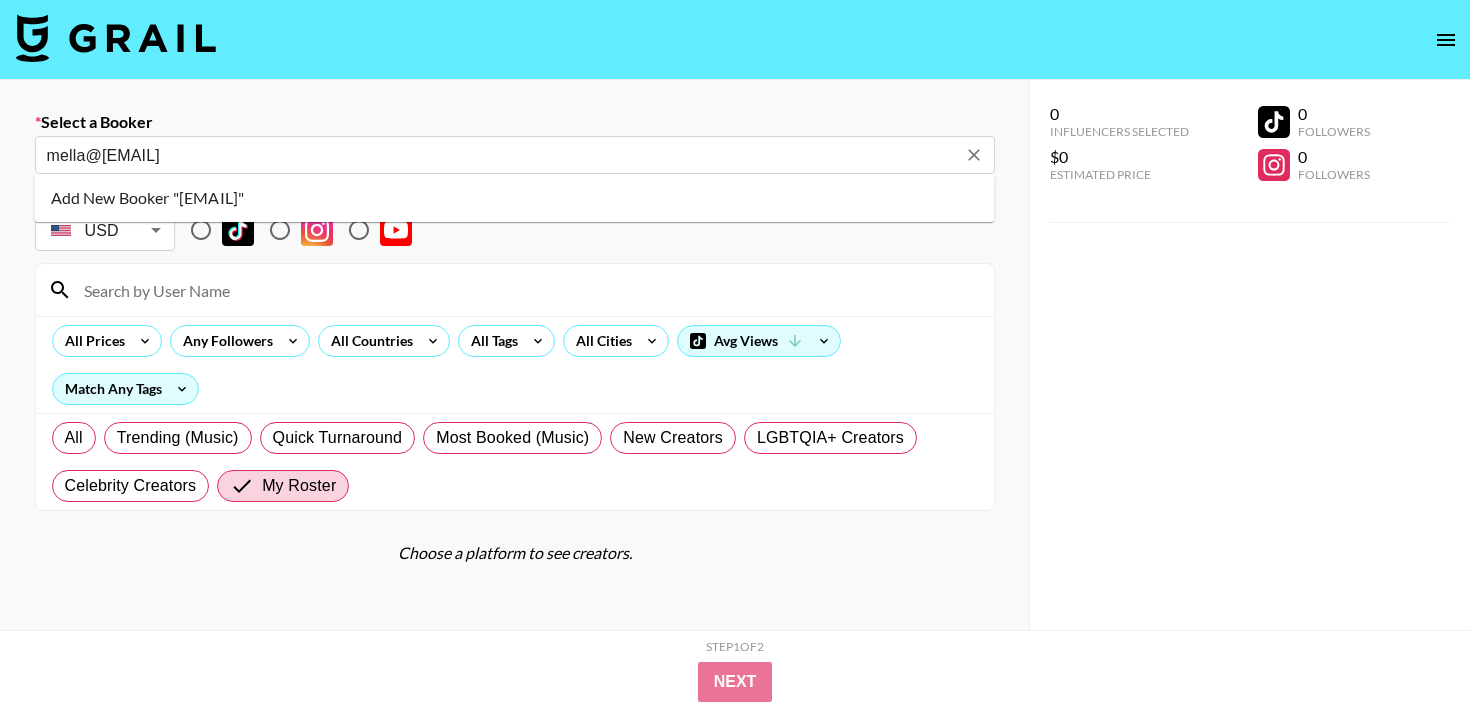 drag, startPoint x: 88, startPoint y: 152, endPoint x: 0, endPoint y: 150, distance: 88.02273 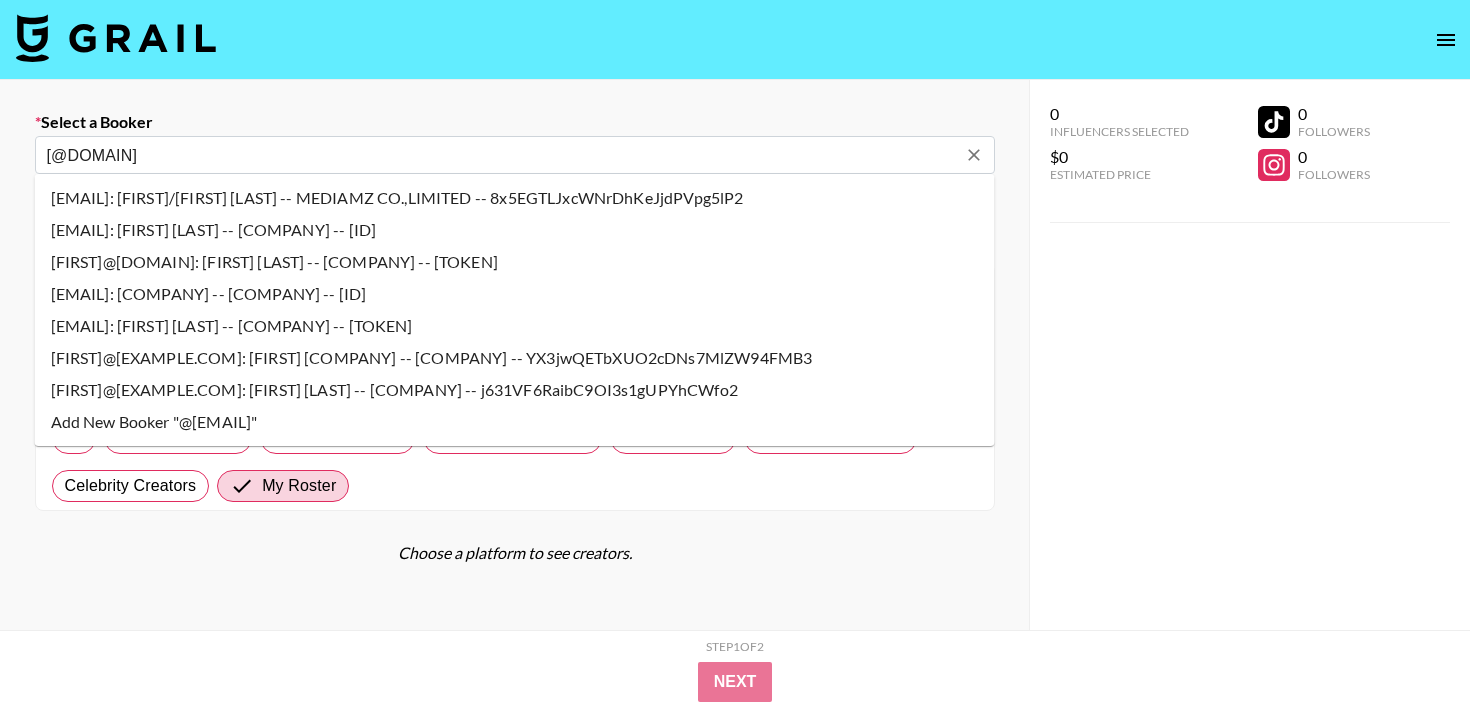 type on "[@DOMAIN]" 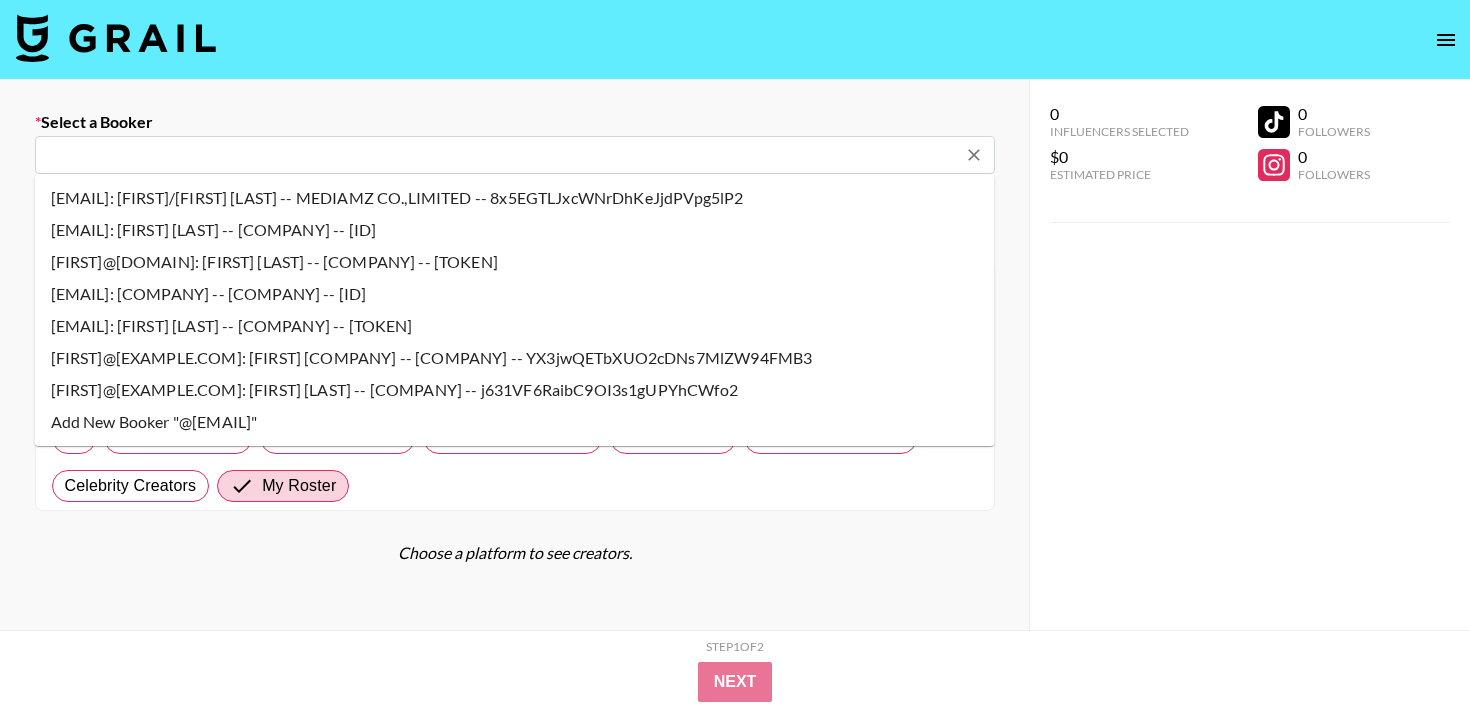 click on "Select a Booker" at bounding box center (515, 122) 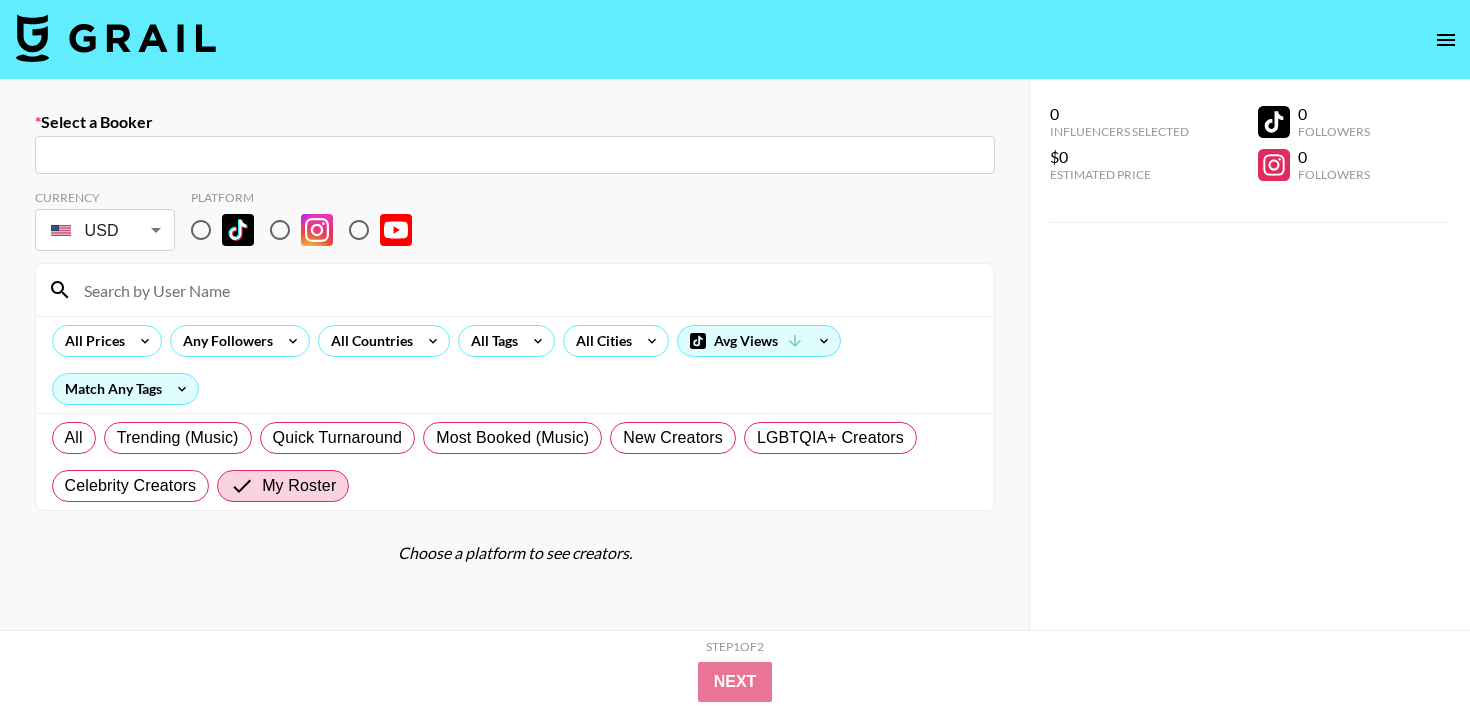 click at bounding box center (515, 155) 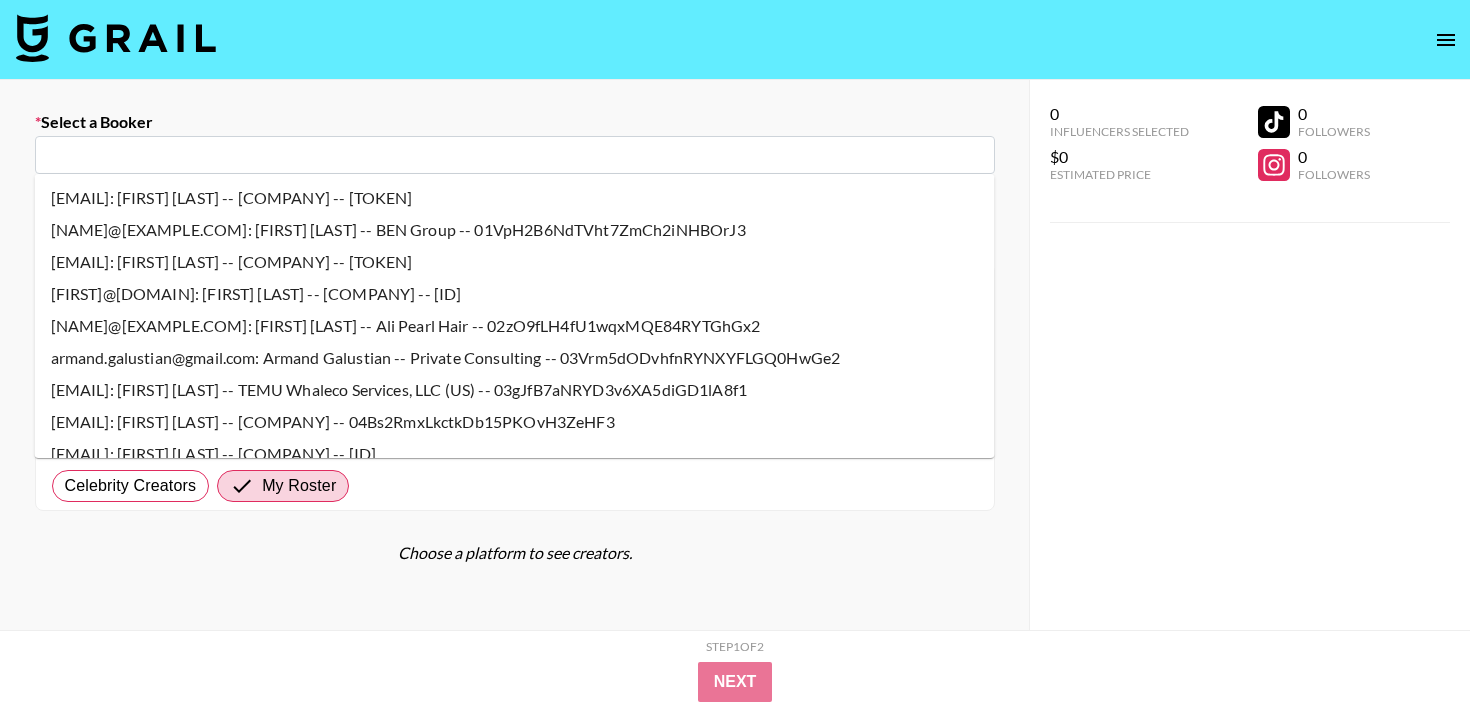 paste on "[EMAIL]: team4@example.com" 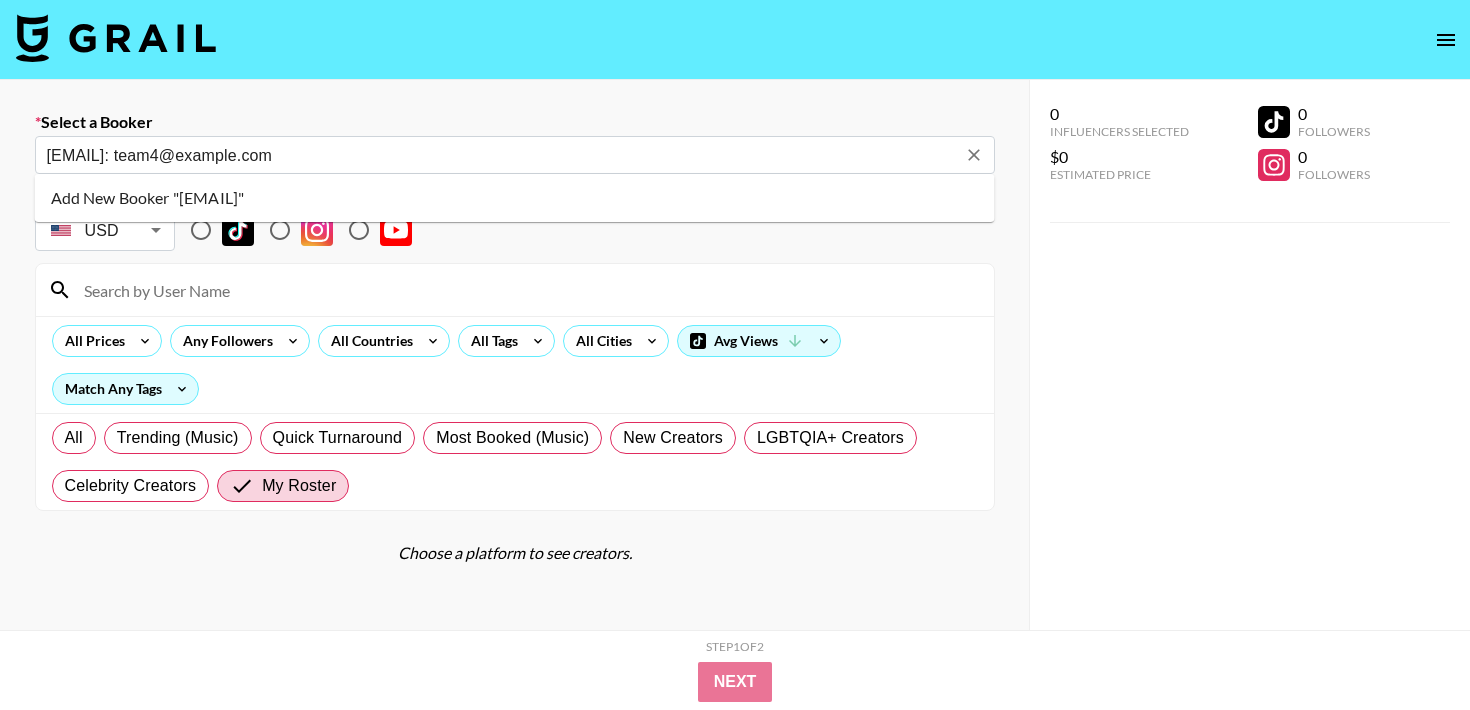 drag, startPoint x: 92, startPoint y: 151, endPoint x: 10, endPoint y: 151, distance: 82 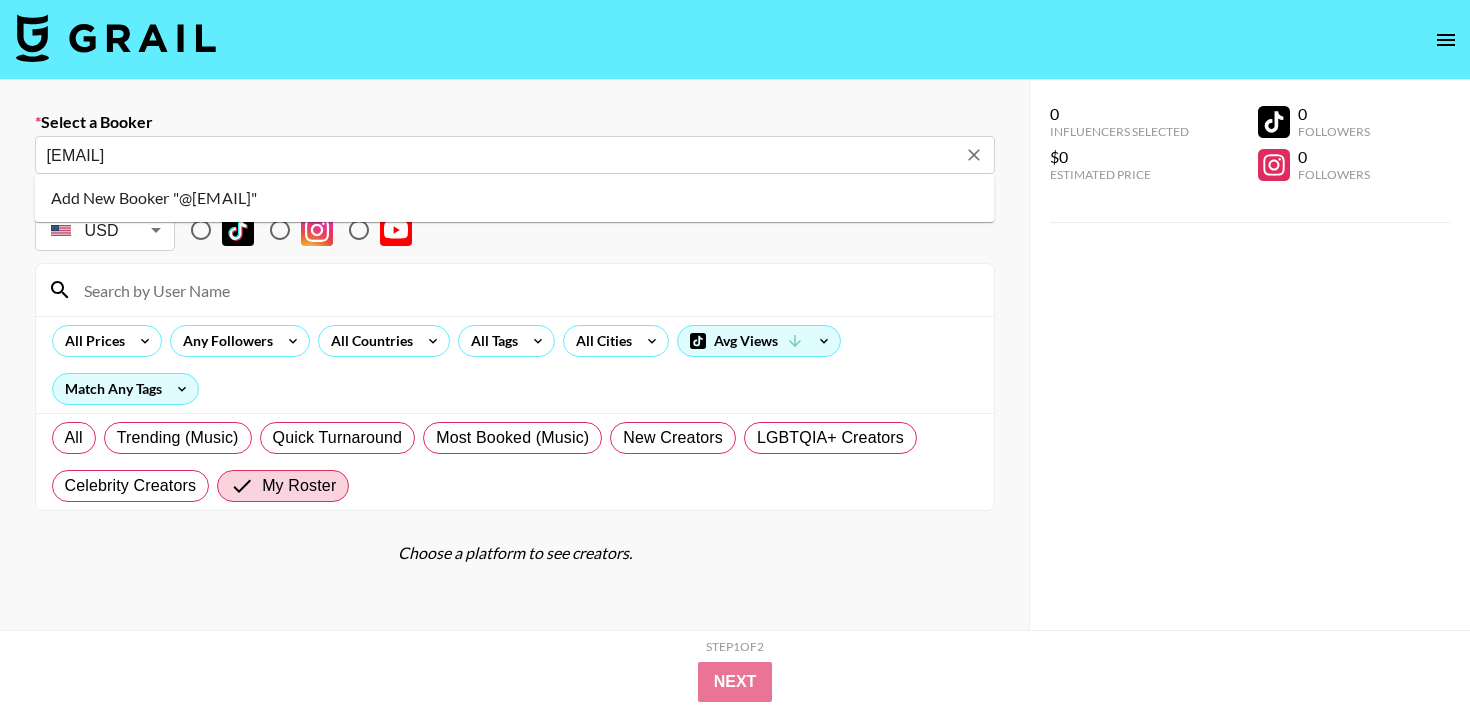 click on "[EMAIL]" at bounding box center [501, 155] 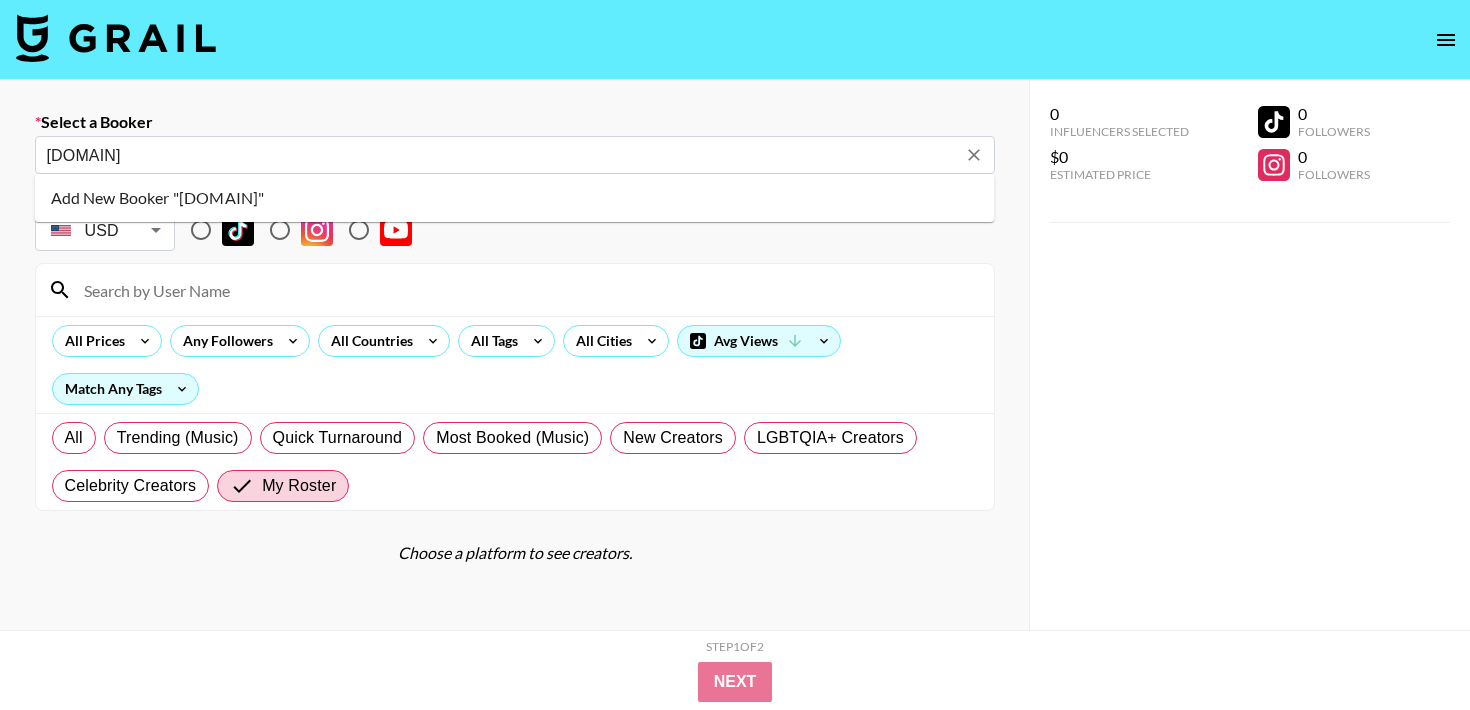 click on "[DOMAIN]" at bounding box center (515, 155) 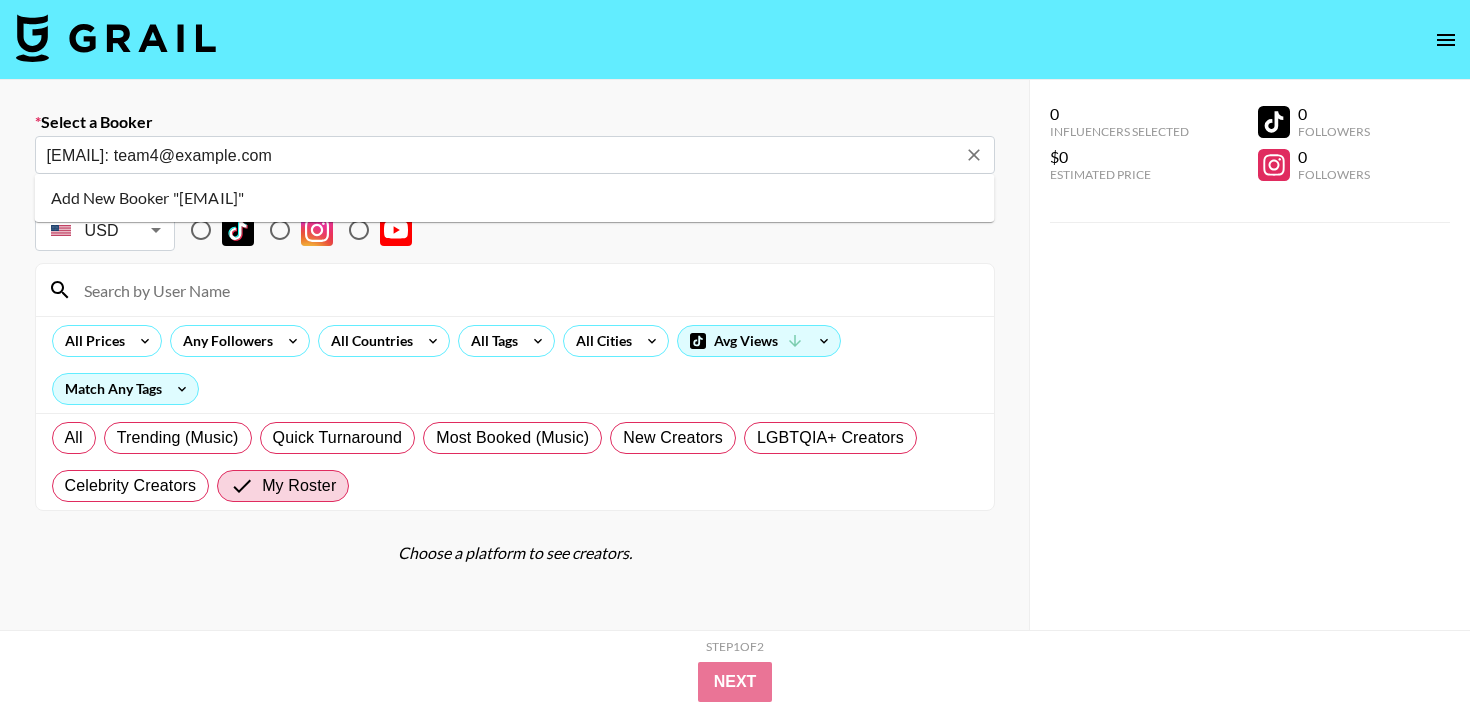 drag, startPoint x: 244, startPoint y: 149, endPoint x: 0, endPoint y: 147, distance: 244.0082 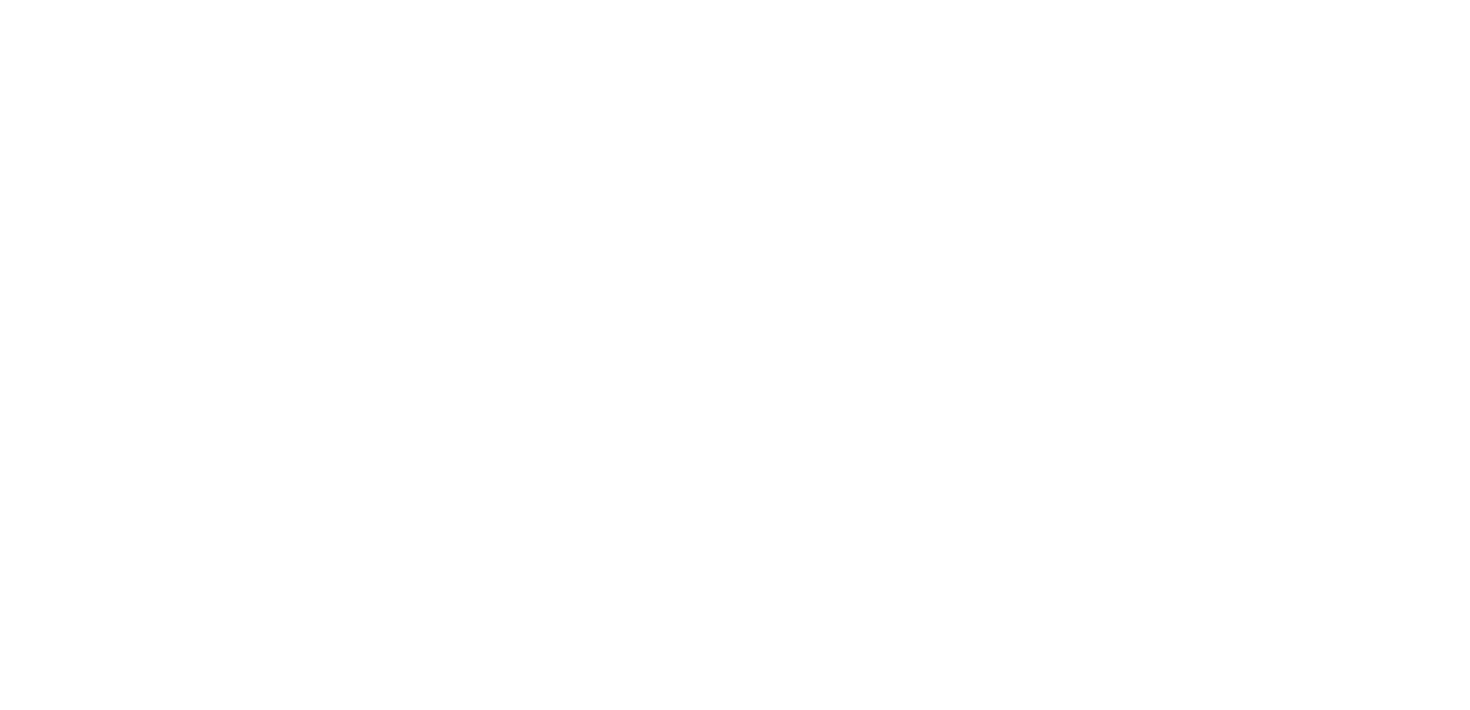 scroll, scrollTop: 0, scrollLeft: 0, axis: both 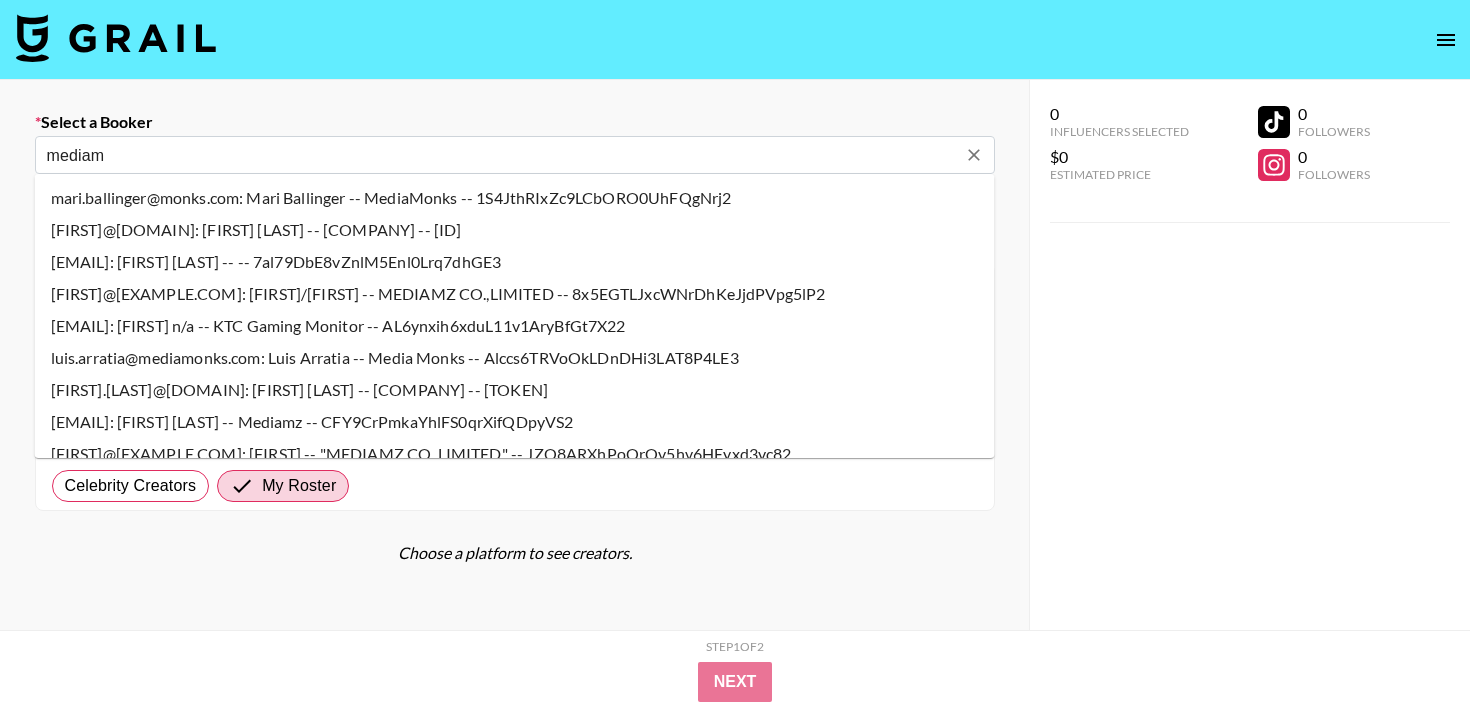 click on "[EMAIL]: [FIRST] n/a --  KTC Gaming Monitor -- AL6ynxih6xduL11v1AryBfGt7X22" at bounding box center (515, 326) 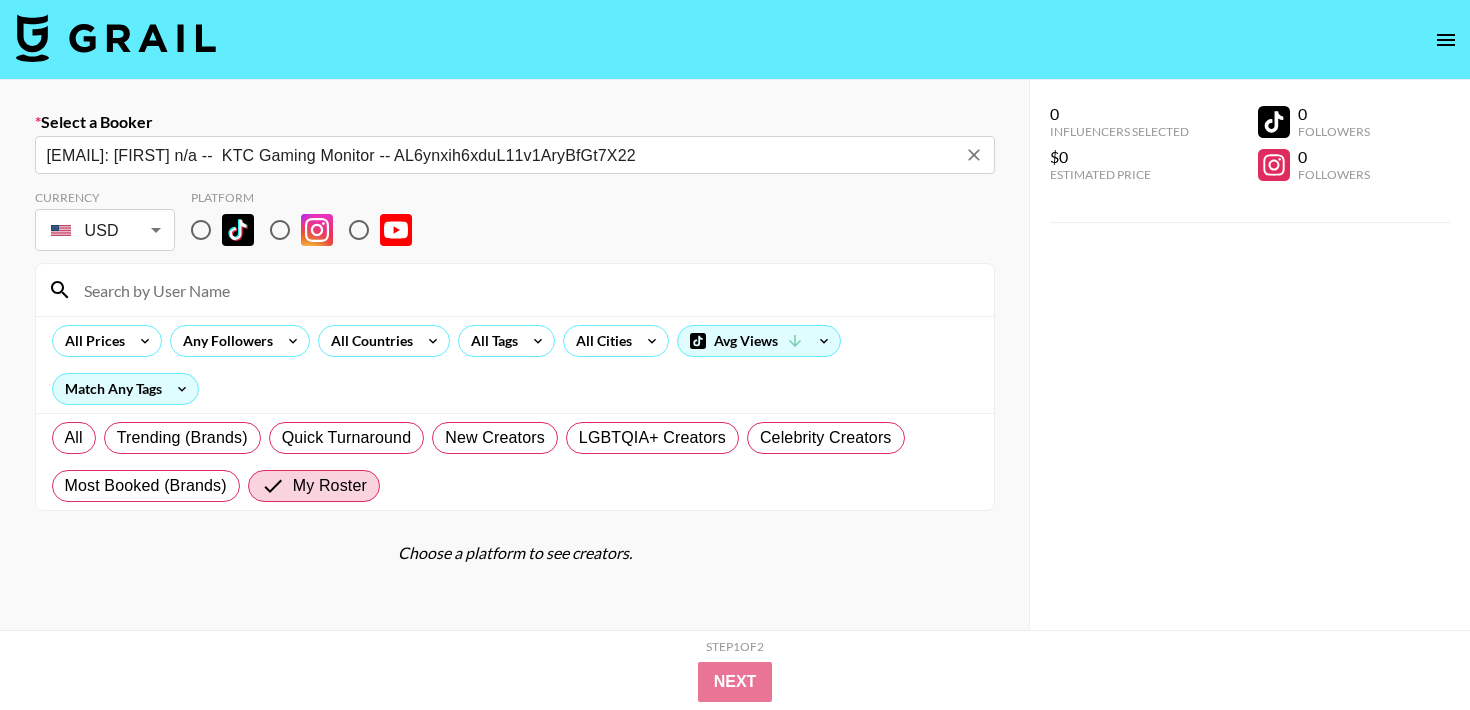 type on "[EMAIL]: [FIRST] n/a --  KTC Gaming Monitor -- AL6ynxih6xduL11v1AryBfGt7X22" 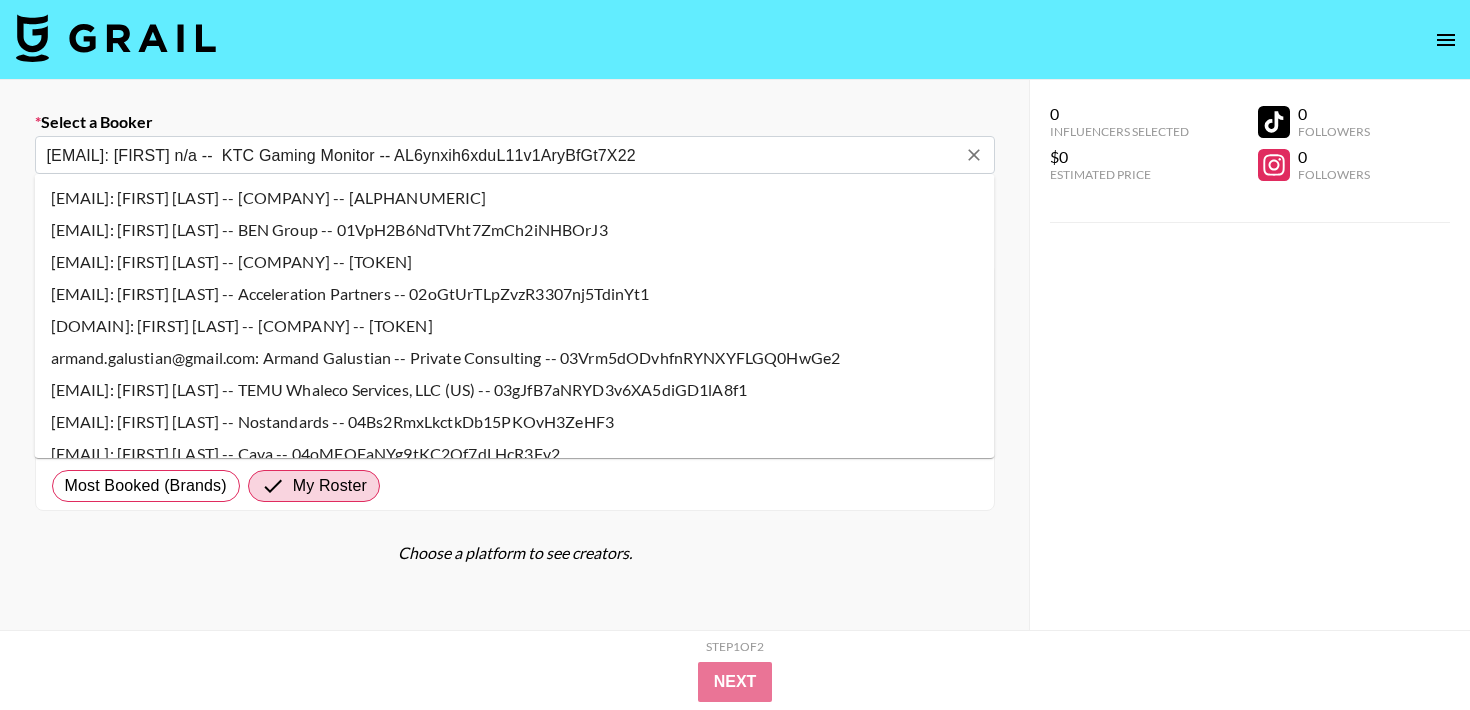 drag, startPoint x: 139, startPoint y: 152, endPoint x: 252, endPoint y: 158, distance: 113.15918 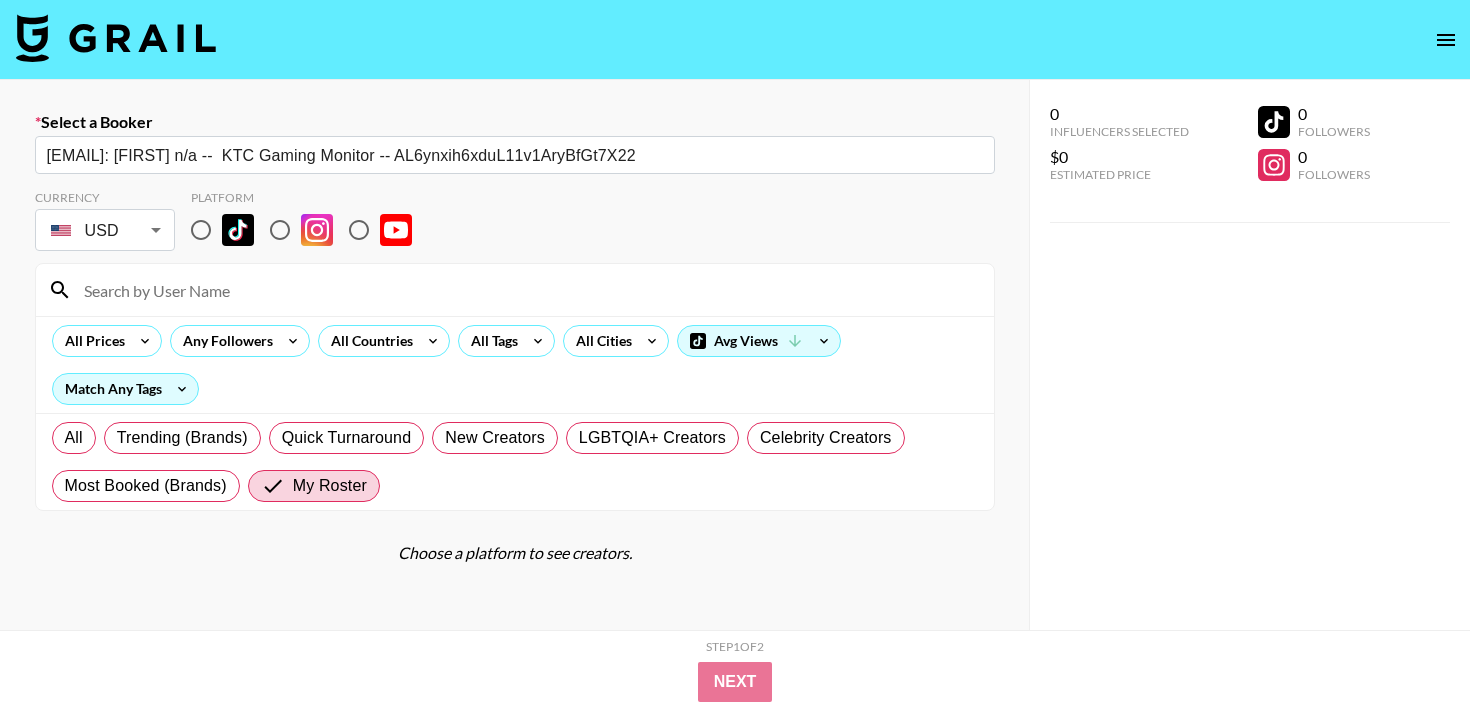 click 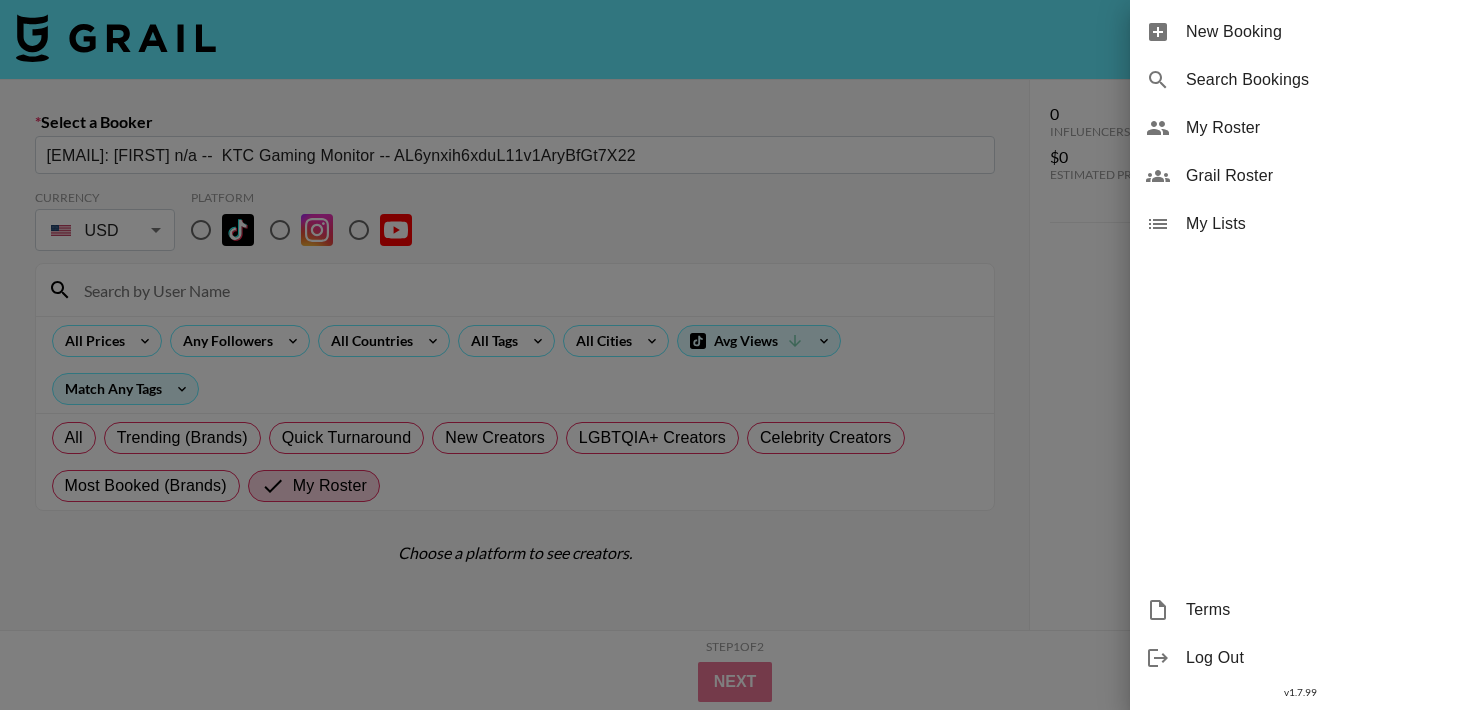 click on "My Roster" at bounding box center [1320, 128] 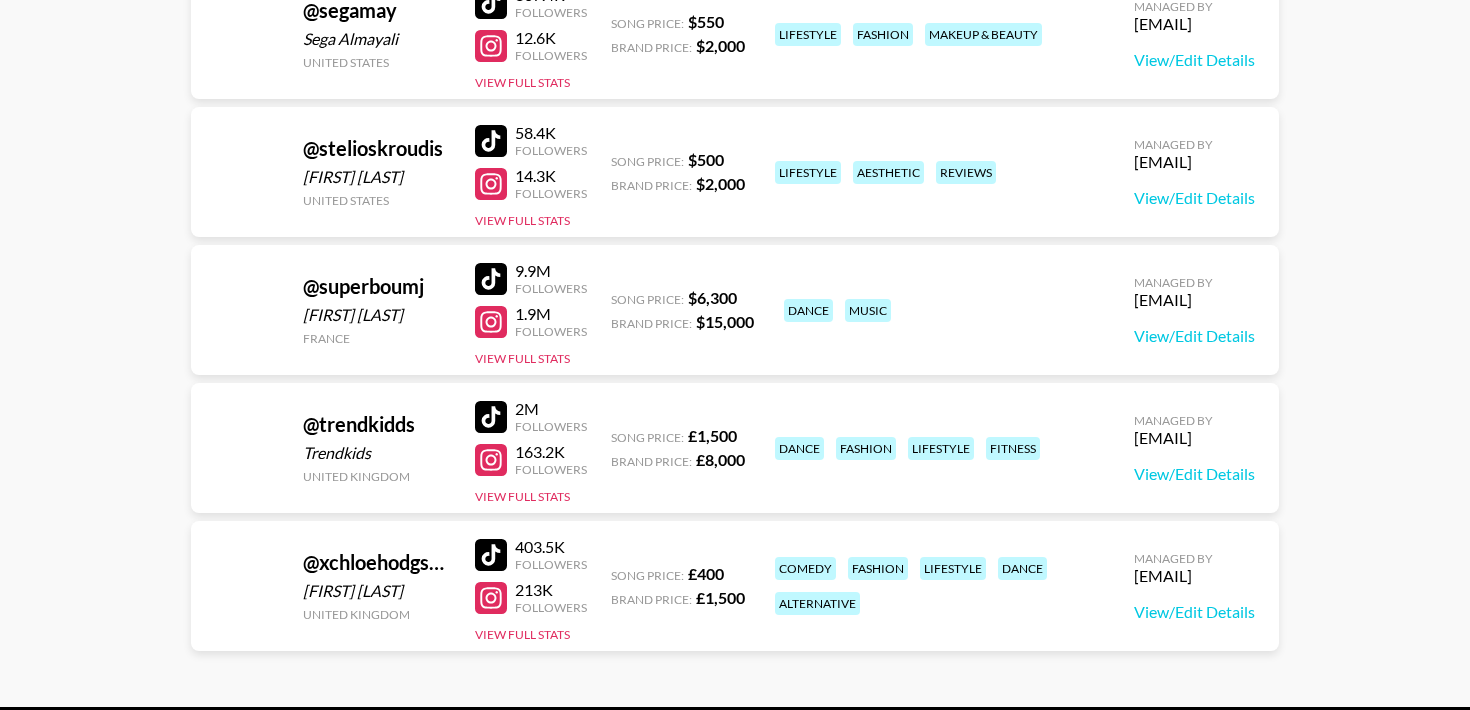 scroll, scrollTop: 3594, scrollLeft: 0, axis: vertical 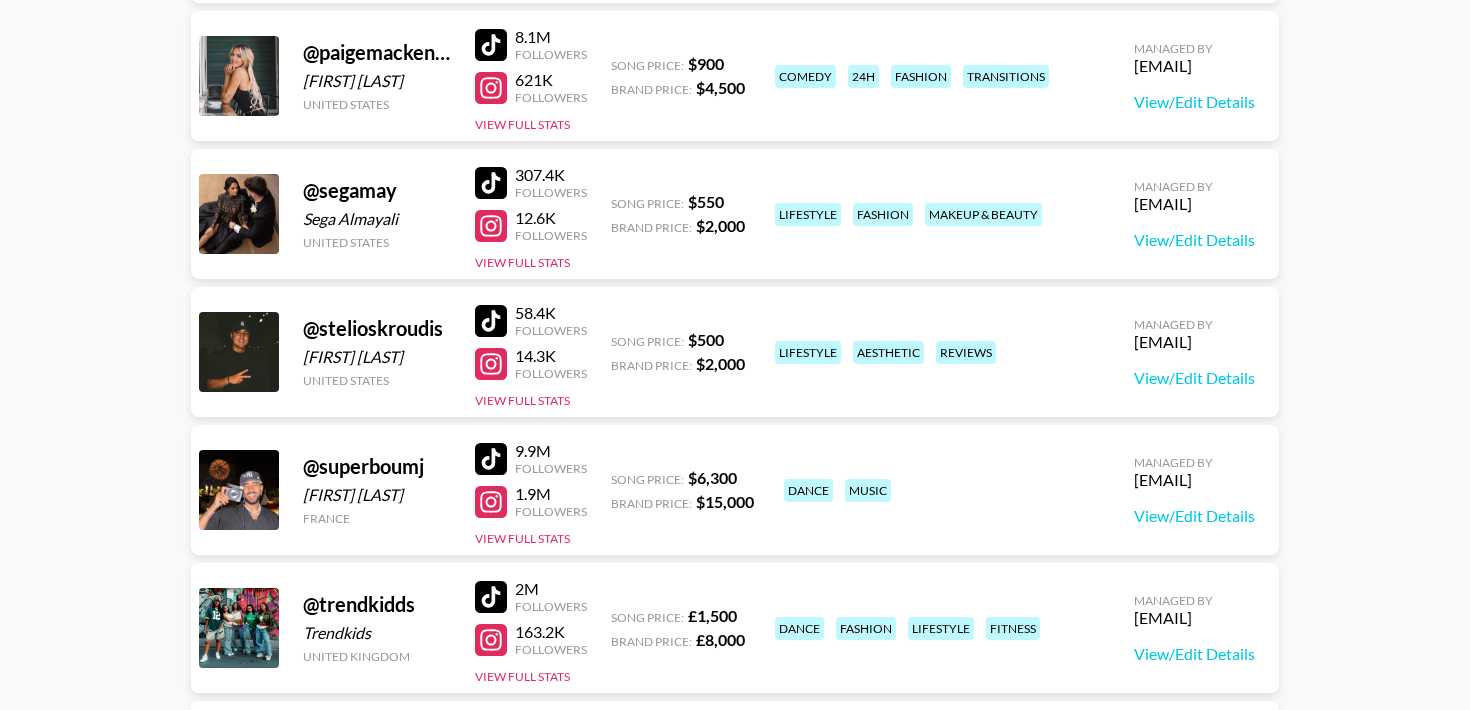 click at bounding box center [491, 183] 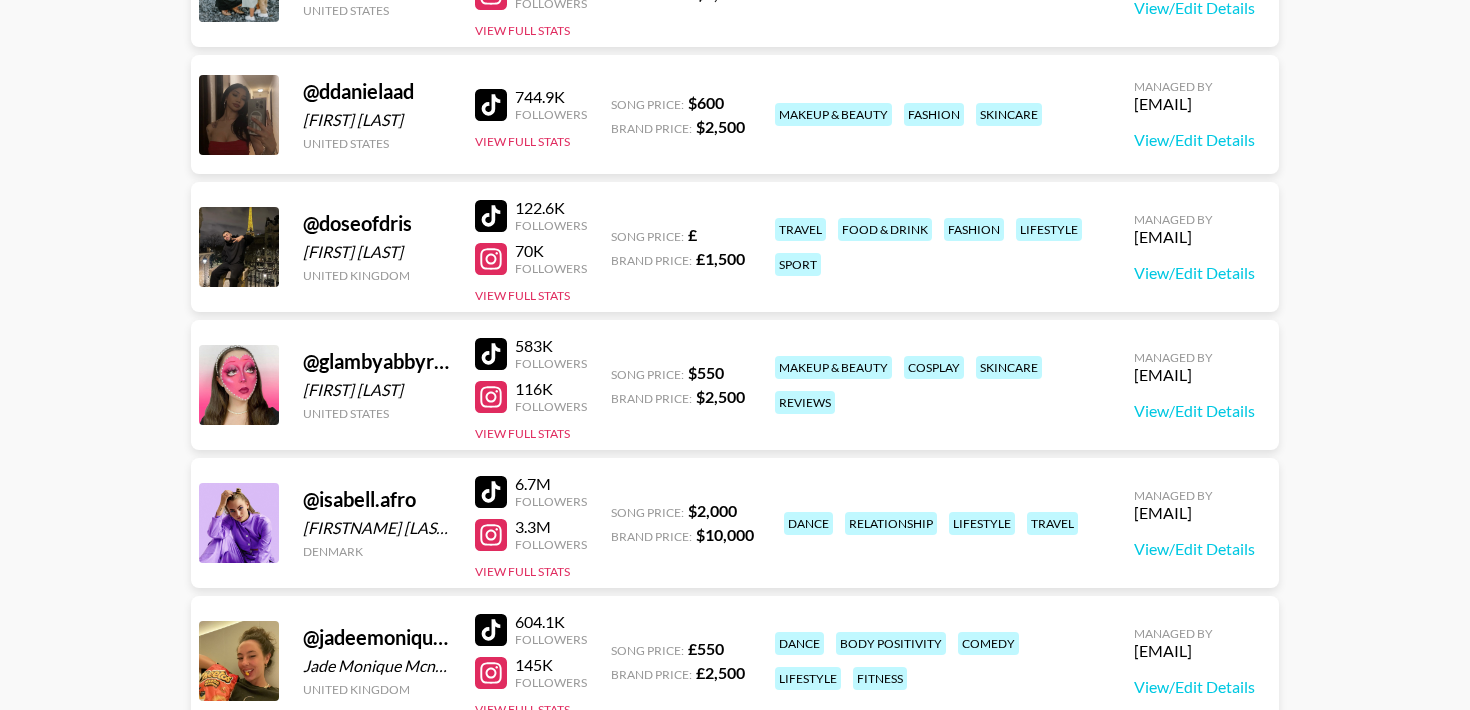 scroll, scrollTop: 0, scrollLeft: 0, axis: both 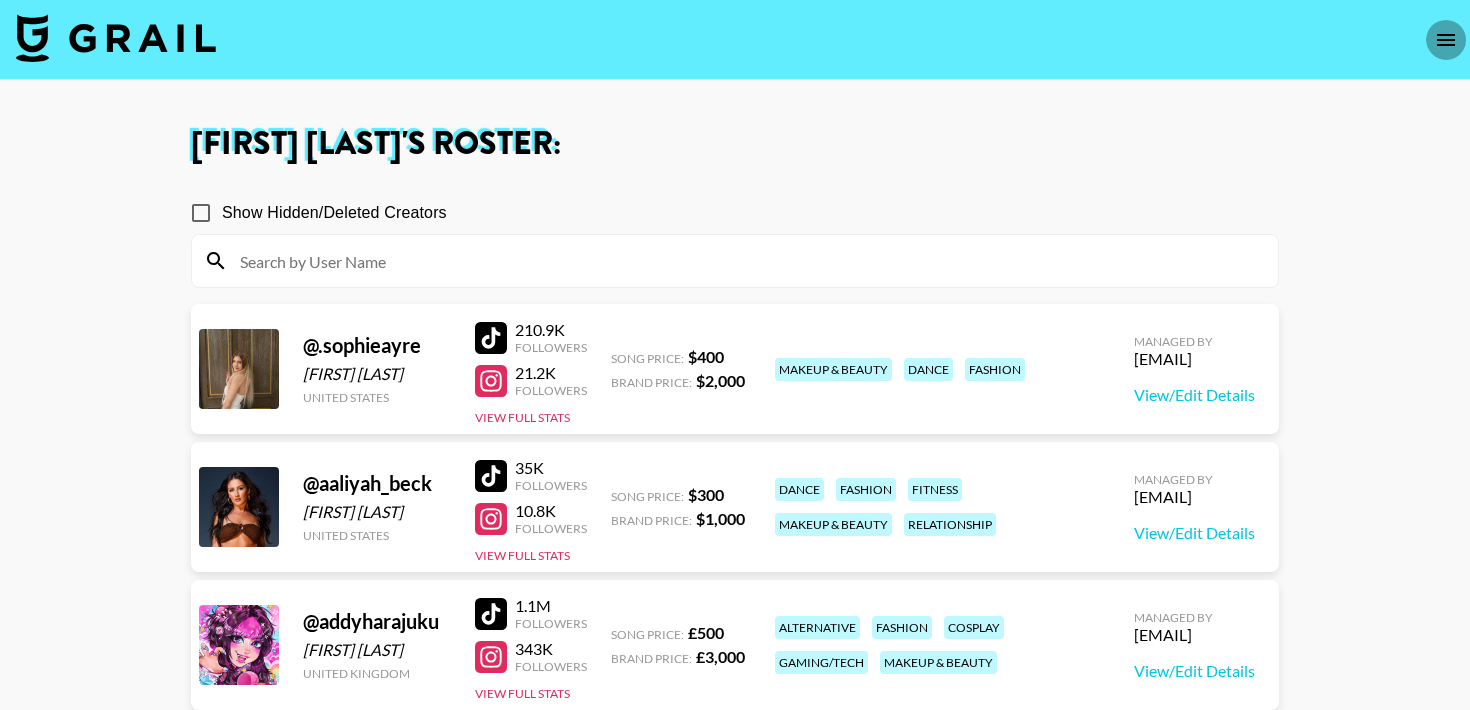 click 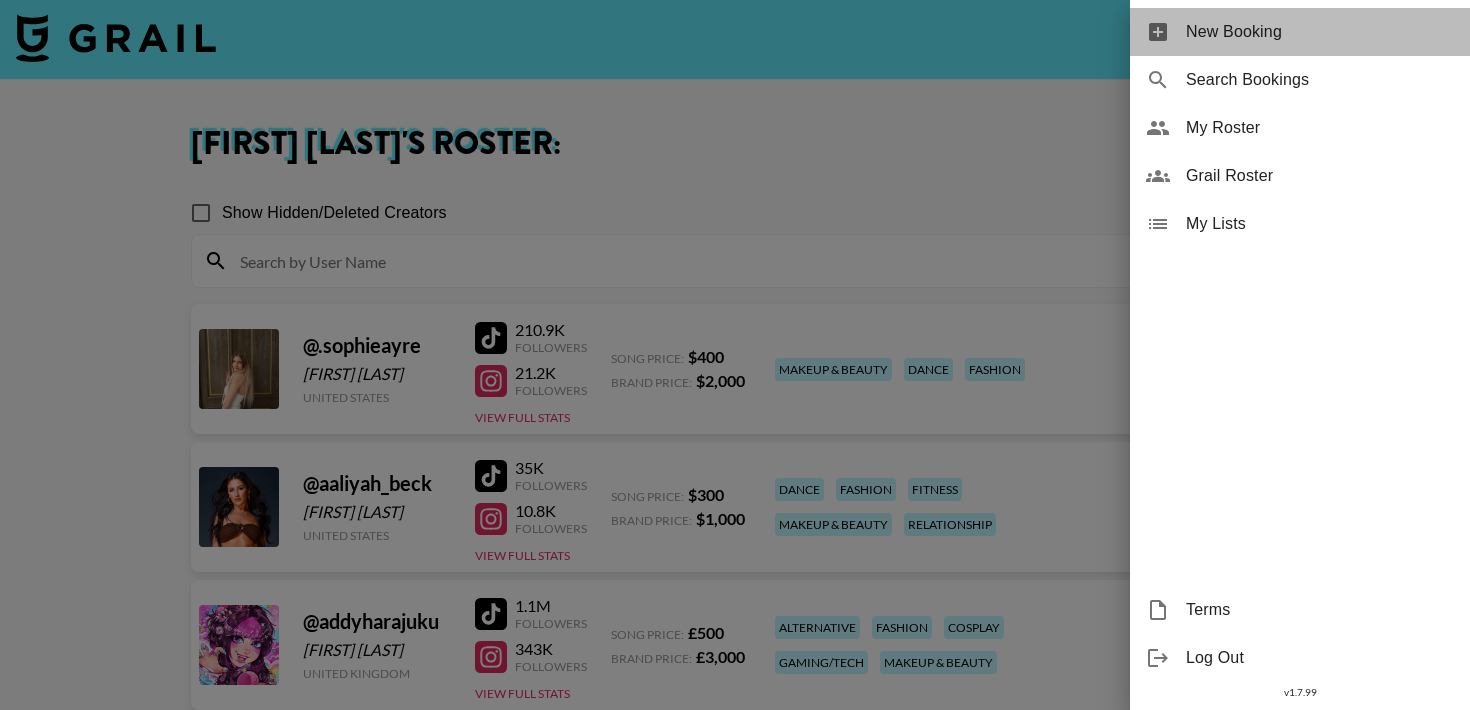 click on "New Booking" at bounding box center [1300, 32] 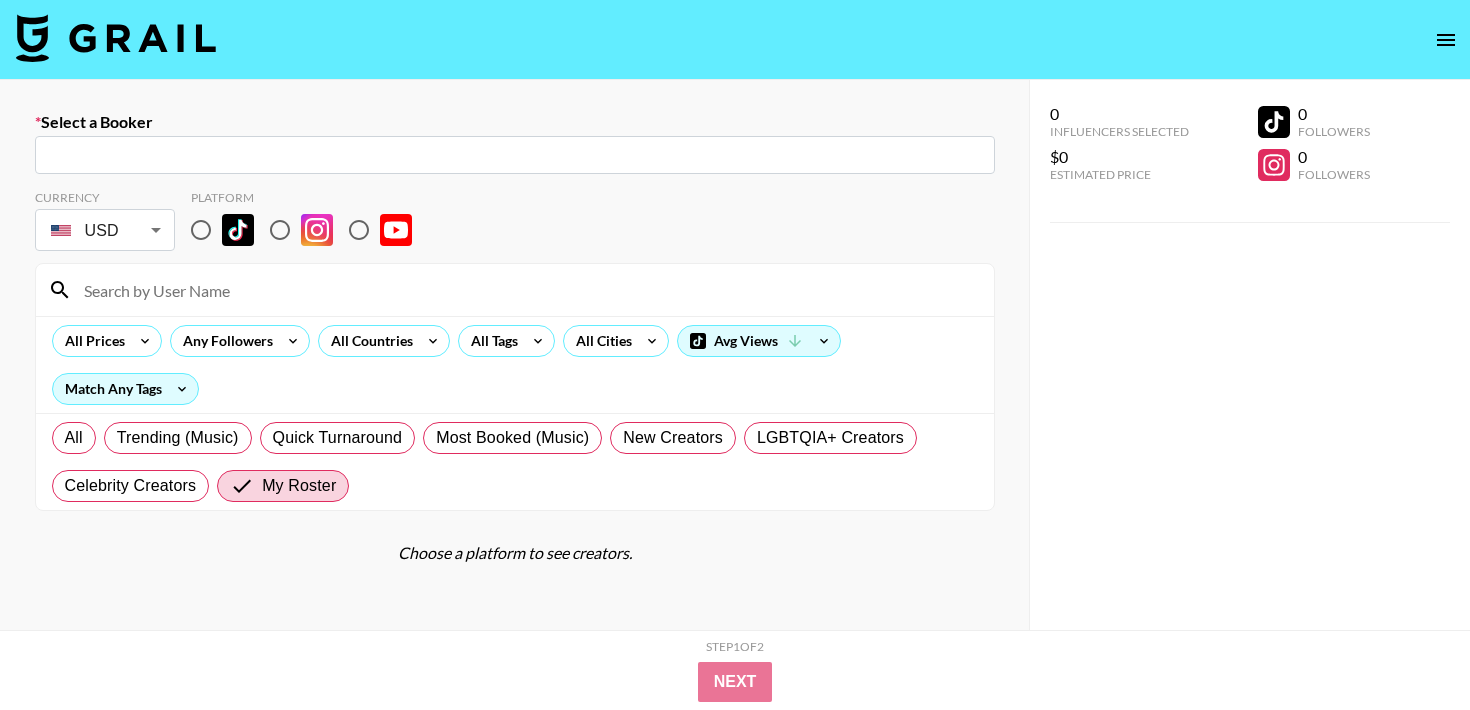 click at bounding box center [515, 155] 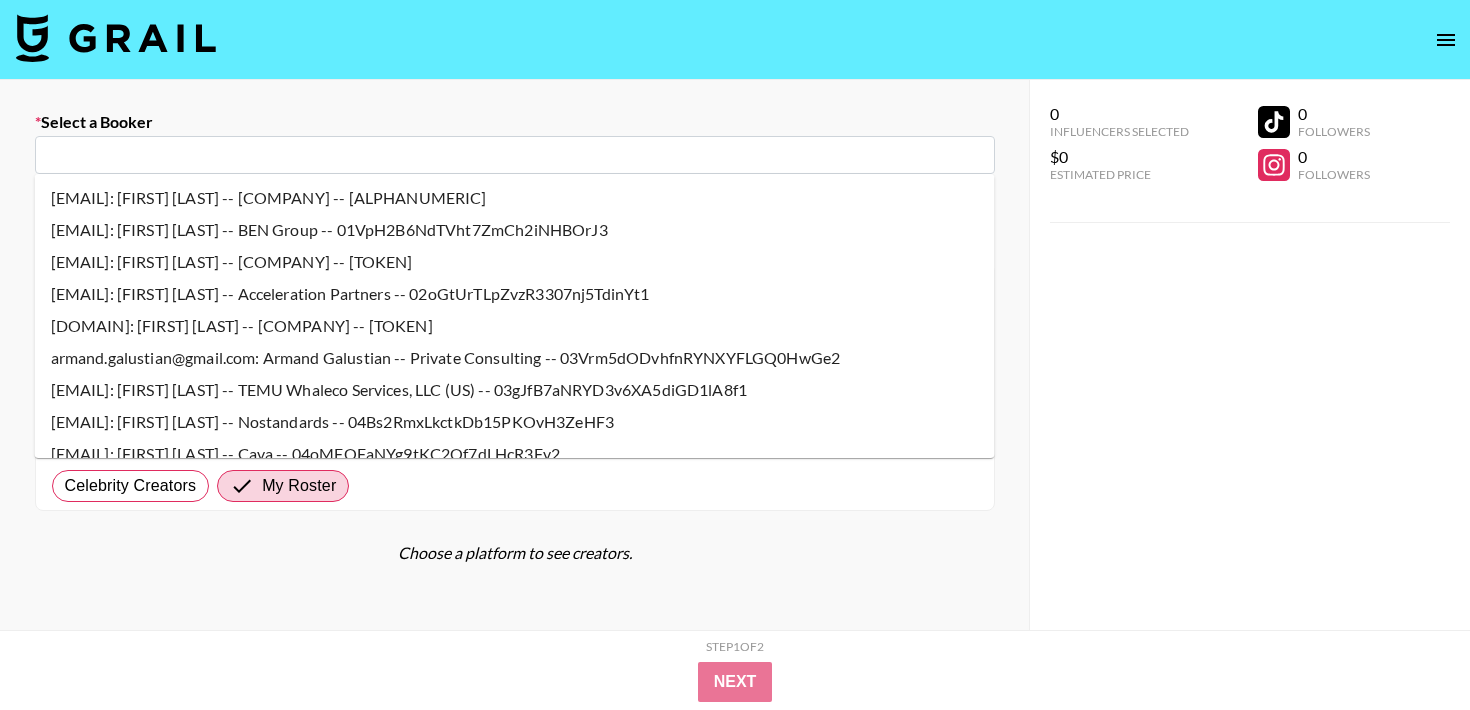 paste on "team4@mediamz.com" 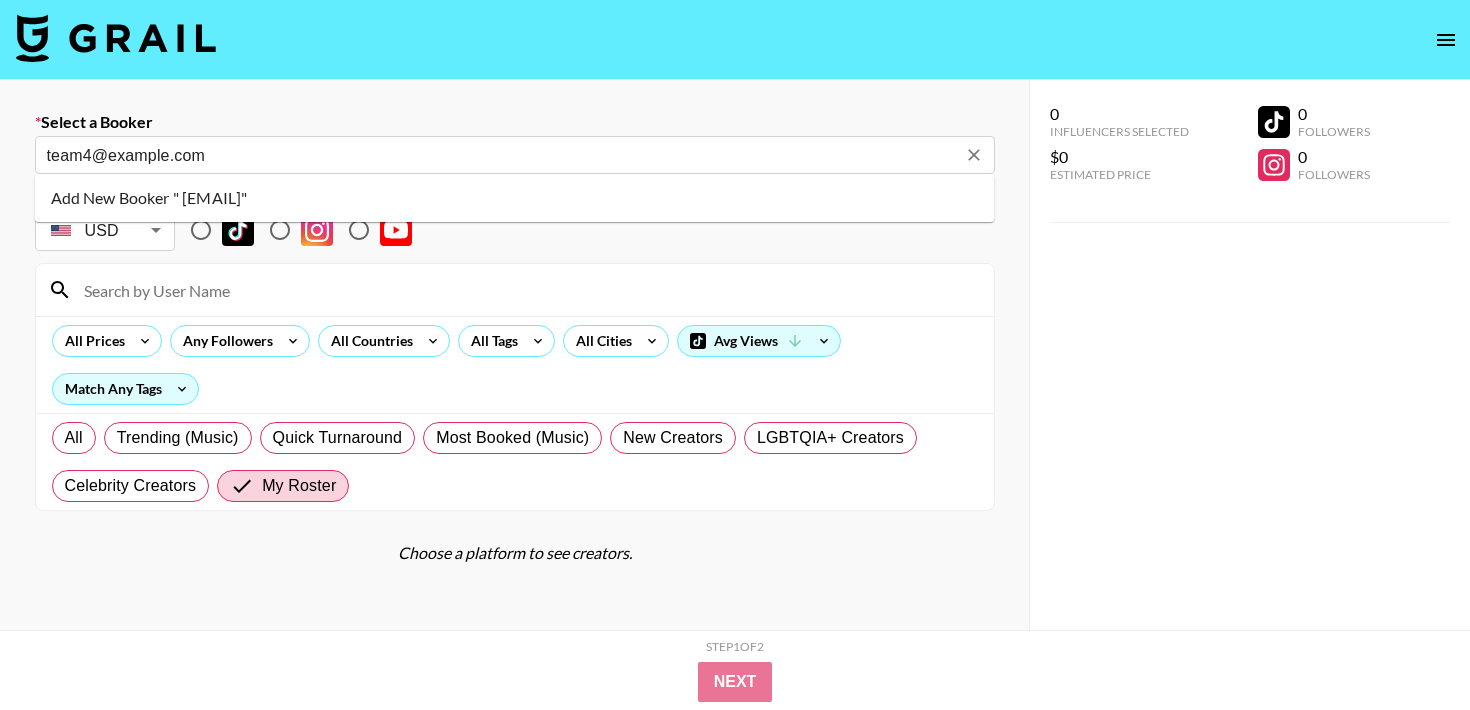 click on "team4@mediamz.com" at bounding box center (501, 155) 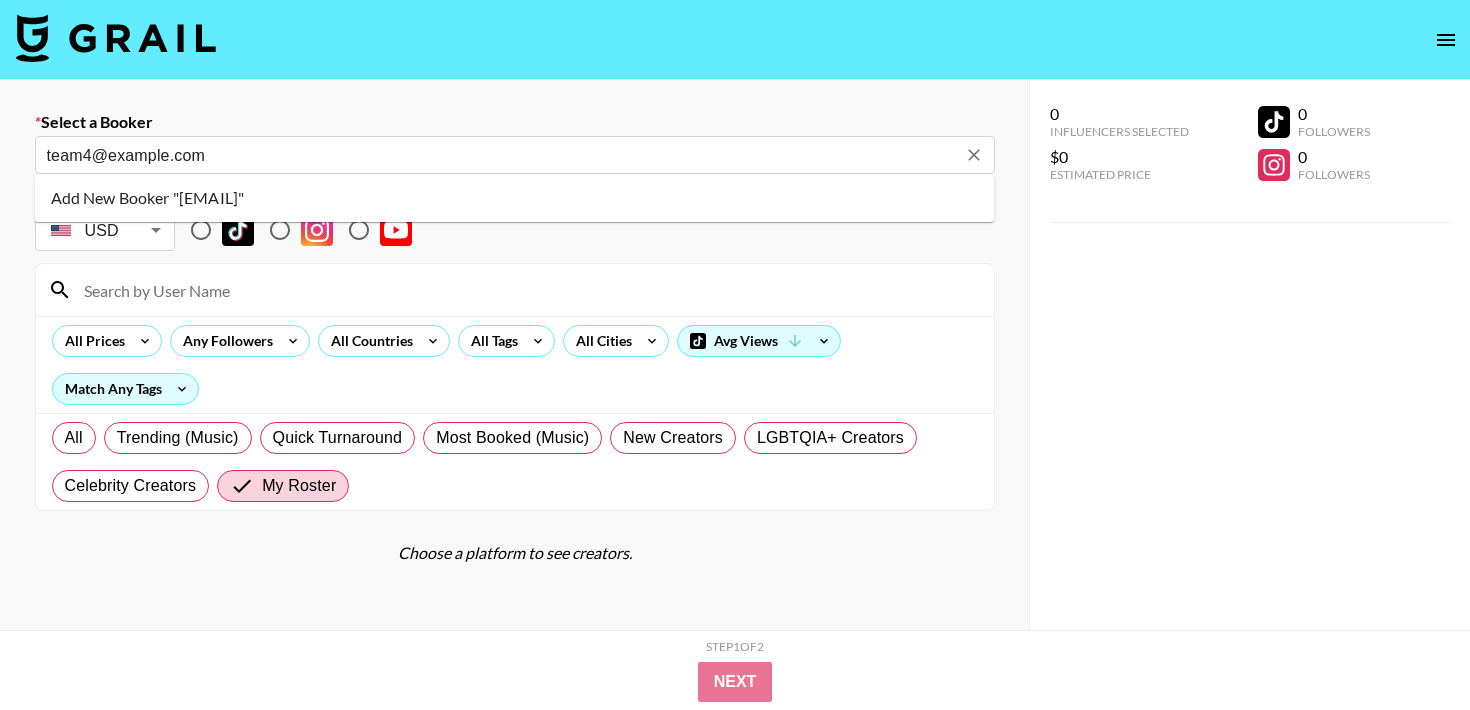 type on "team4@mediamz.com" 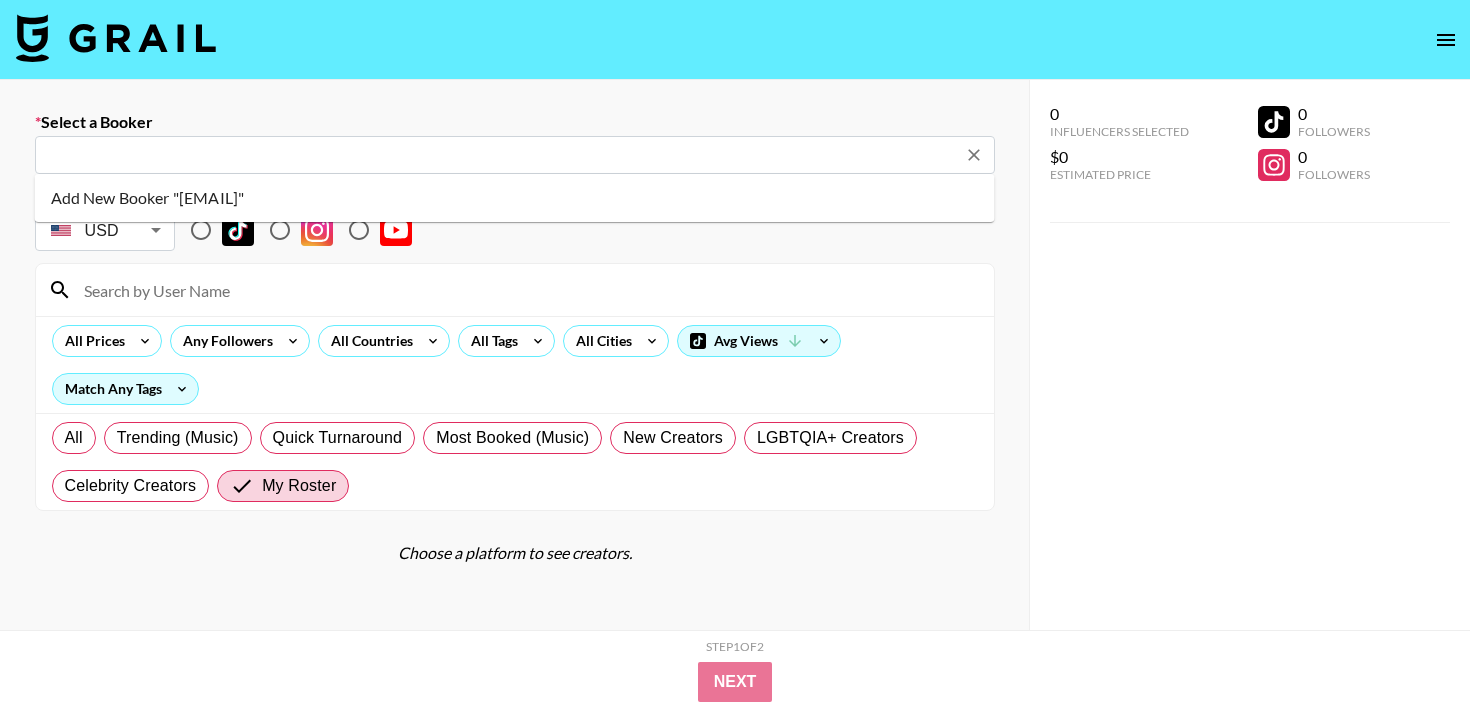 click on "Select a Booker" at bounding box center (515, 122) 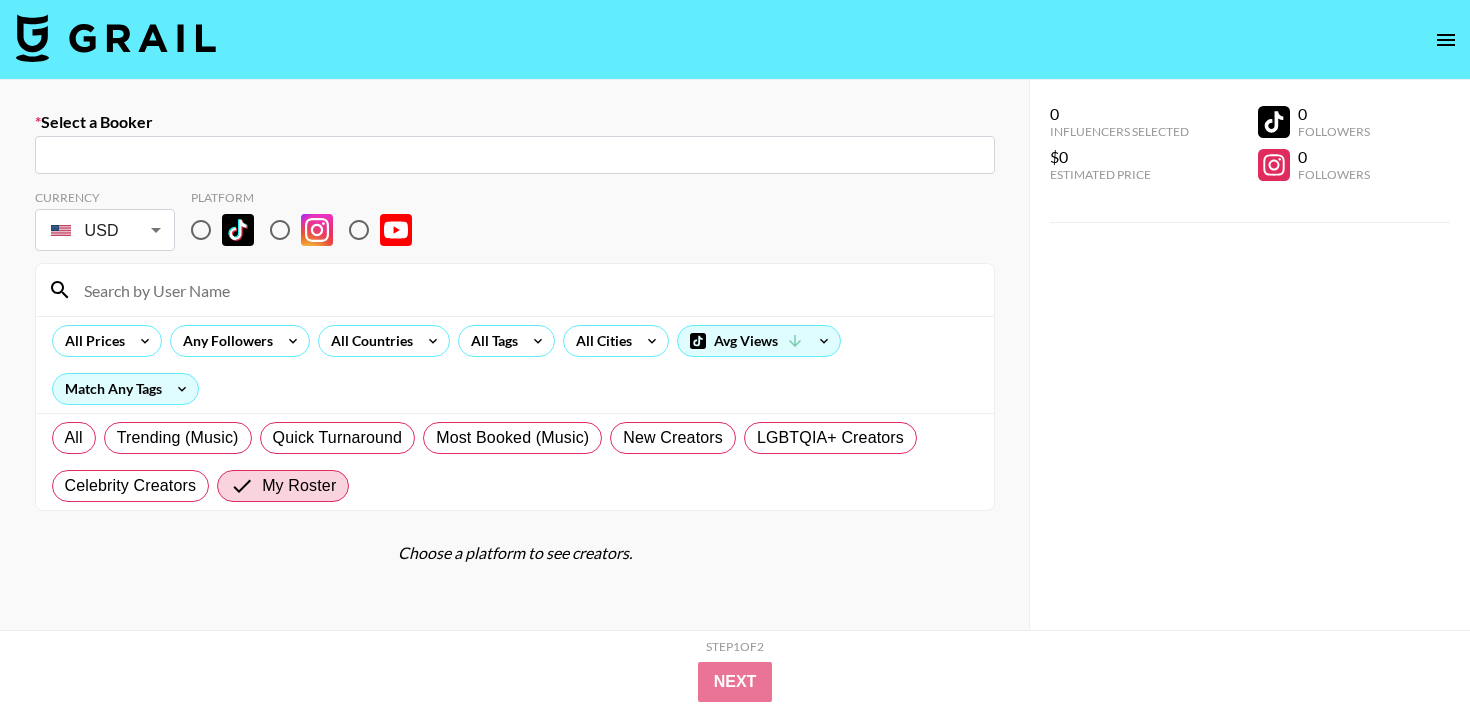 click on "Currency USD USD ​ Platform All Prices Any Followers All Countries All Tags All Cities Avg Views Match Any Tags All Trending (Music) Quick Turnaround Most Booked (Music) New Creators LGBTQIA+ Creators Celebrity Creators My Roster" at bounding box center (515, 342) 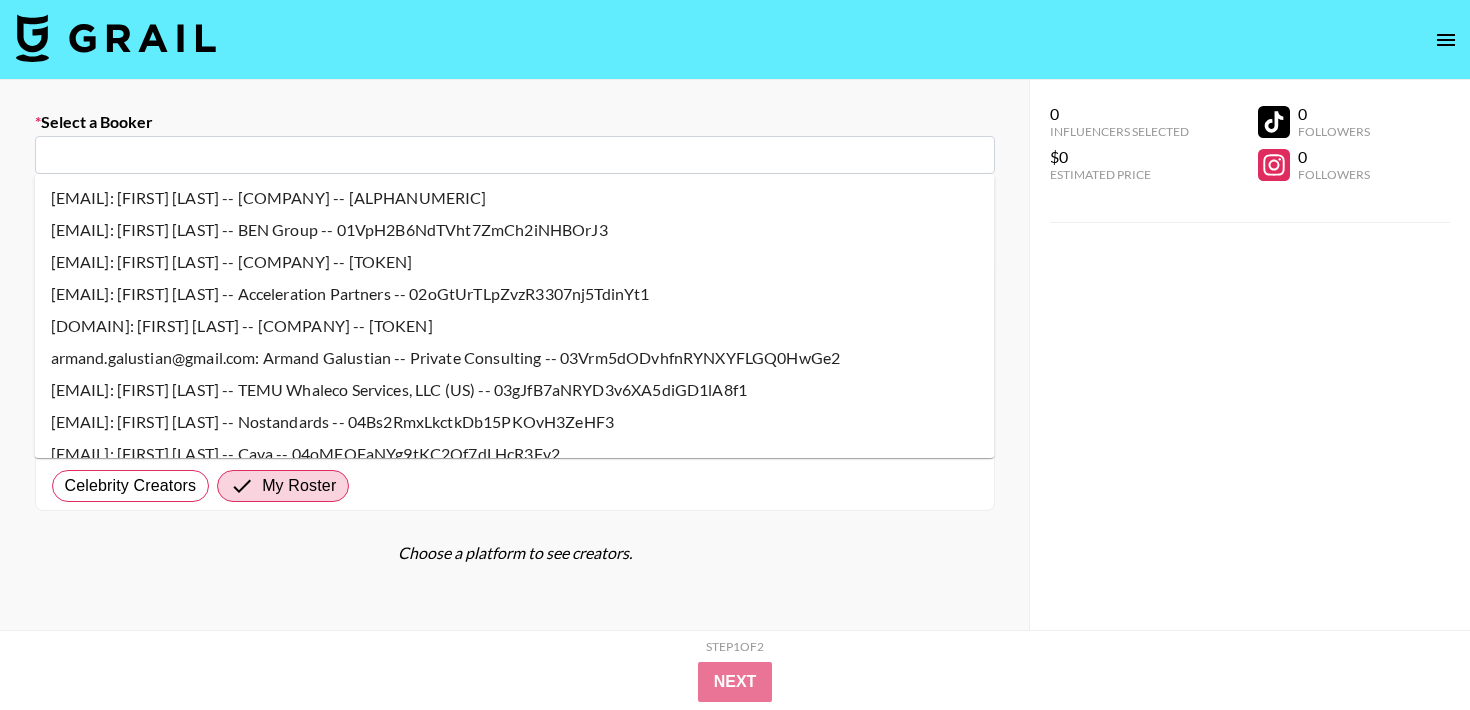 paste on "team4@mediamz.com" 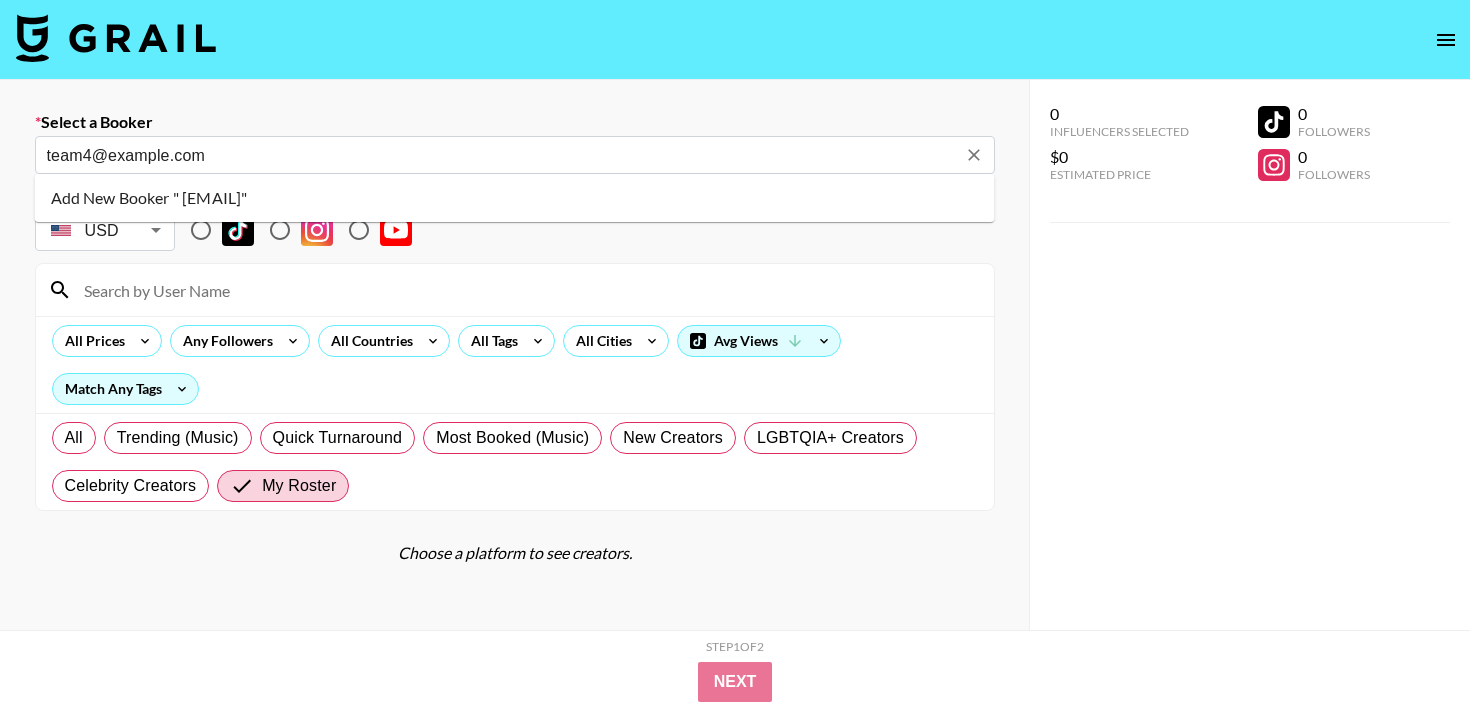 drag, startPoint x: 110, startPoint y: 153, endPoint x: 0, endPoint y: 153, distance: 110 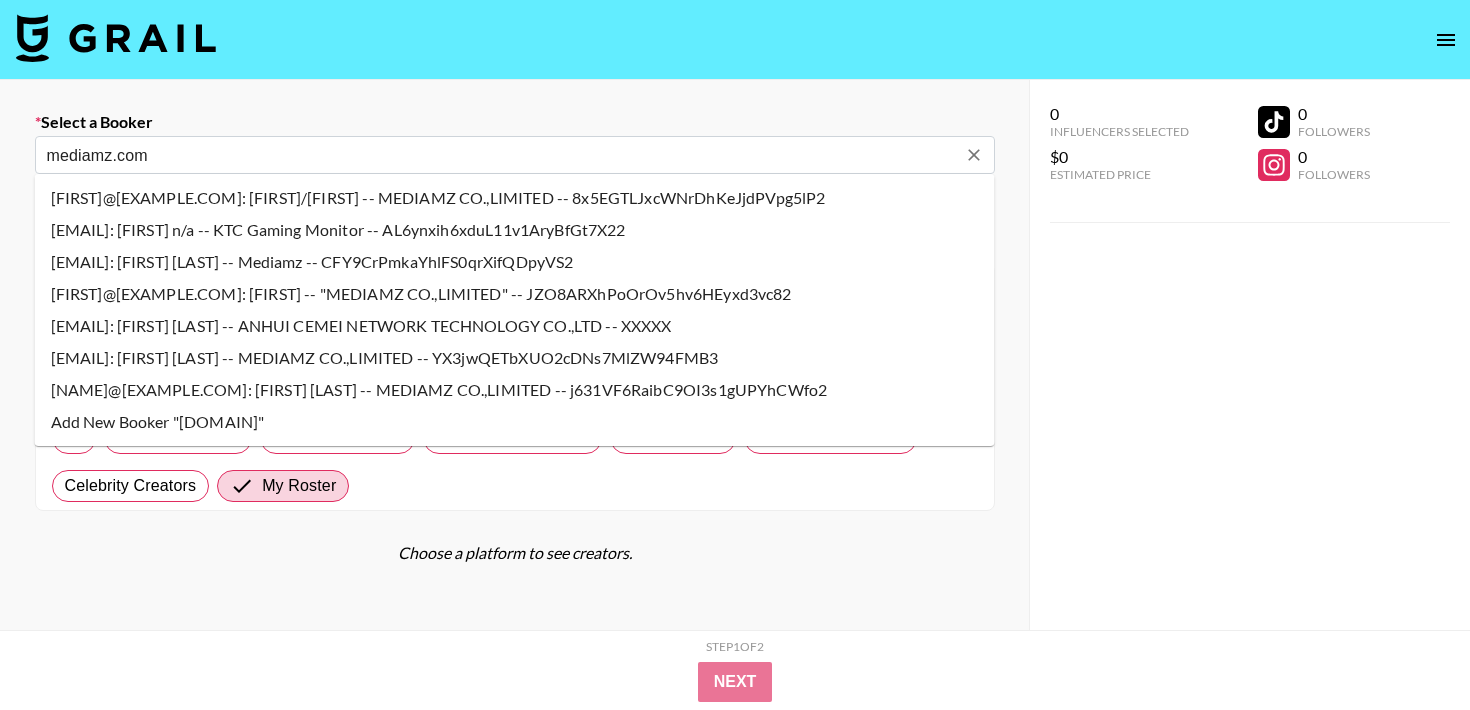 scroll, scrollTop: 5, scrollLeft: 0, axis: vertical 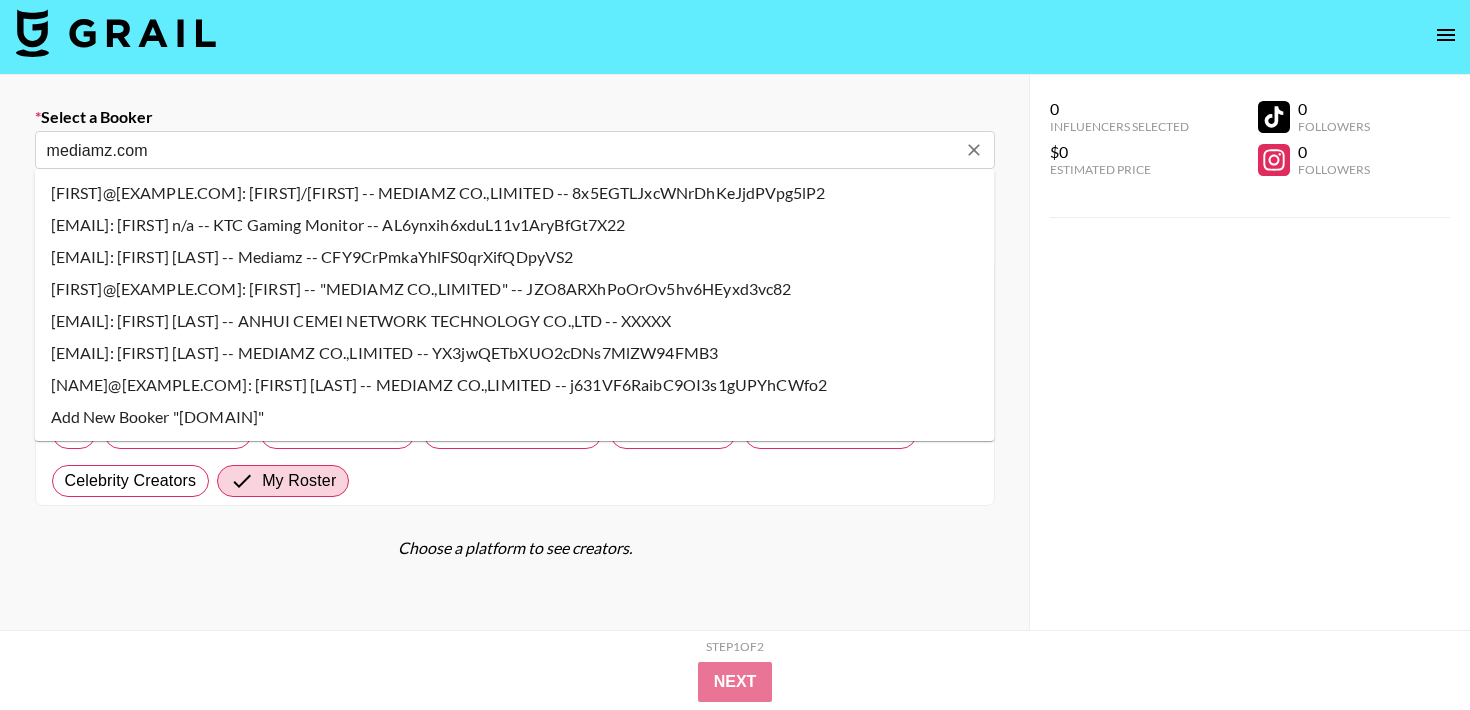 click on "mediamz.com ​" at bounding box center (515, 150) 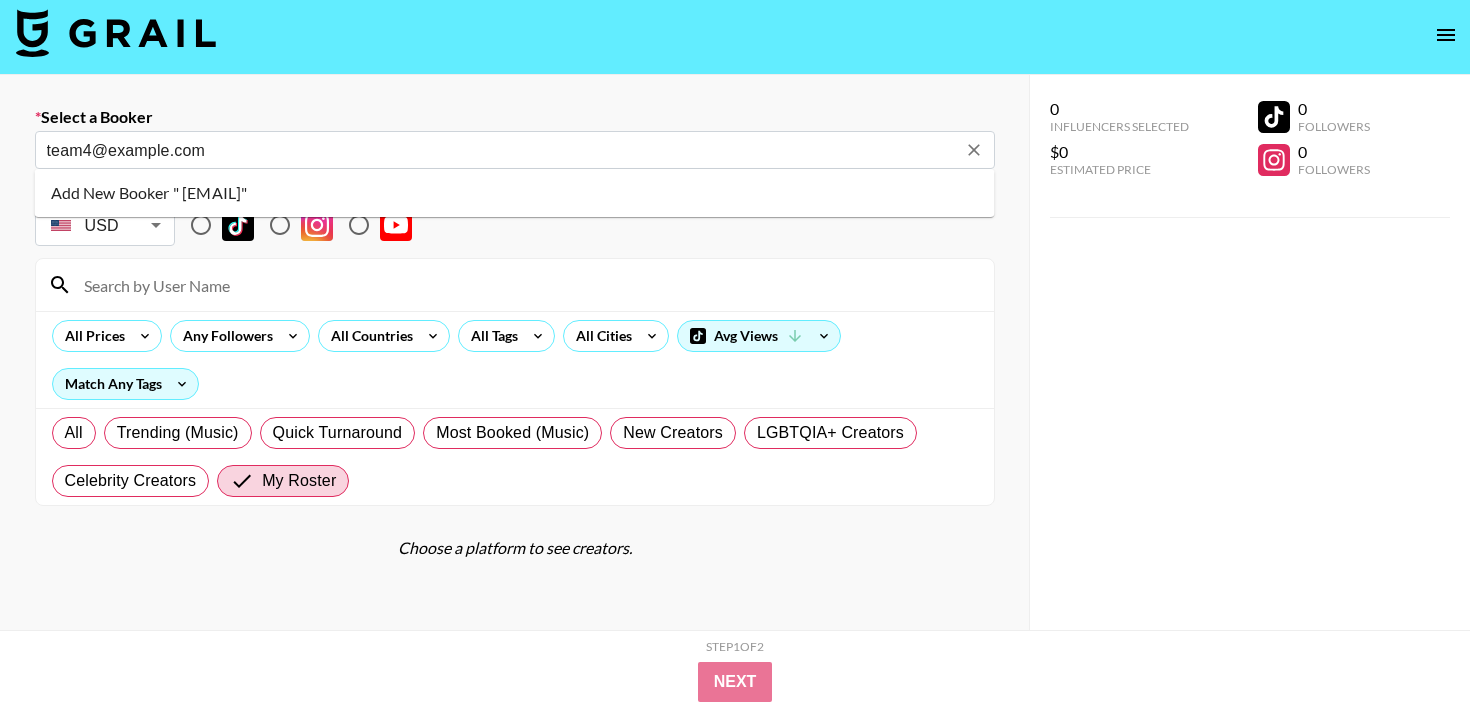 click on "Add New Booker " team4@mediamz.com"" at bounding box center (515, 193) 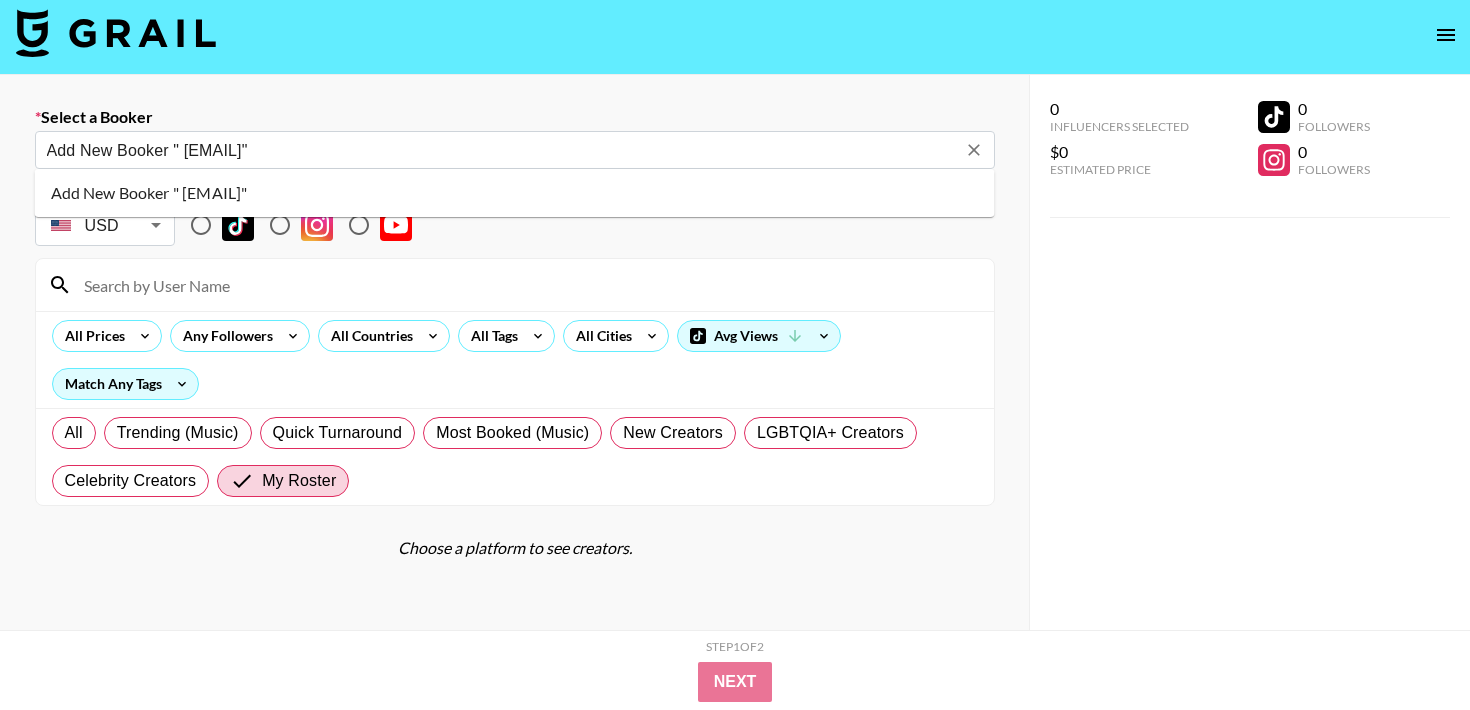 type 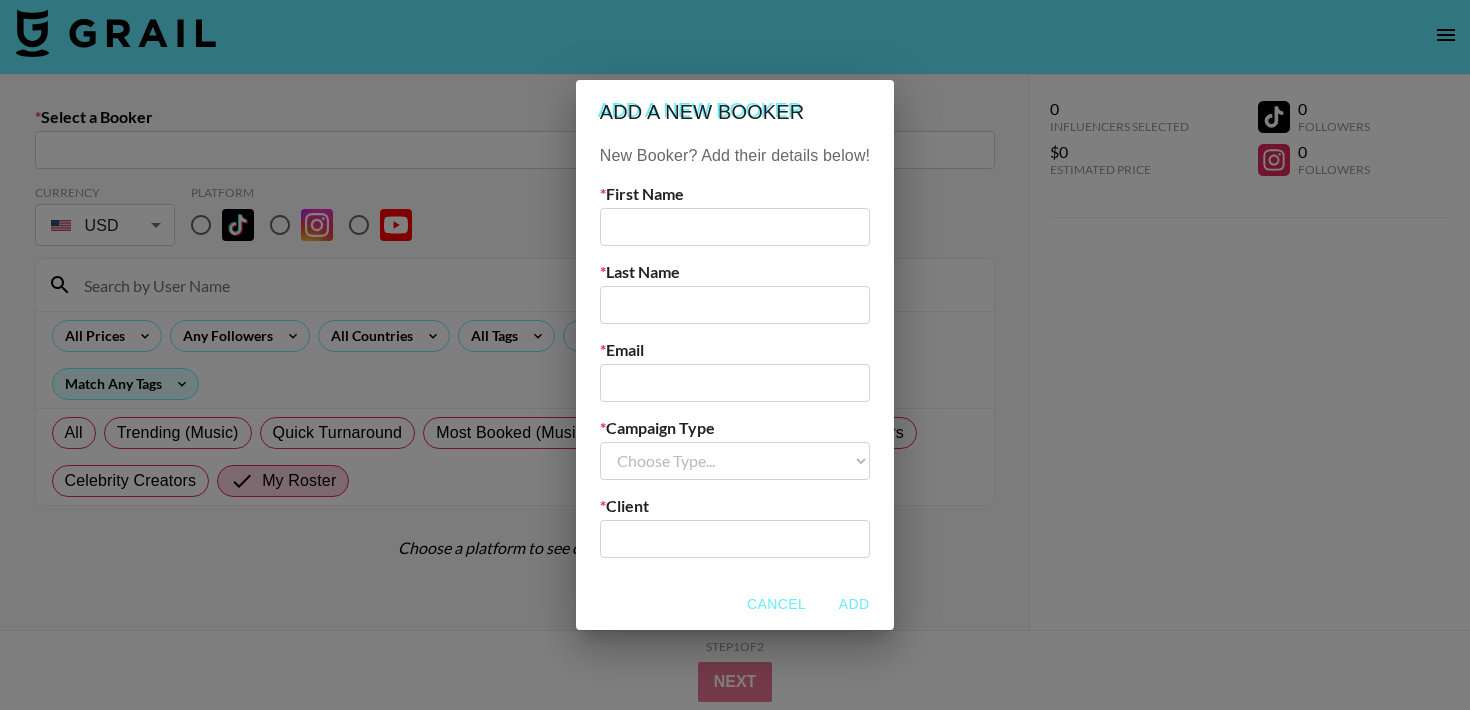 click on "​" at bounding box center [735, 539] 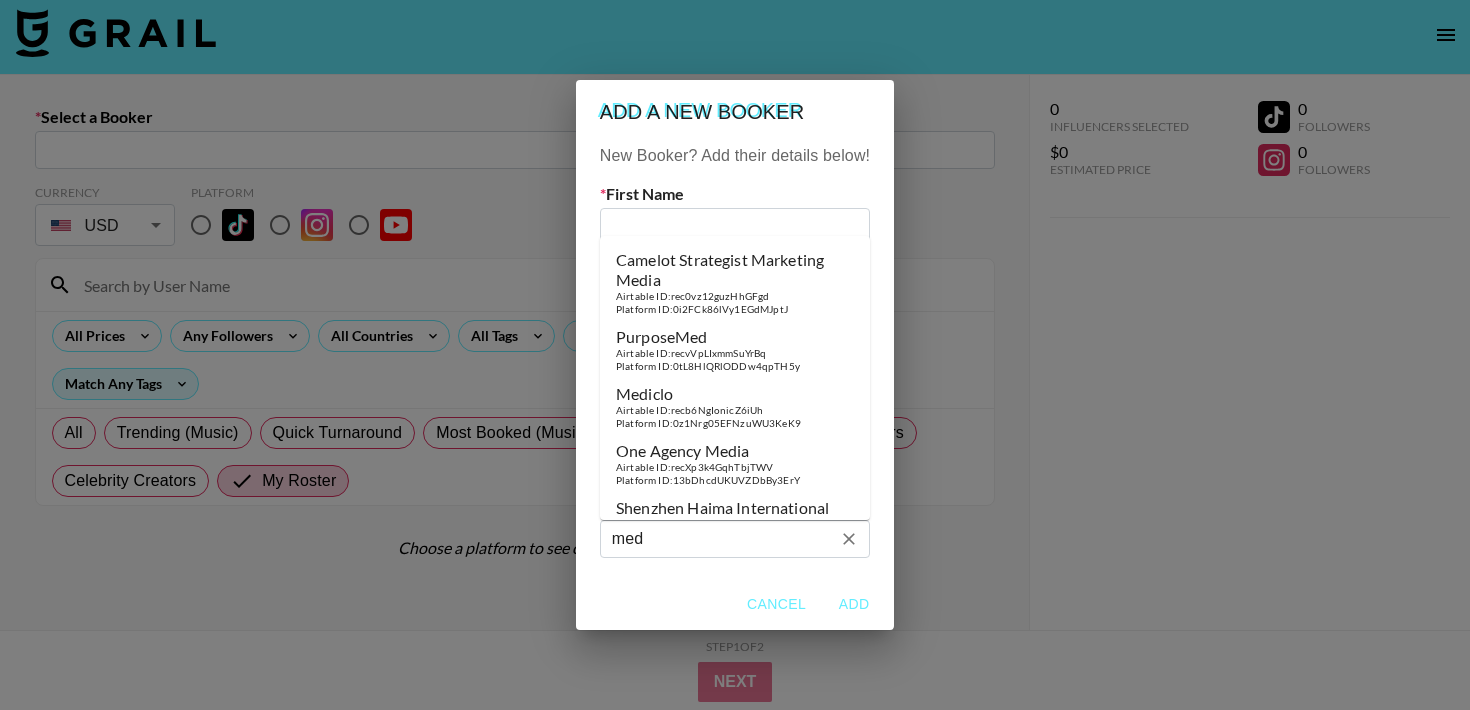 type on "[MED]" 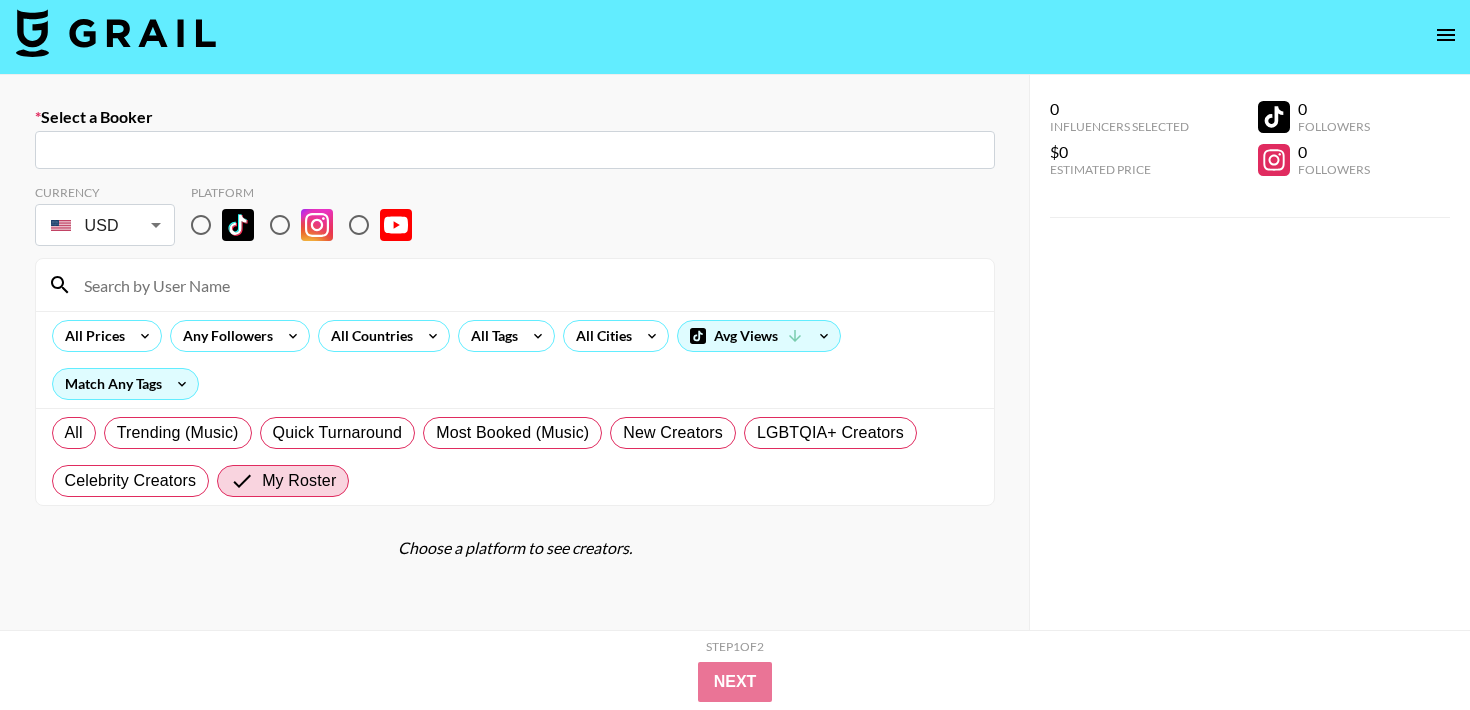 paste on "team4@mediamz.com" 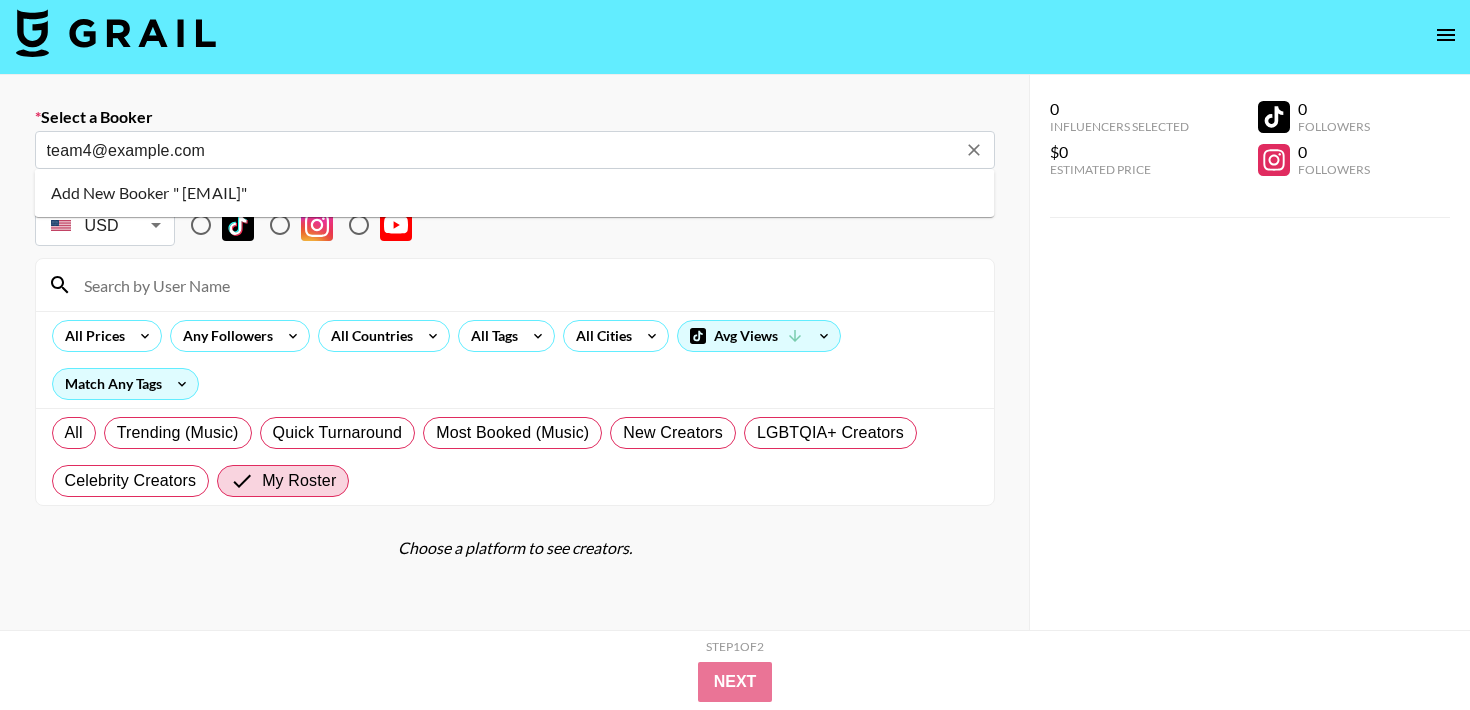 click on "Add New Booker " team4@mediamz.com"" at bounding box center [515, 193] 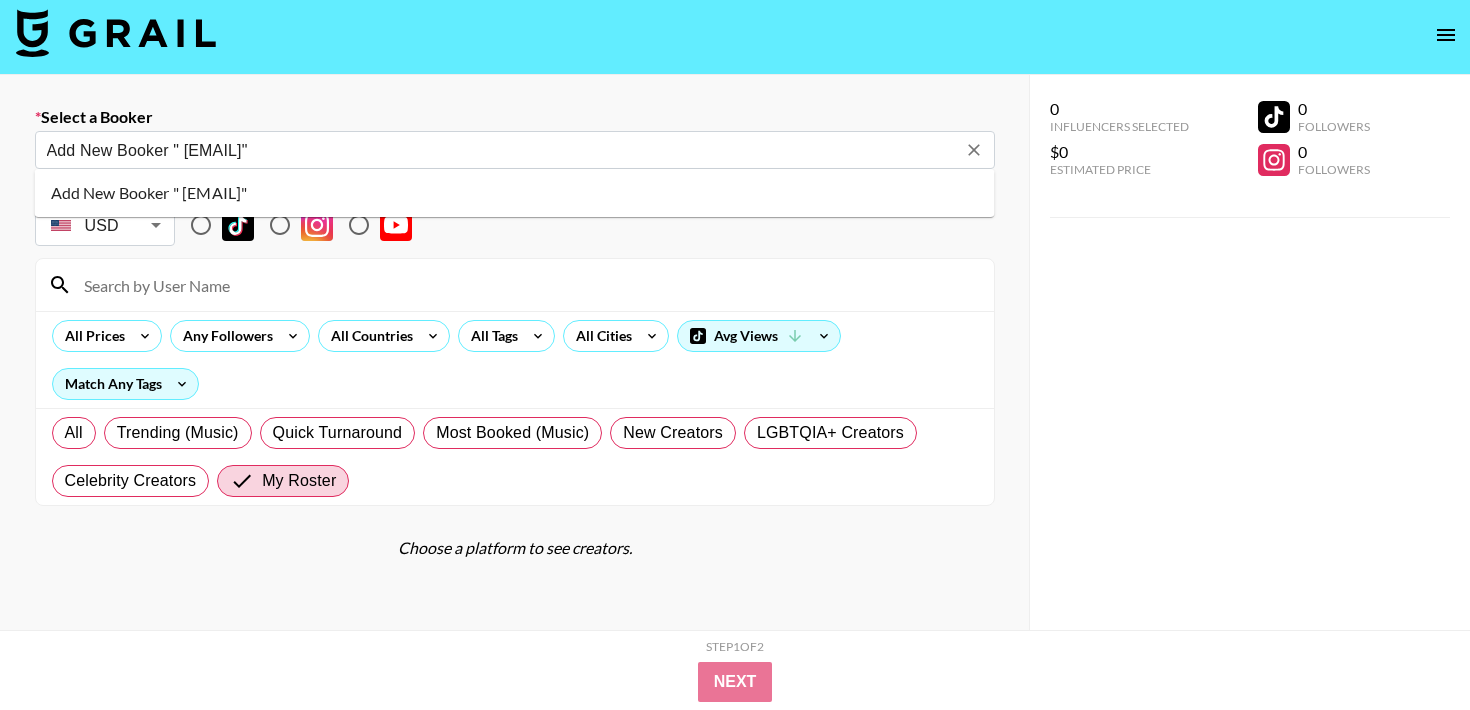 type 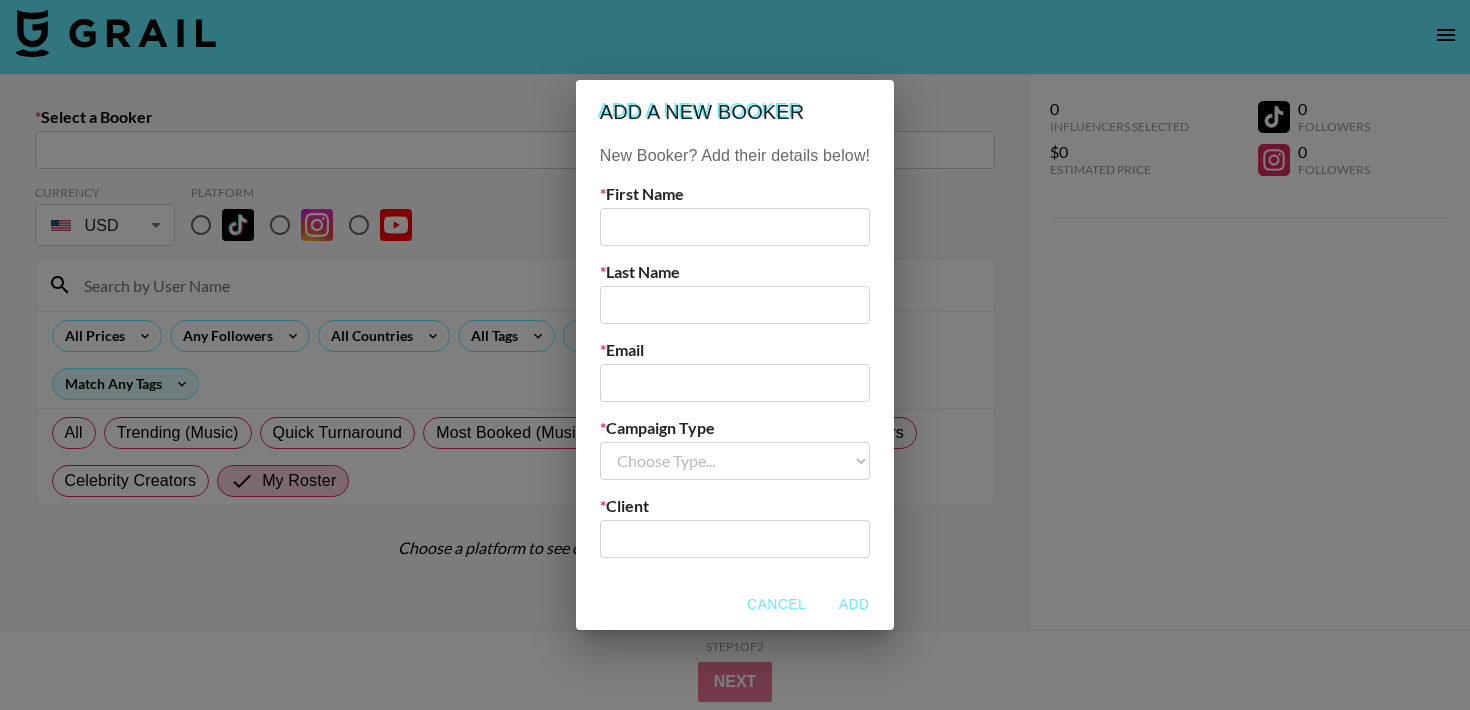 click on "​" at bounding box center [735, 539] 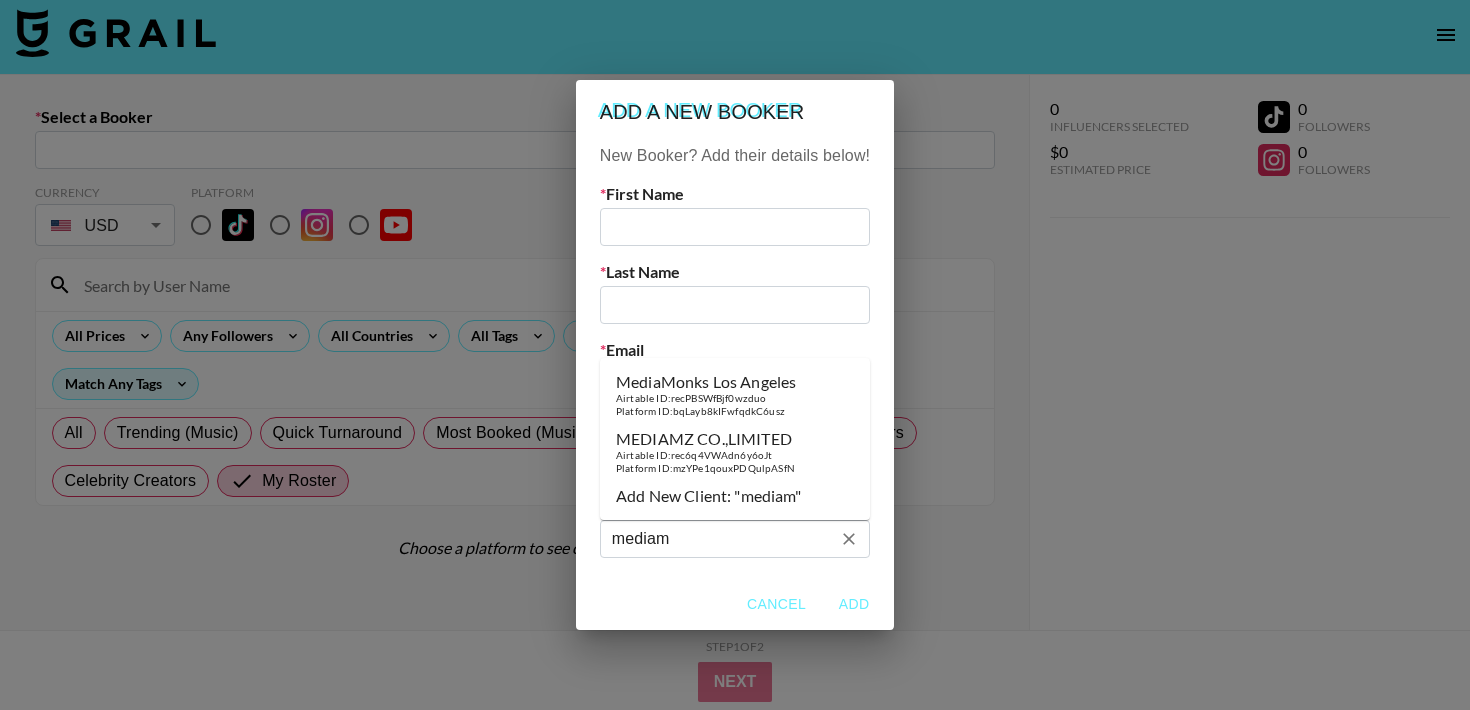 click on "Airtable ID:  rec6q4VWAdn6y6oJt" at bounding box center [705, 455] 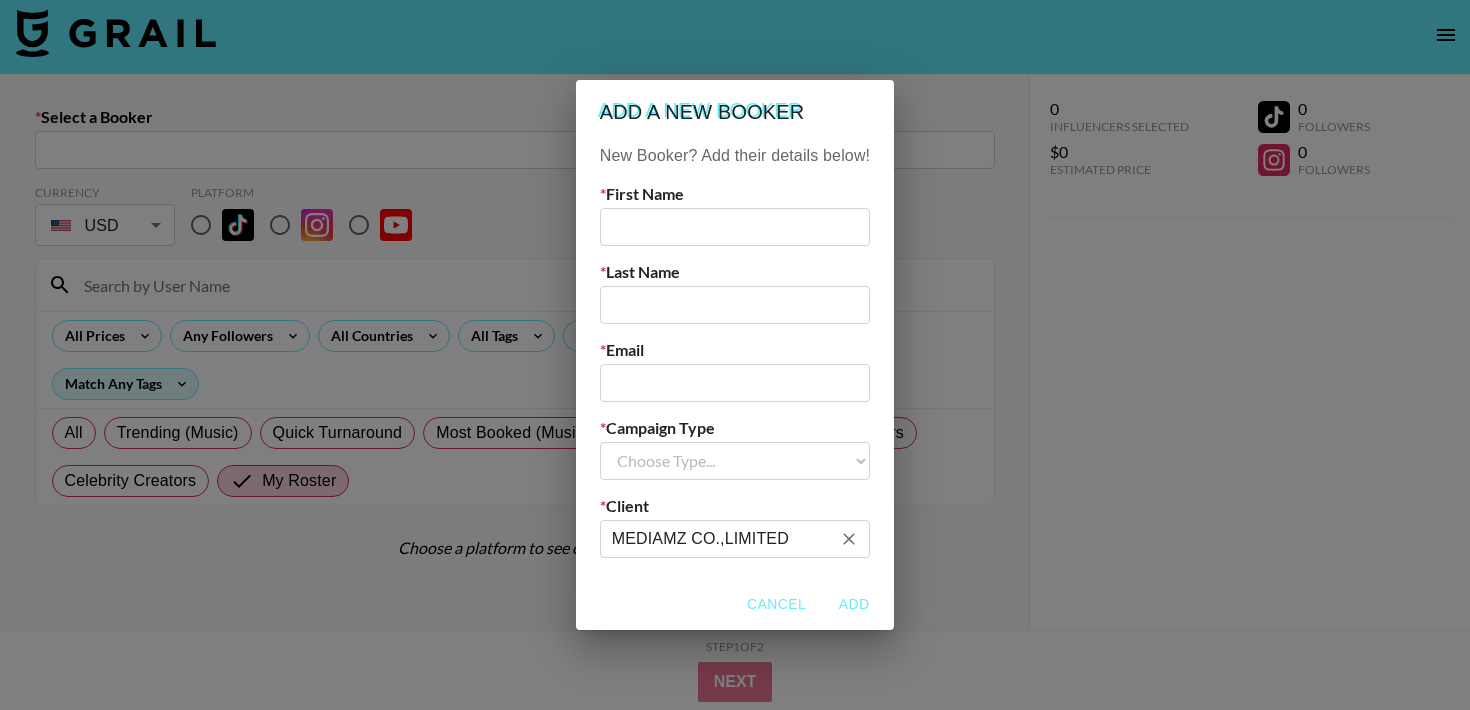 type on "MEDIAMZ CO.,LIMITED" 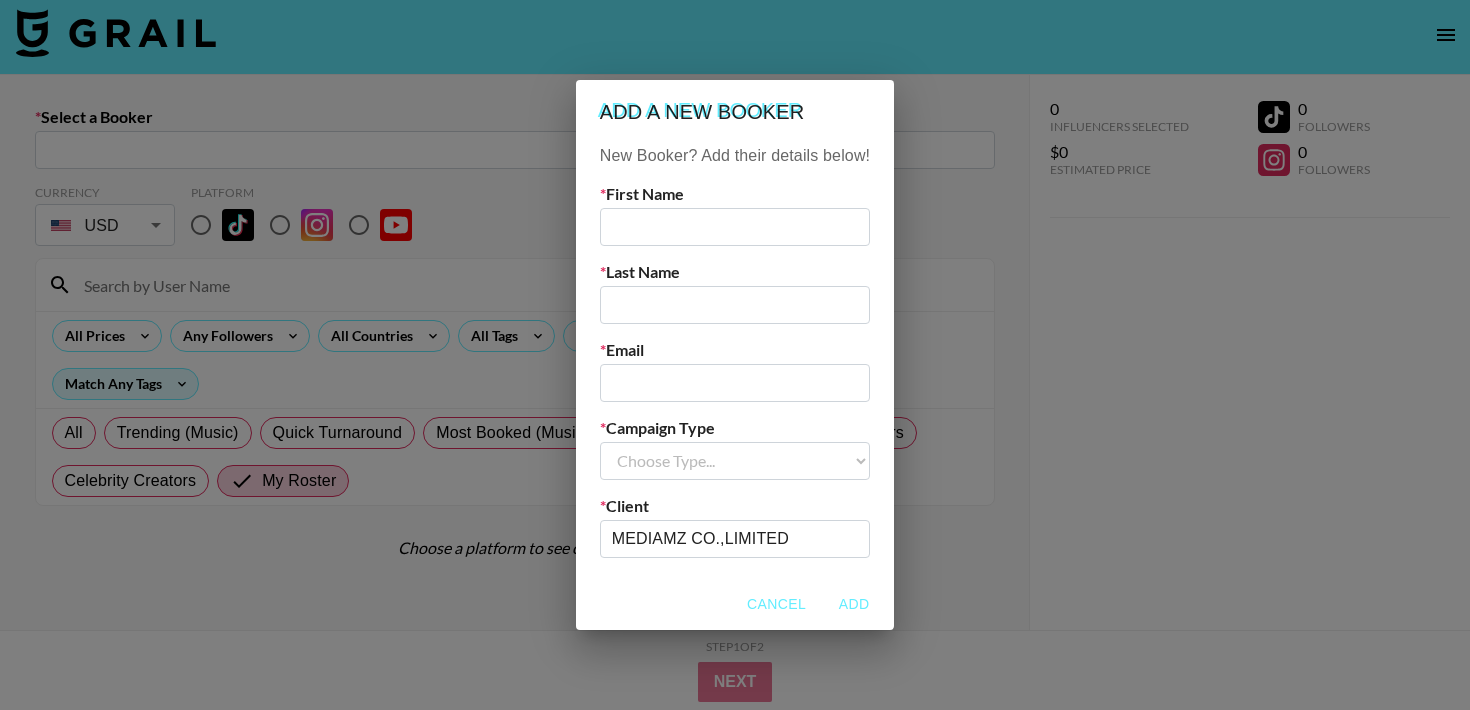 click at bounding box center [735, 227] 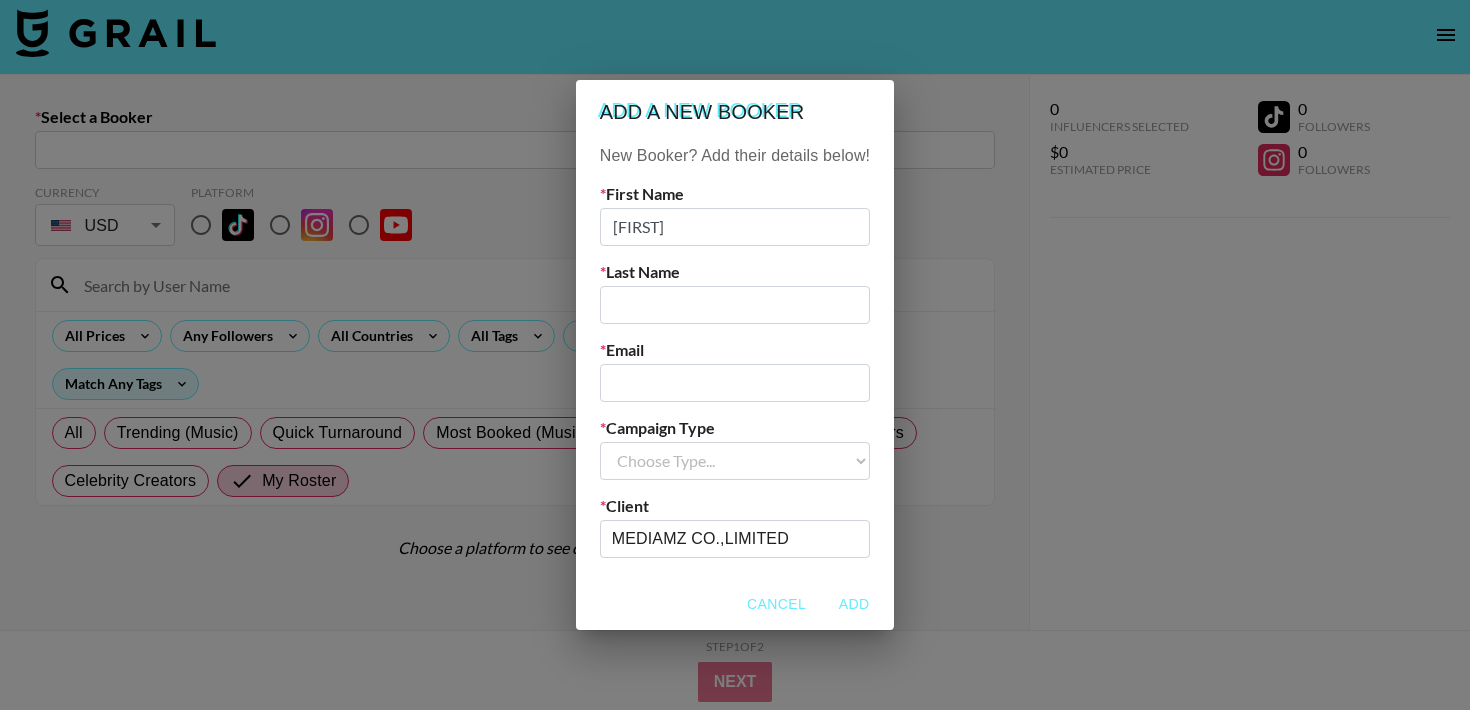 type on "Stephen" 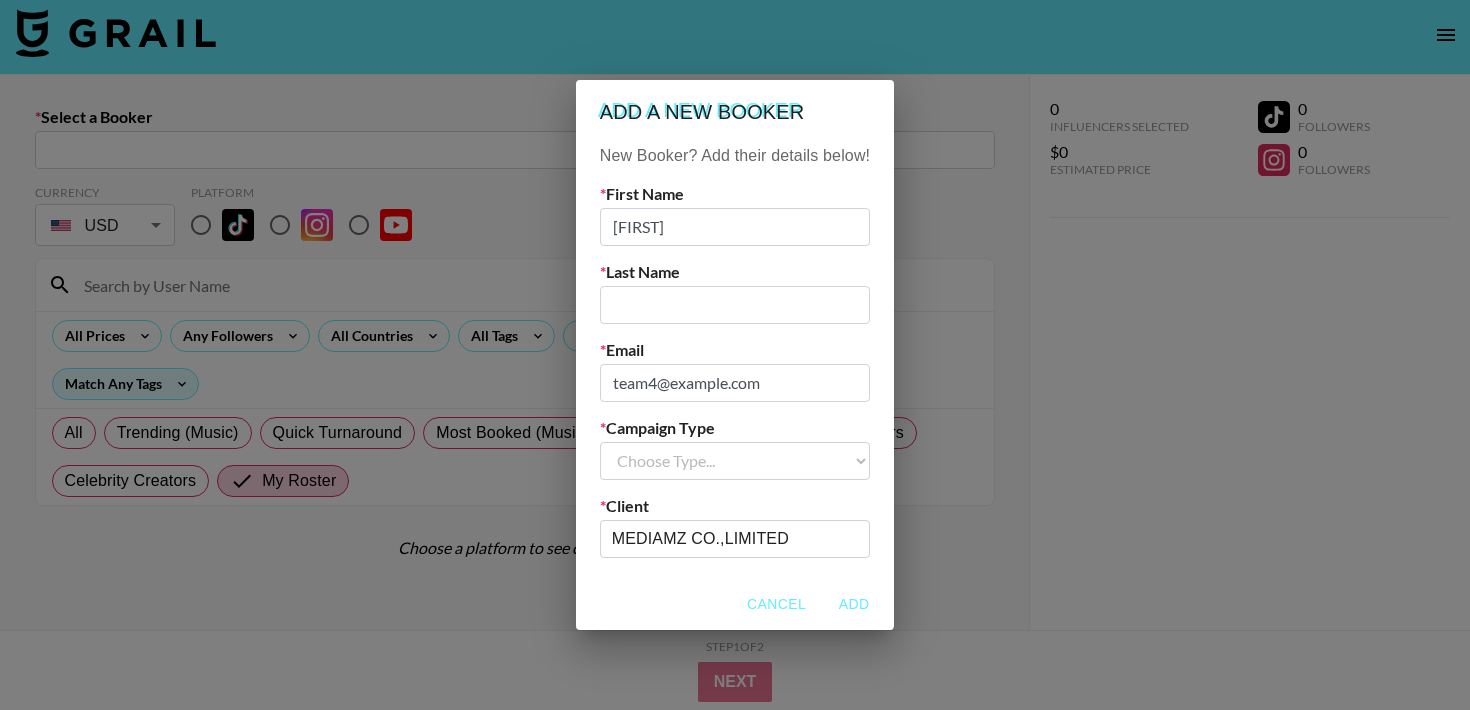 type on "team4@mediamz.com" 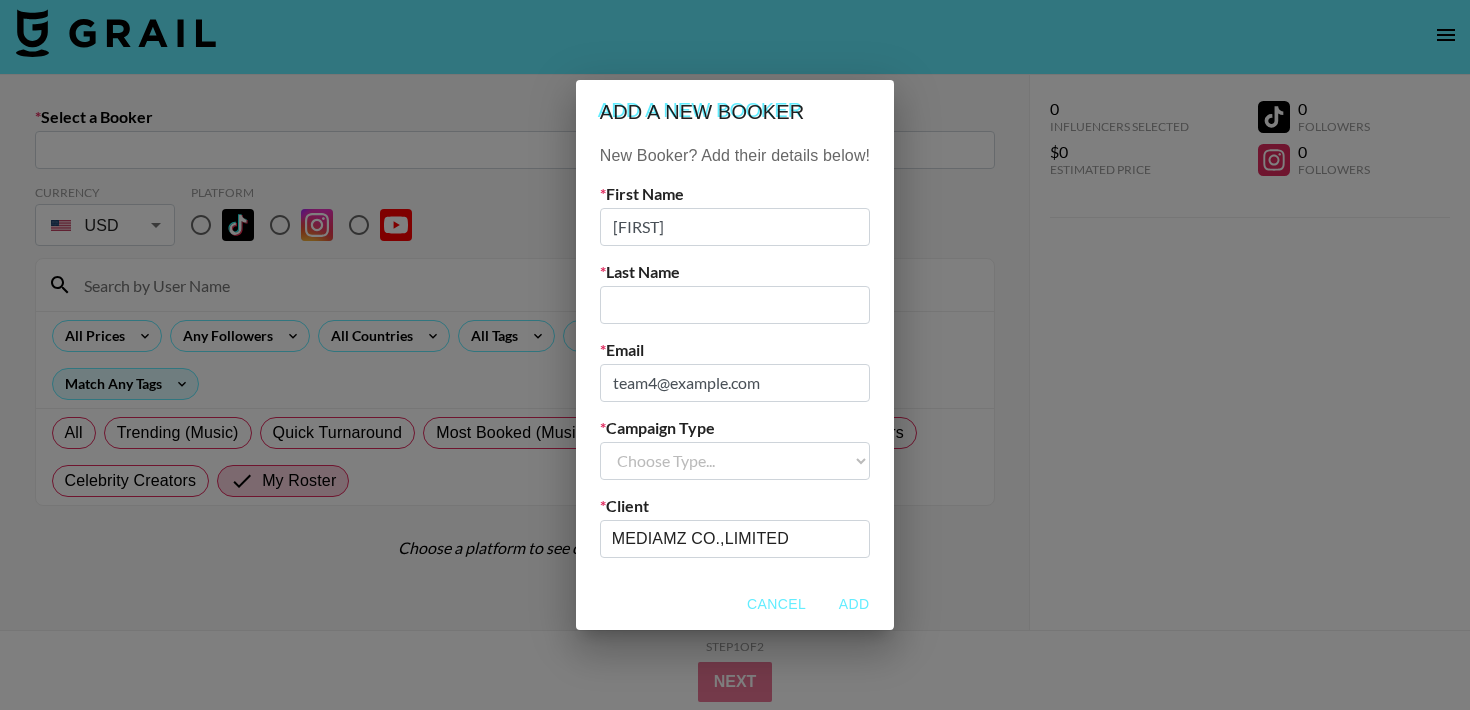 click on "Choose Type... Song Promos Brand Promos" at bounding box center (735, 461) 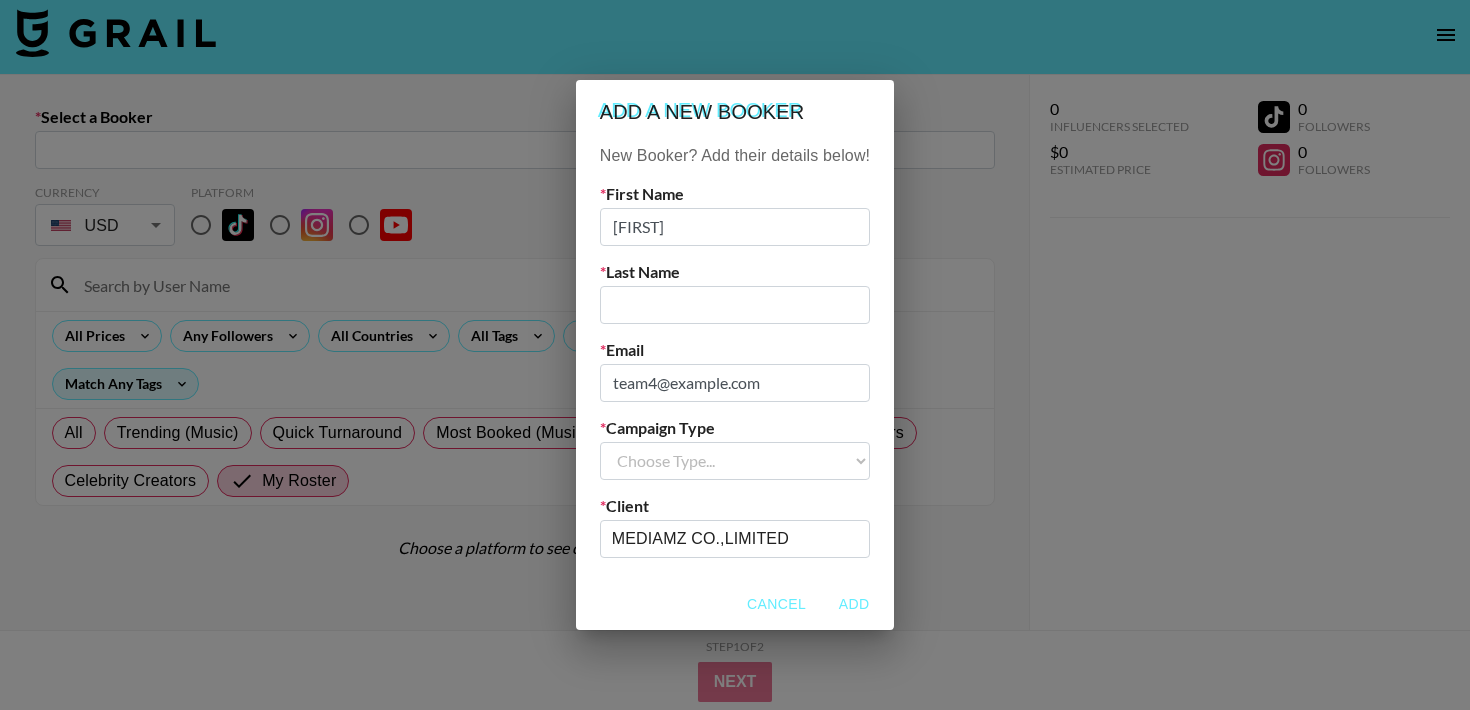 select on "Brand" 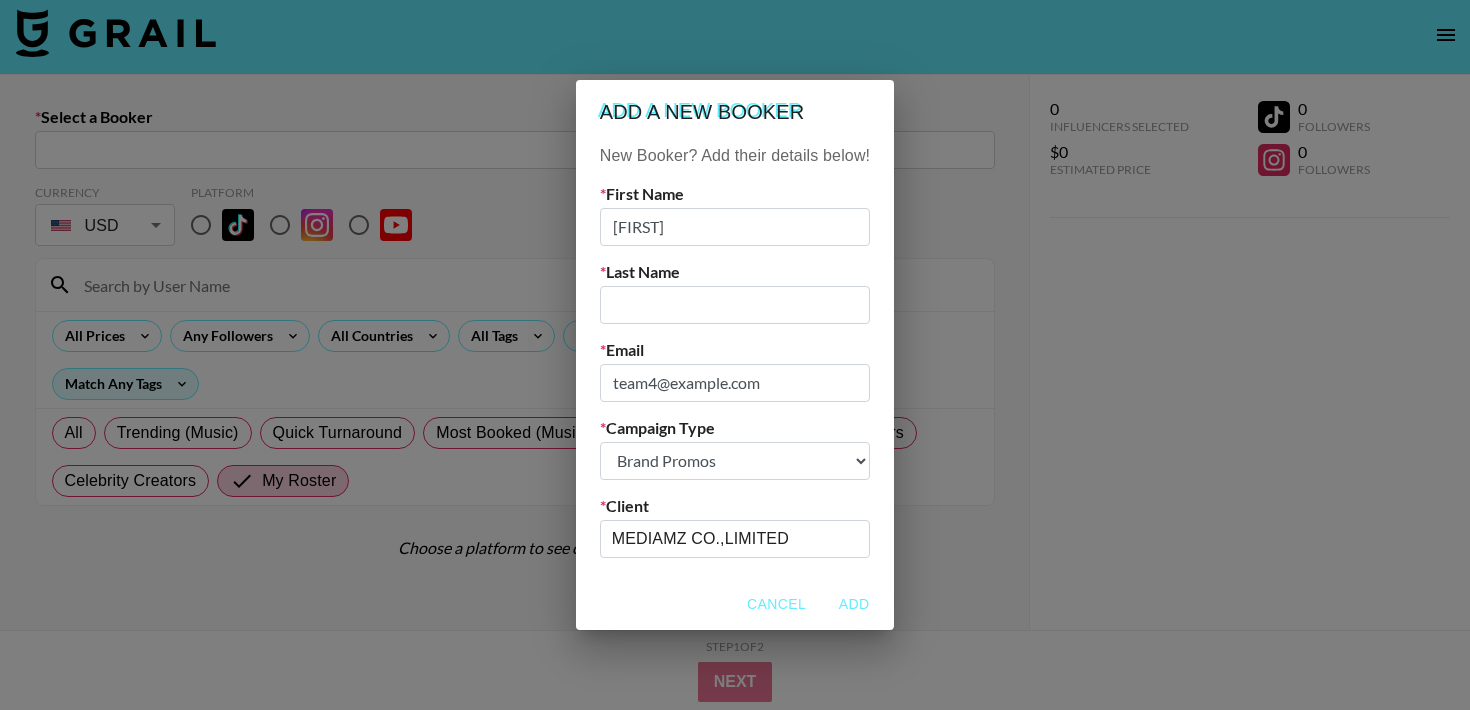click at bounding box center [735, 305] 